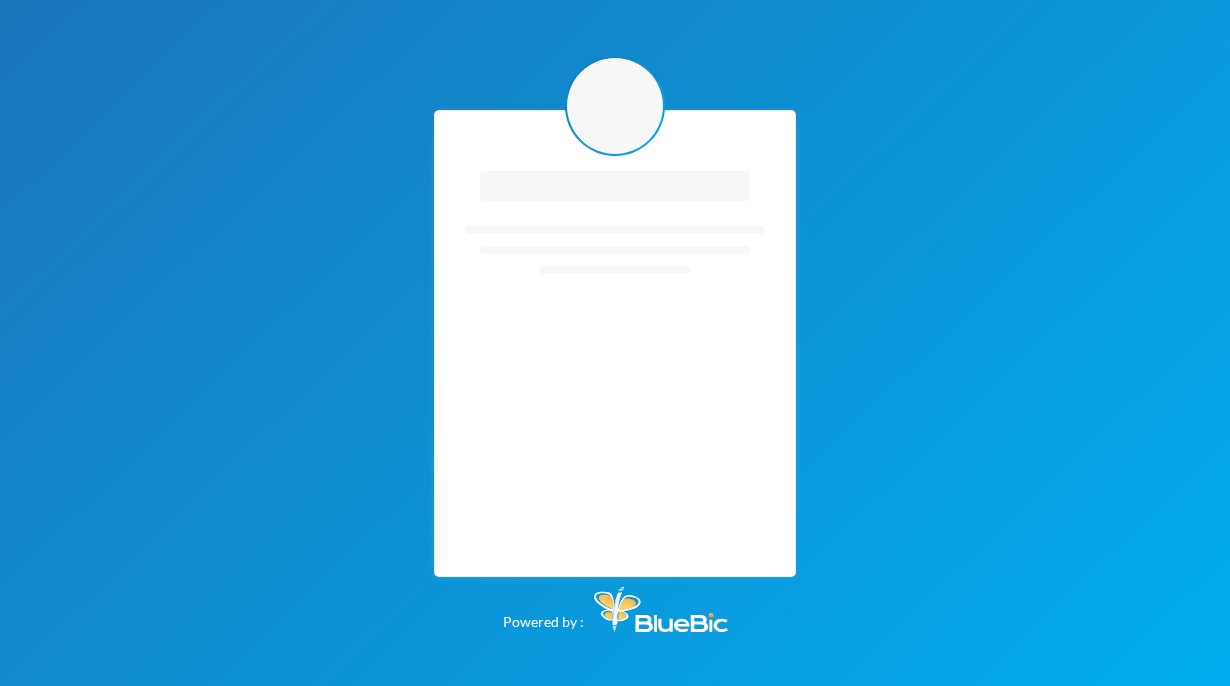 scroll, scrollTop: 0, scrollLeft: 0, axis: both 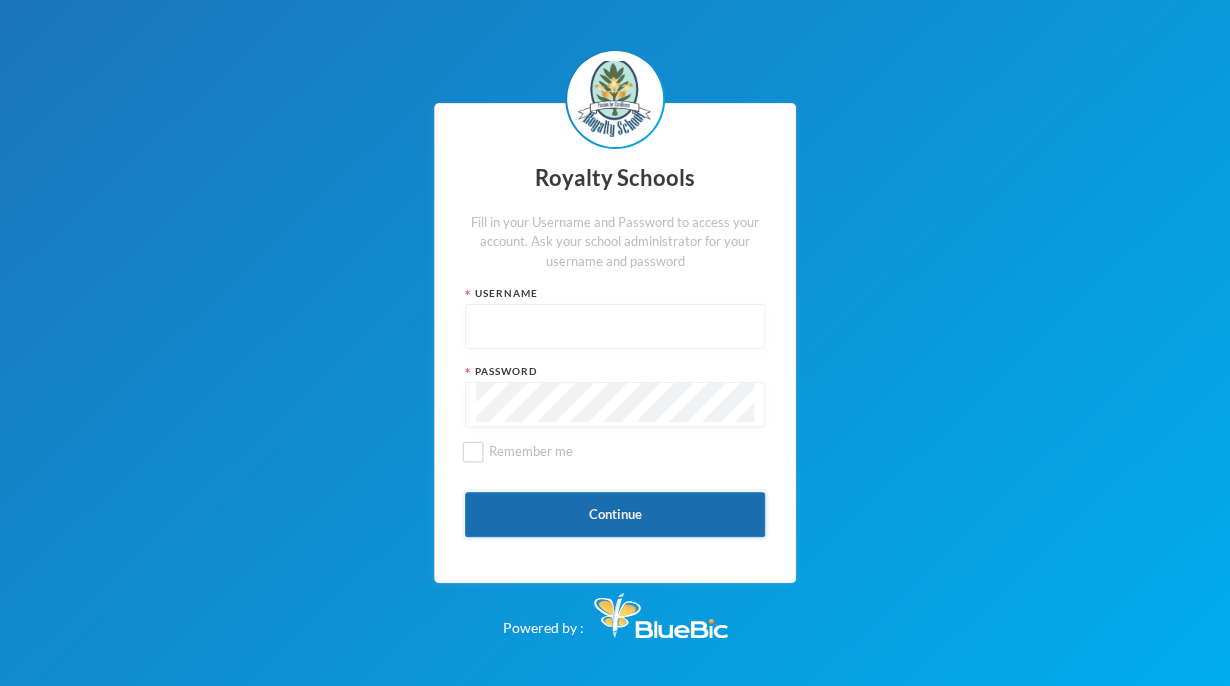 type on "admin" 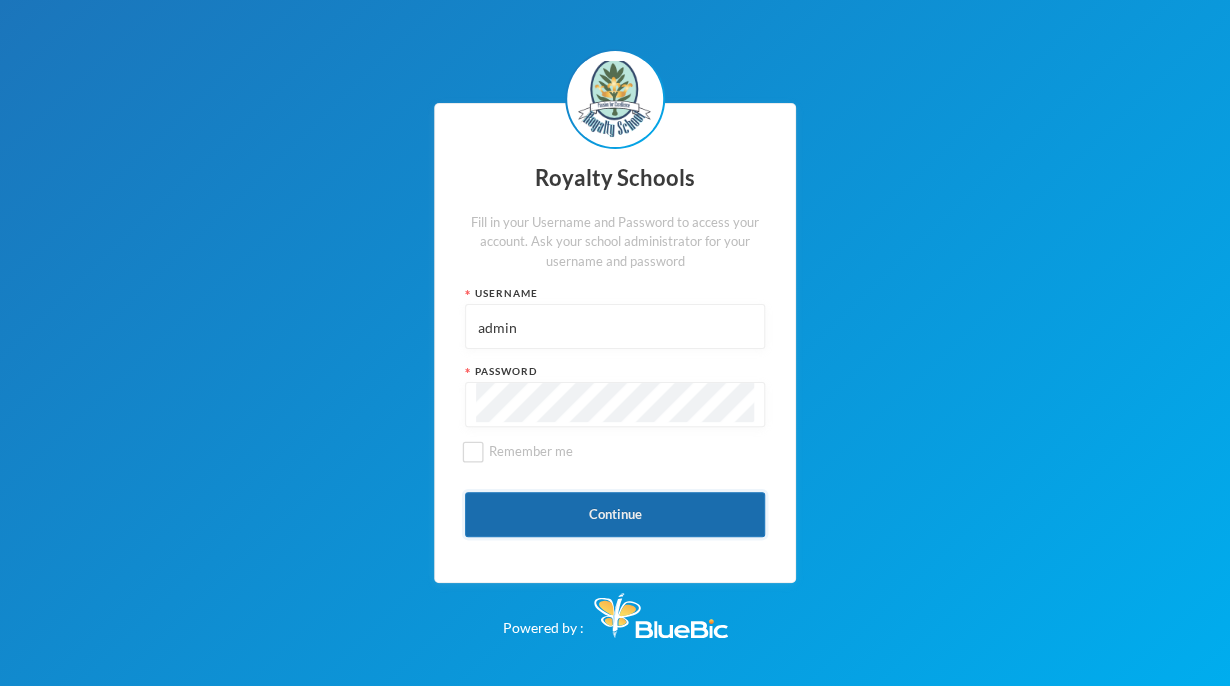 click on "Continue" at bounding box center [615, 514] 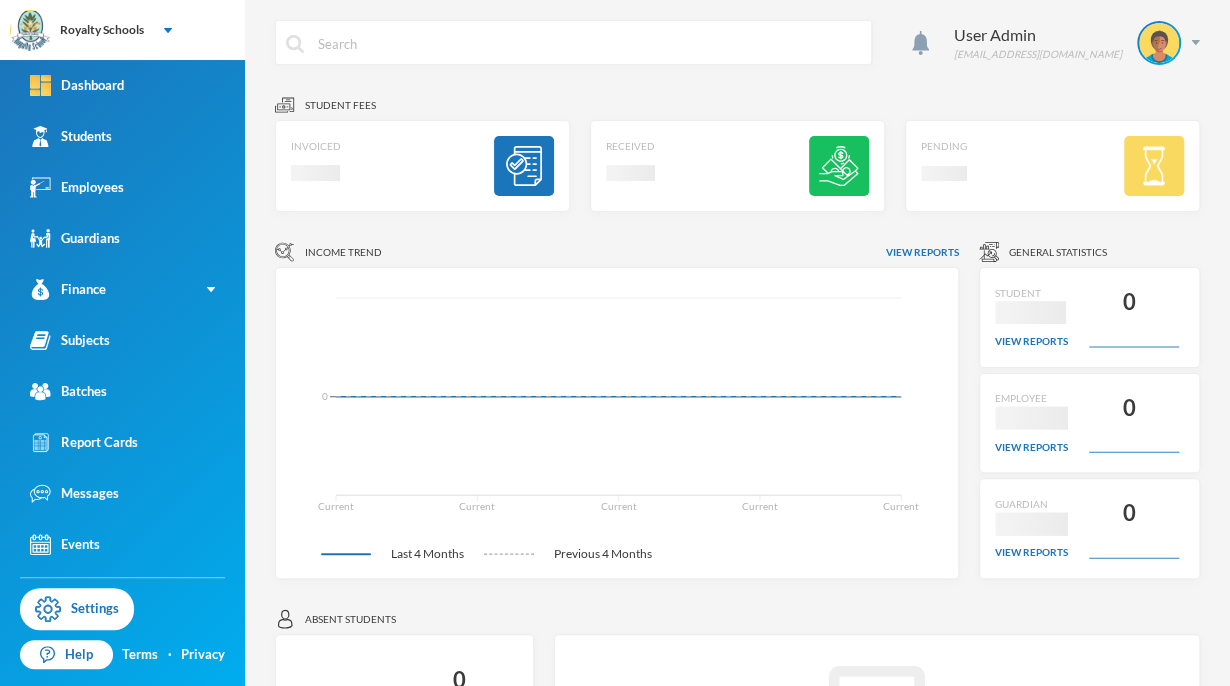 click on "Current Current Current Current Current 0" 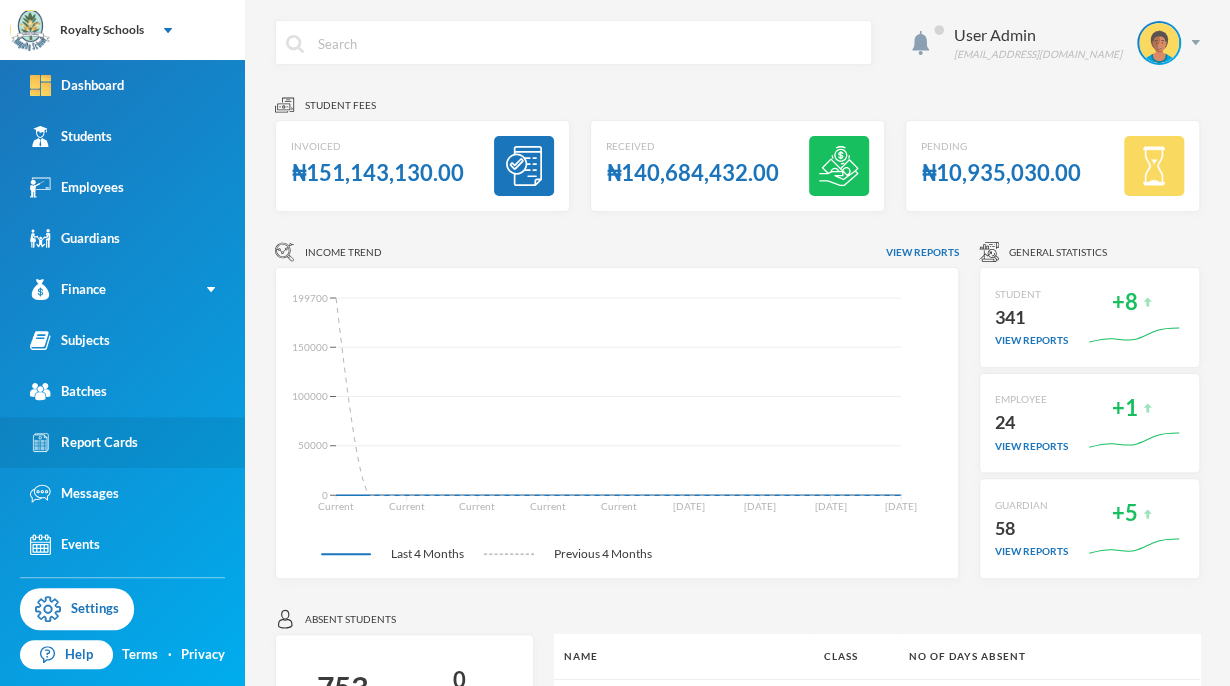 click on "Report Cards" at bounding box center (122, 442) 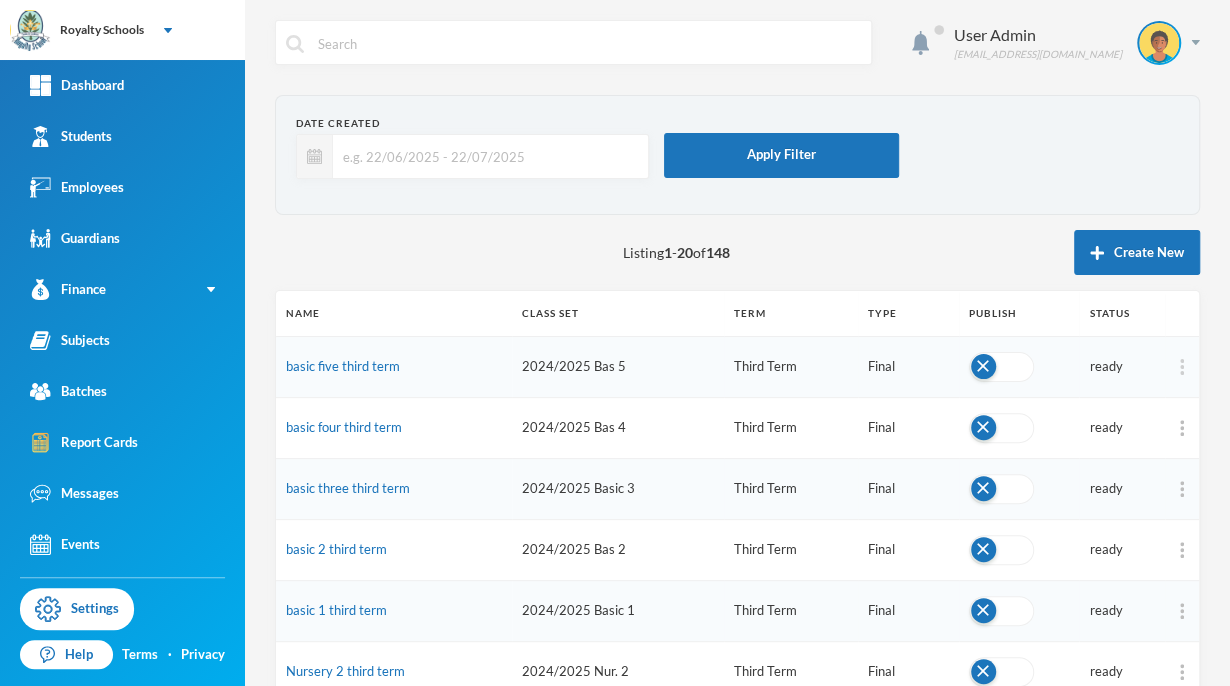 click at bounding box center [1182, 367] 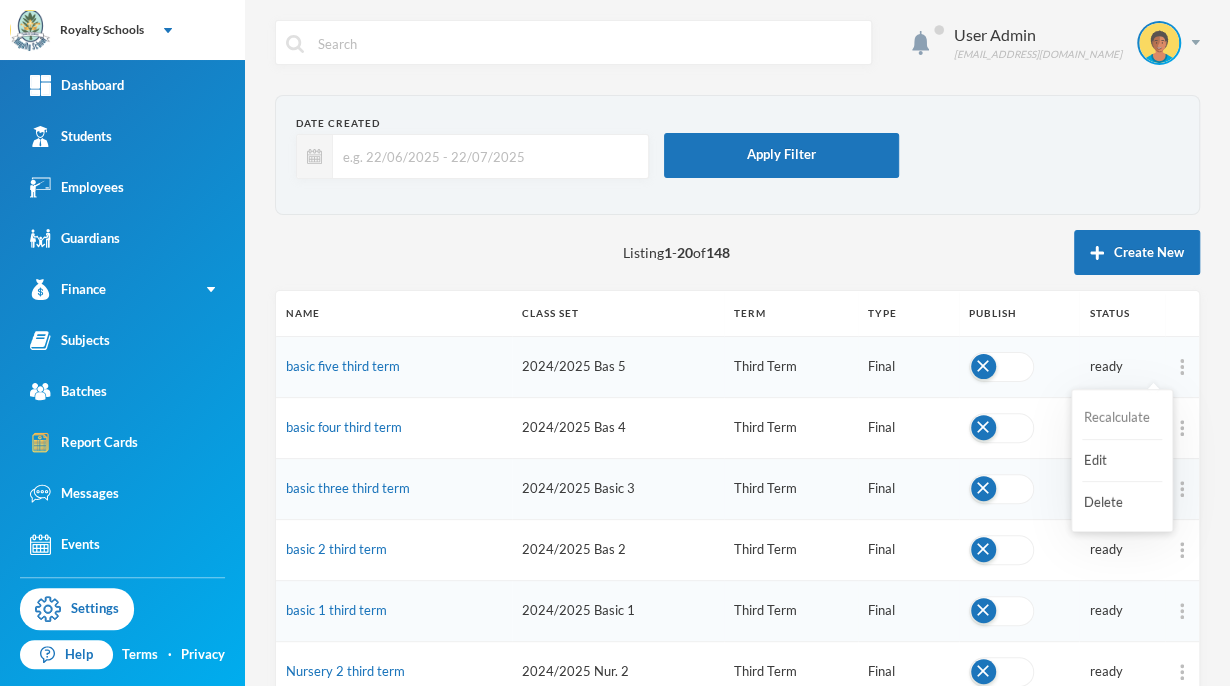 click on "Recalculate" at bounding box center (1122, 418) 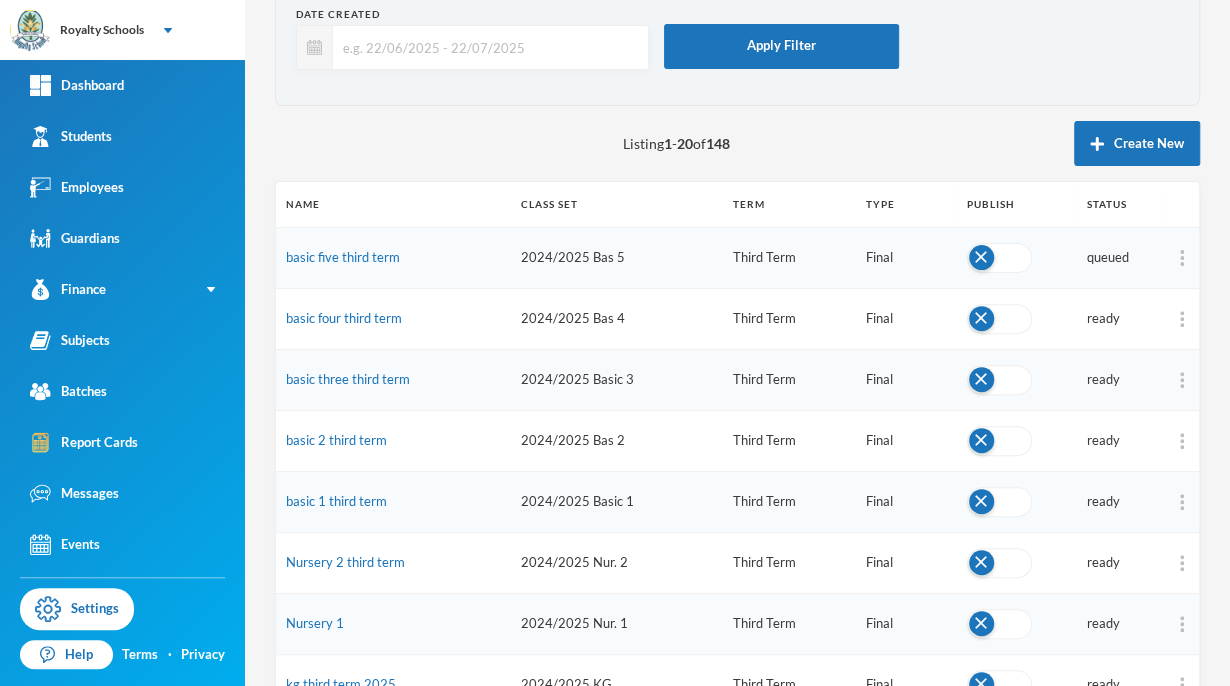 scroll, scrollTop: 111, scrollLeft: 0, axis: vertical 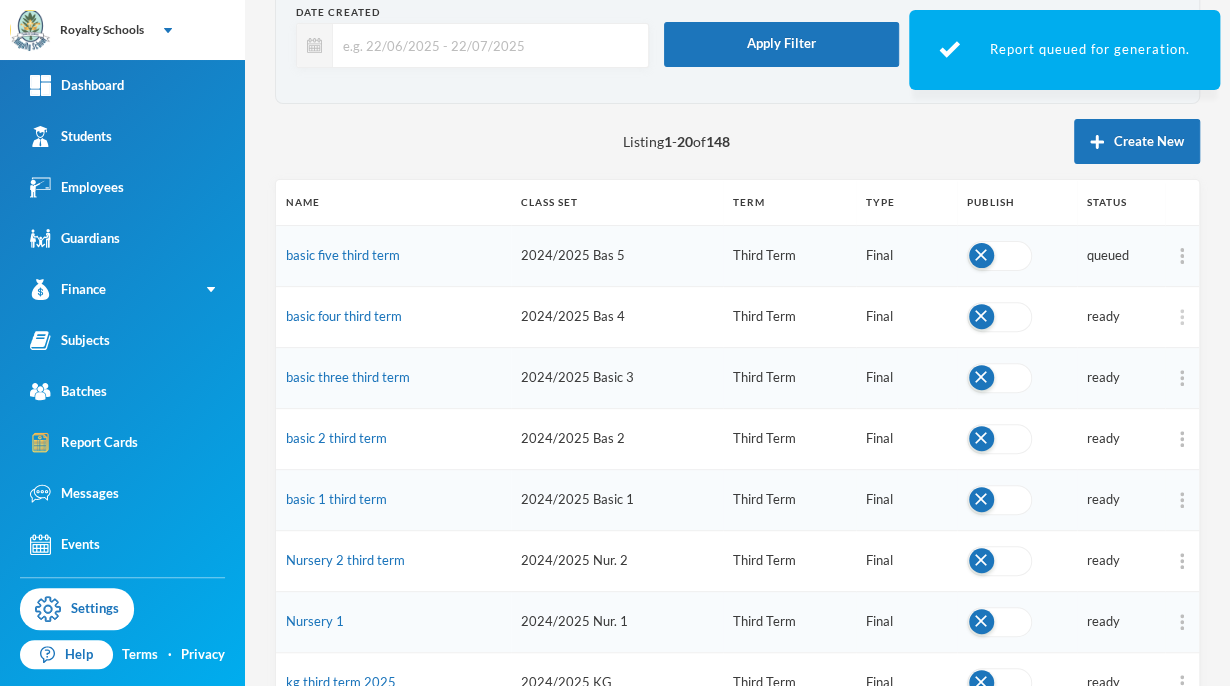 click at bounding box center (1182, 317) 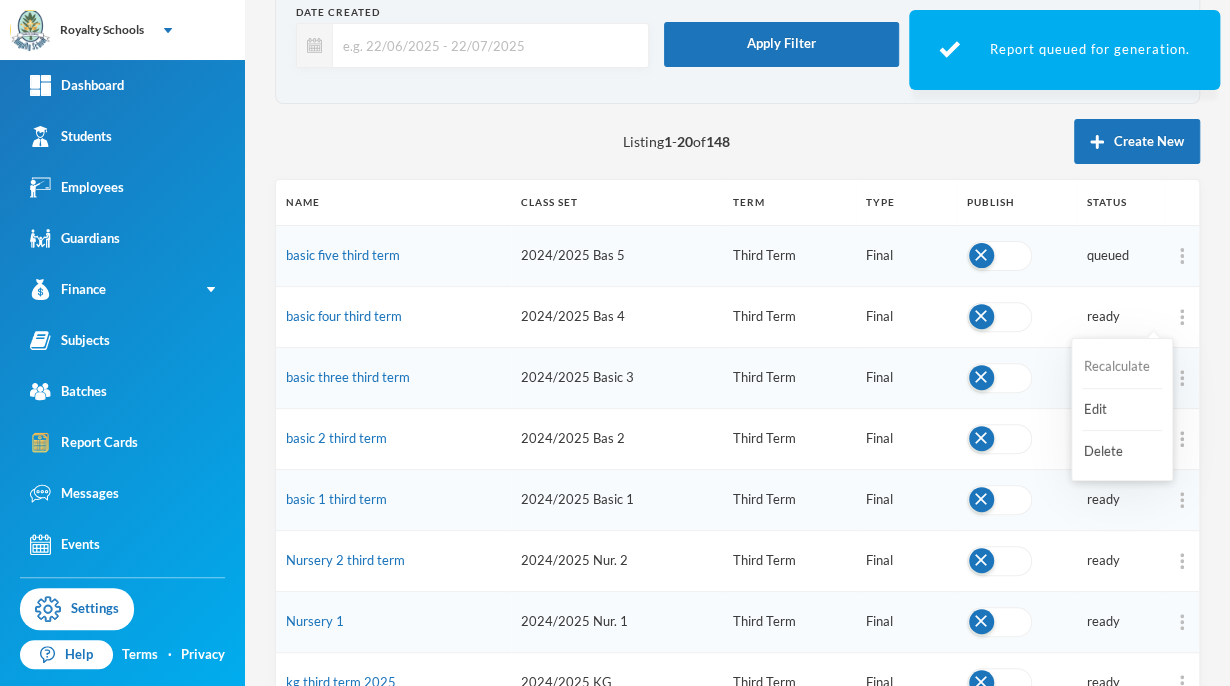 click on "Recalculate" at bounding box center (1122, 367) 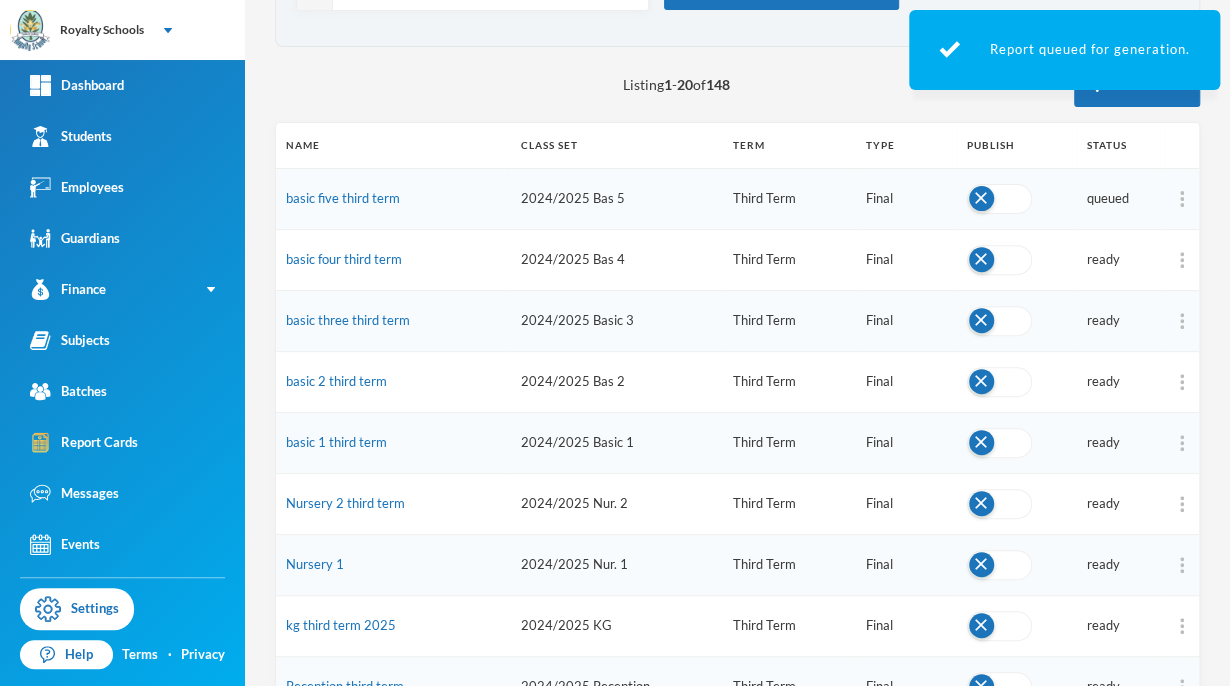 scroll, scrollTop: 175, scrollLeft: 0, axis: vertical 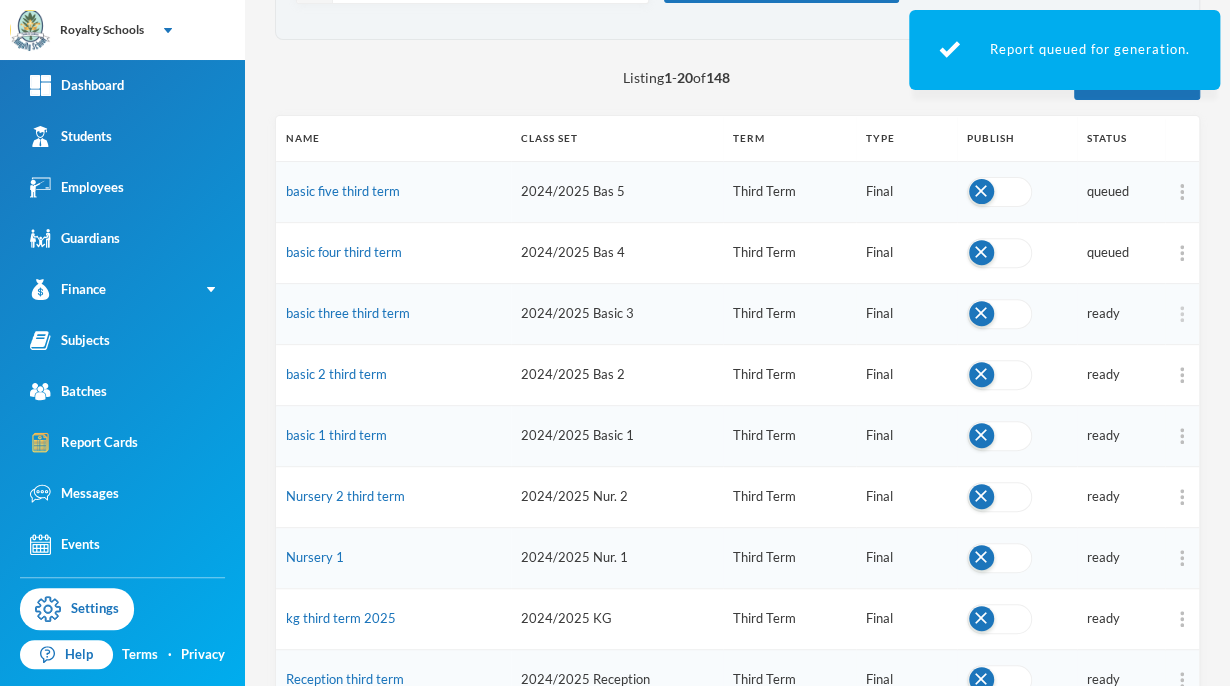 click at bounding box center (1182, 314) 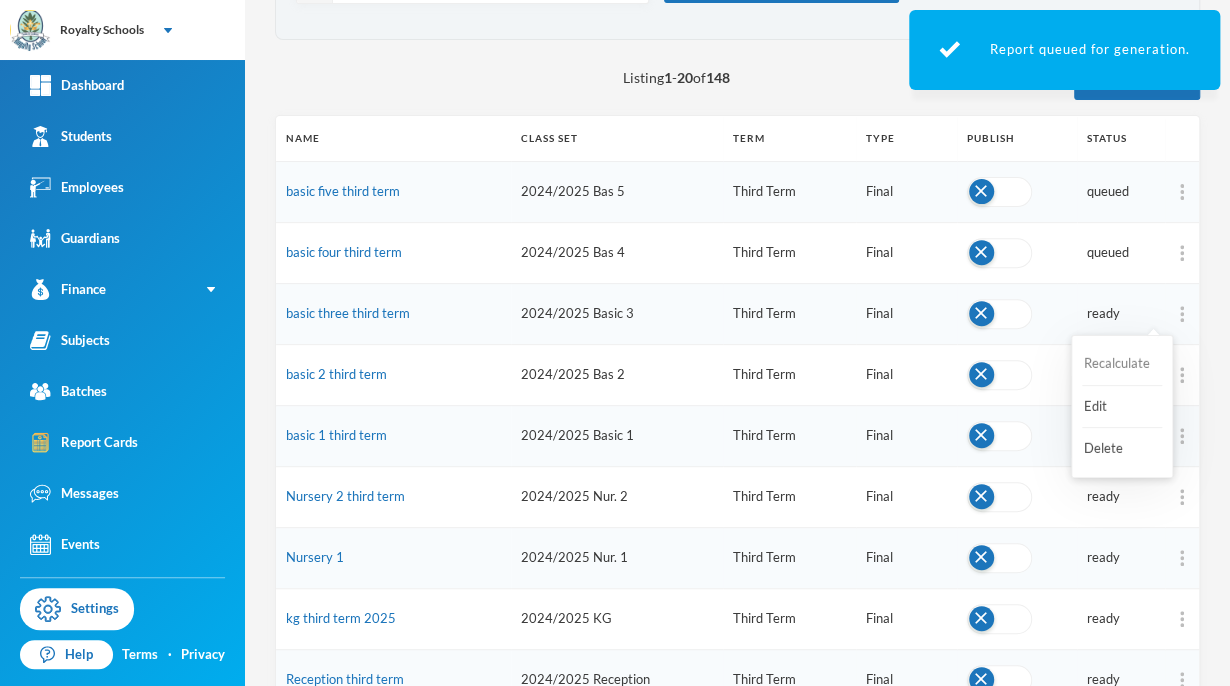 click on "Recalculate" at bounding box center [1122, 364] 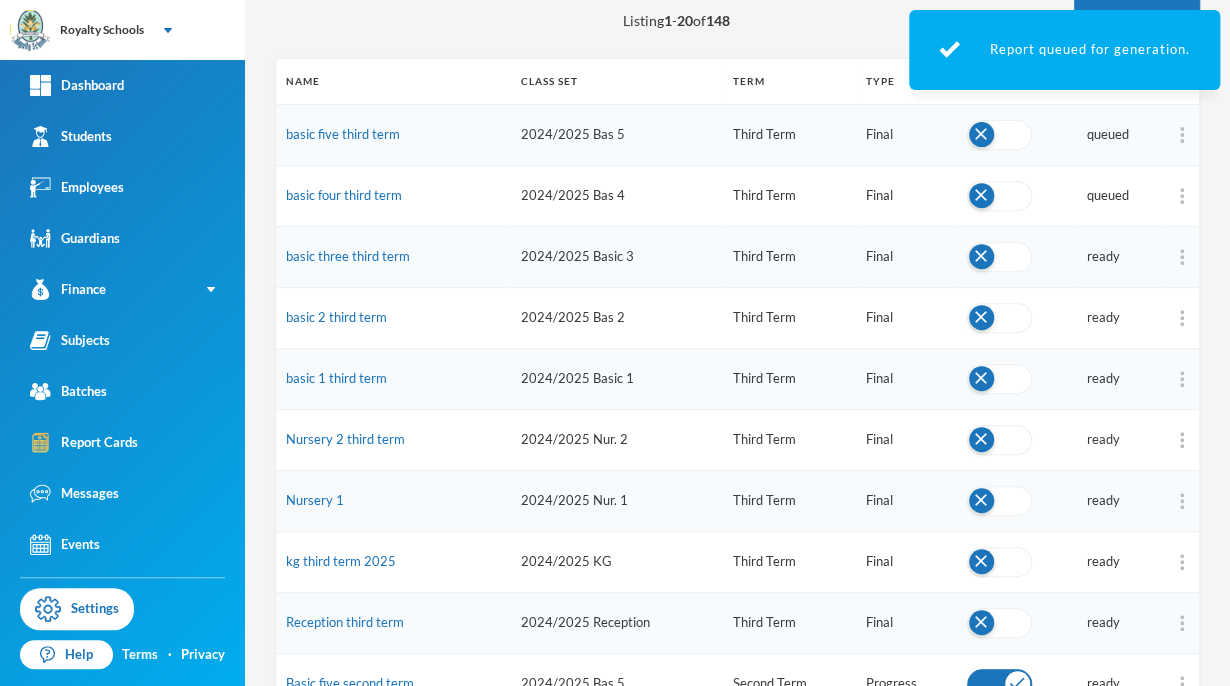 scroll, scrollTop: 235, scrollLeft: 0, axis: vertical 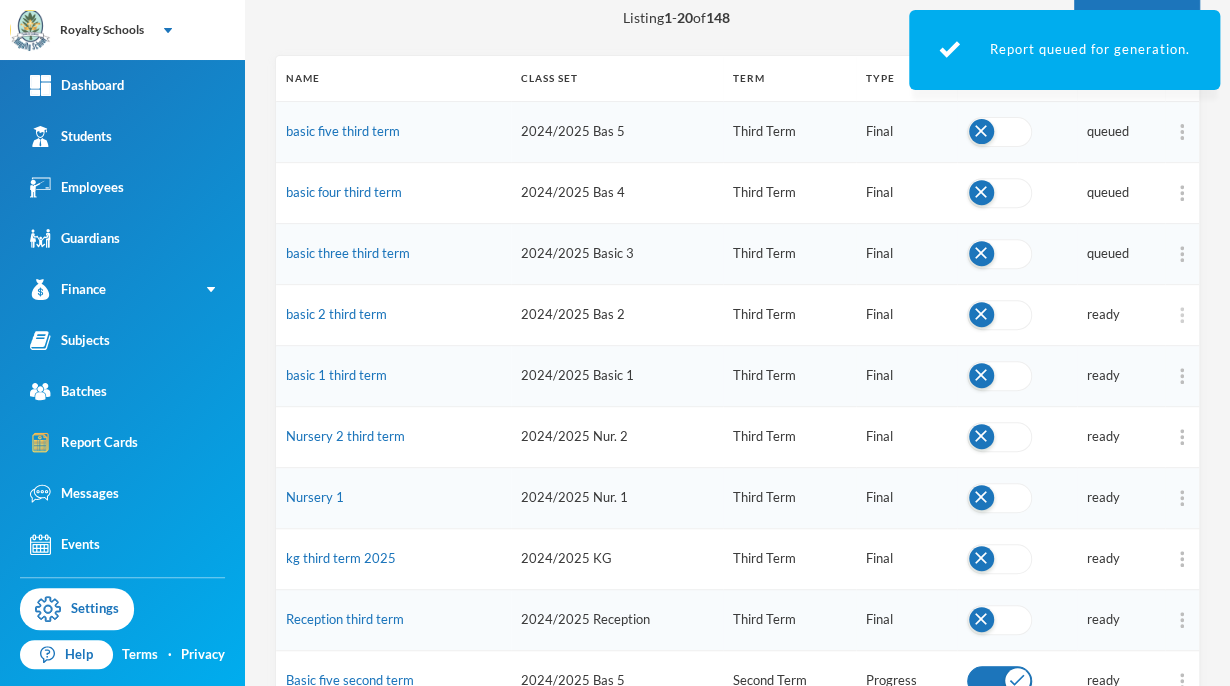 click at bounding box center (1182, 315) 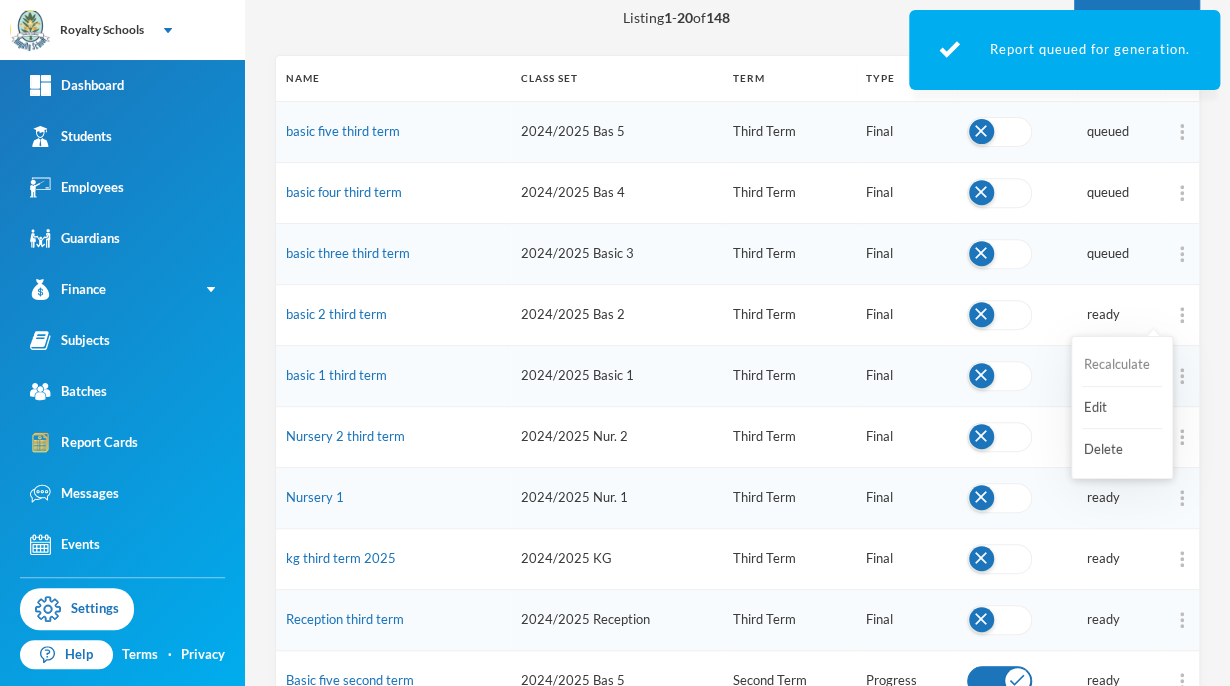 click on "Recalculate" at bounding box center [1122, 365] 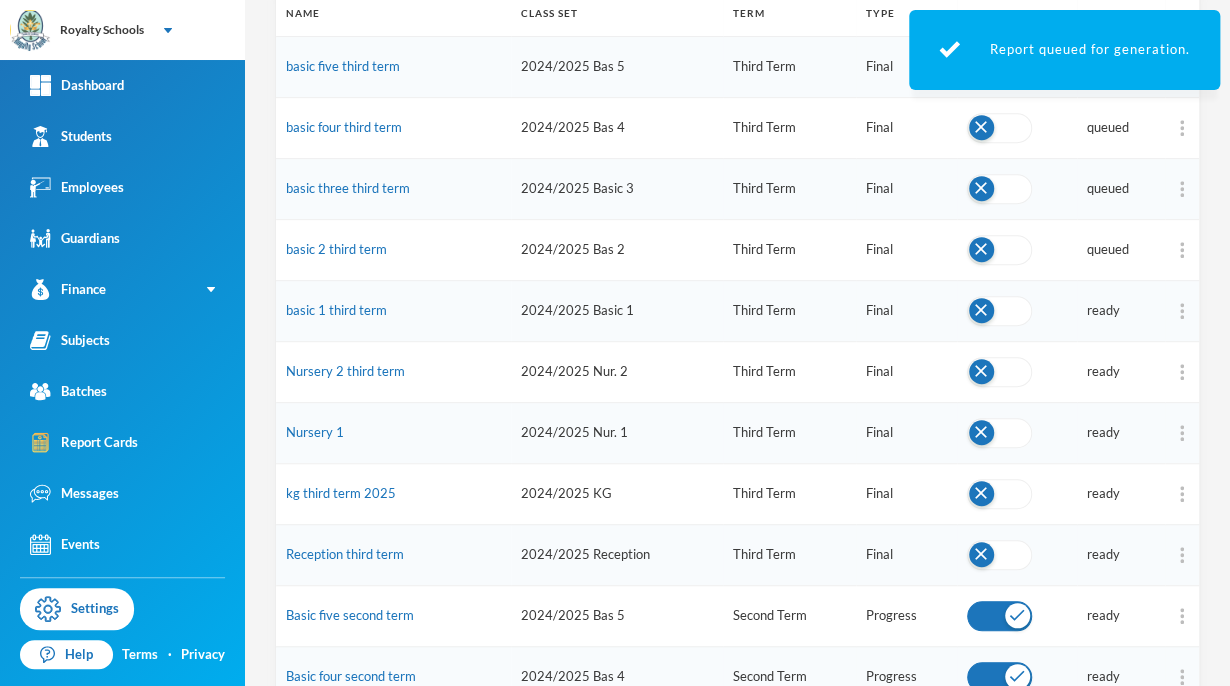 scroll, scrollTop: 326, scrollLeft: 0, axis: vertical 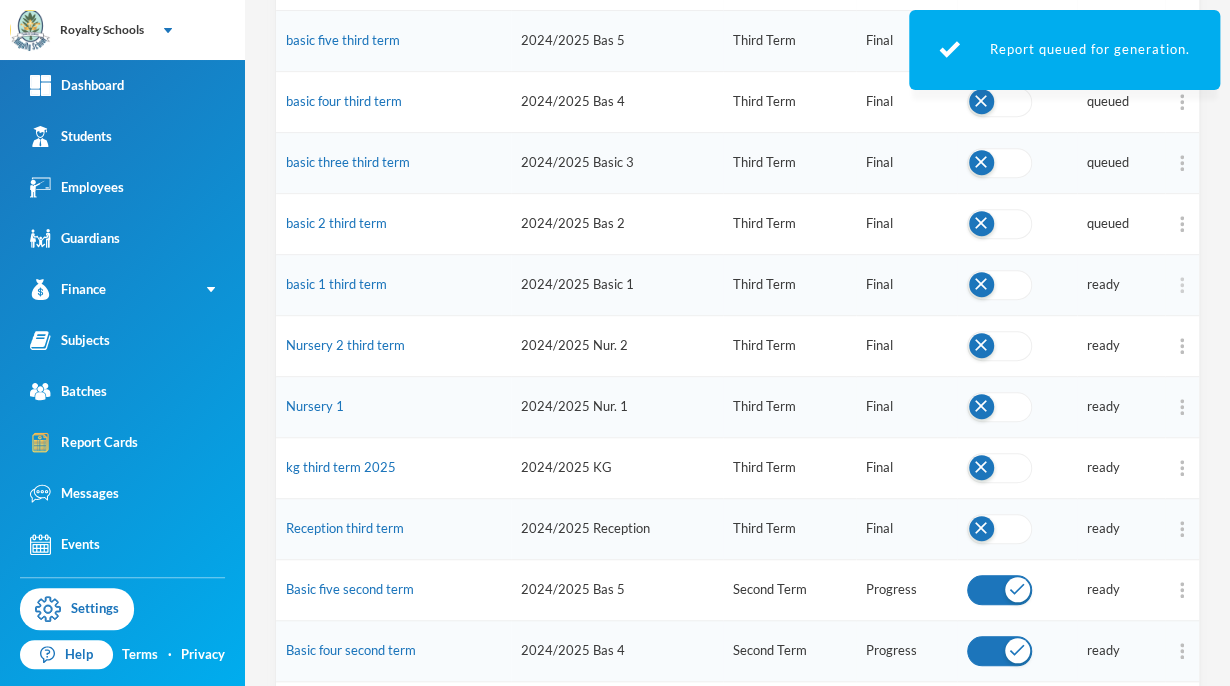 click at bounding box center (1182, 285) 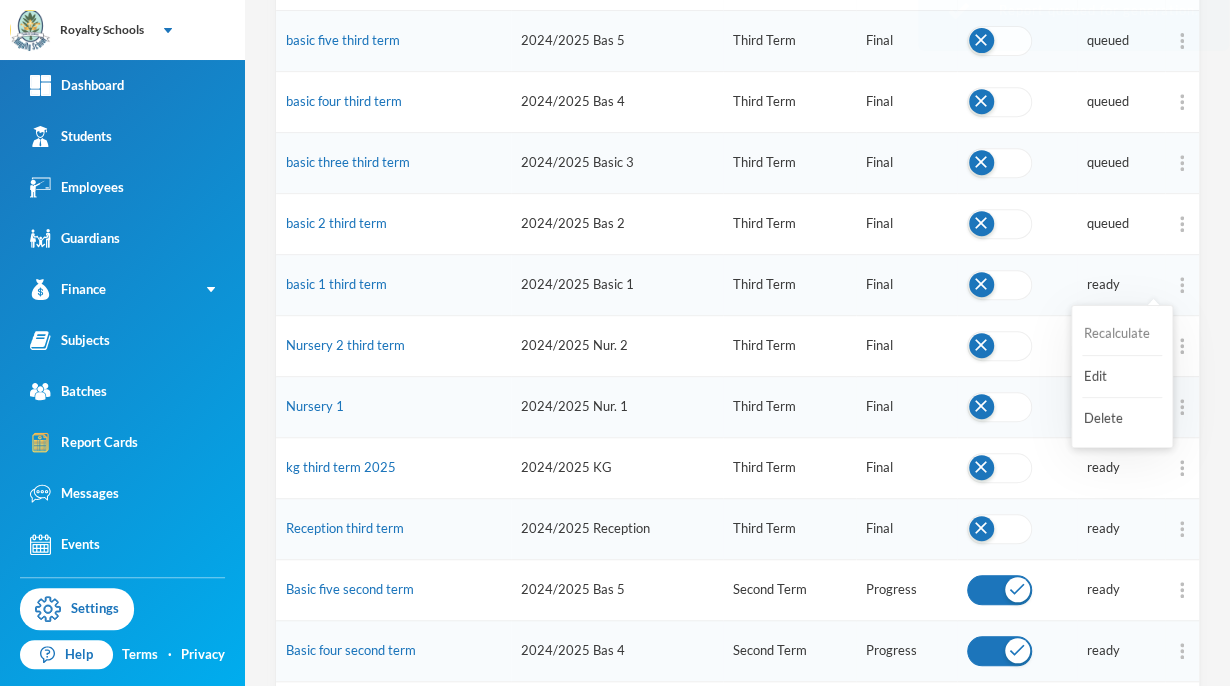 click on "Recalculate" at bounding box center (1122, 334) 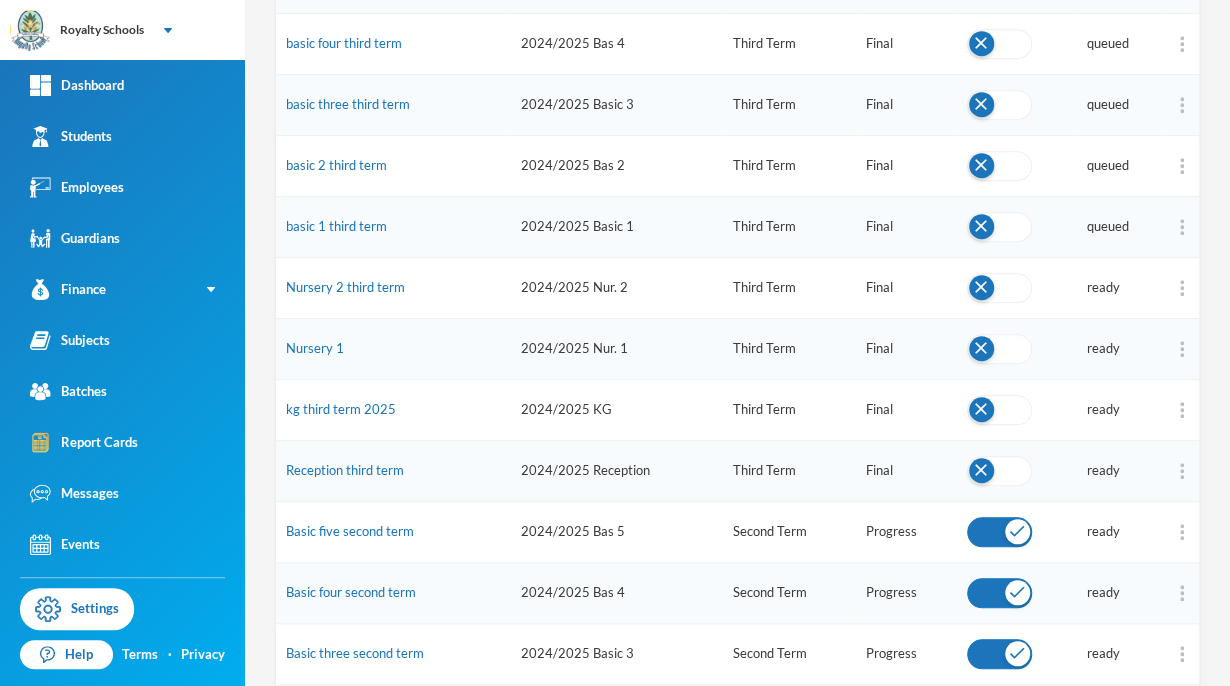 scroll, scrollTop: 388, scrollLeft: 0, axis: vertical 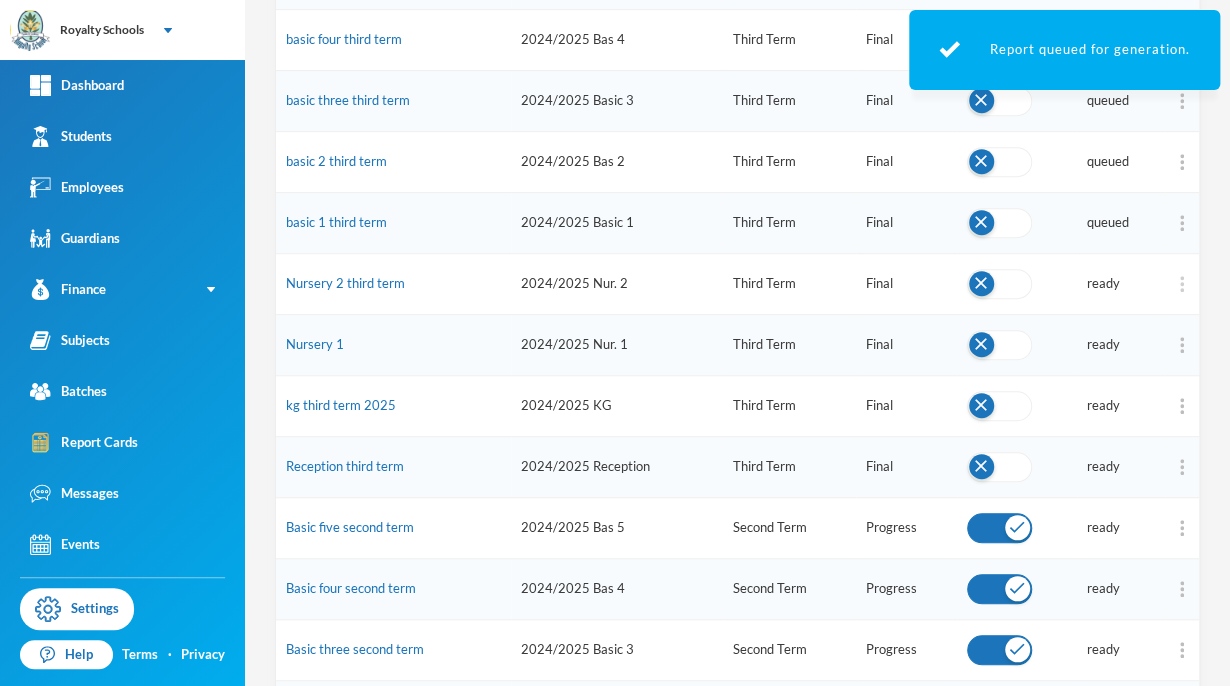 click at bounding box center [1182, 284] 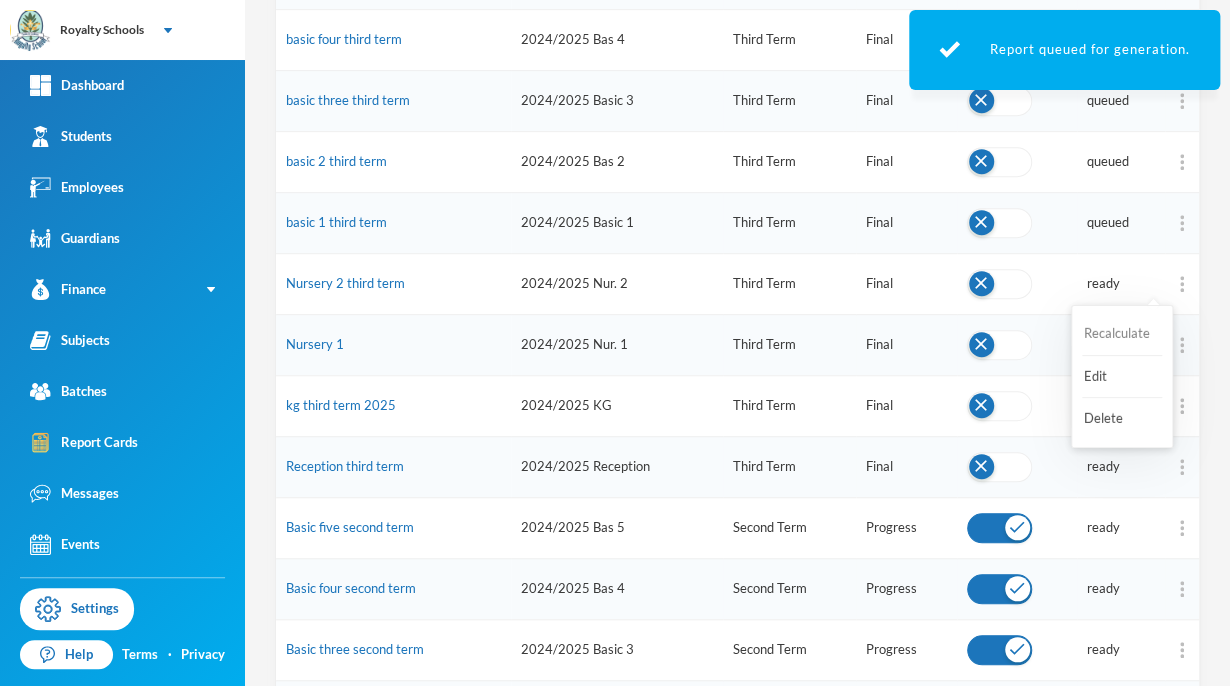 click on "Recalculate" at bounding box center [1122, 334] 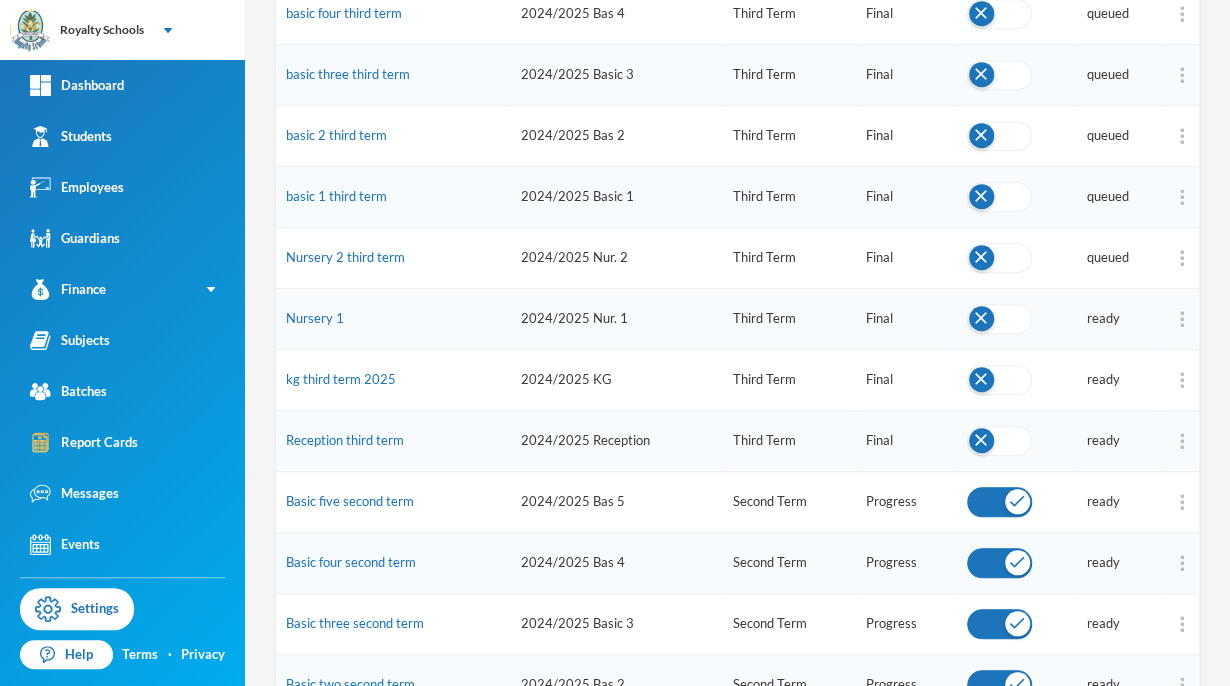 scroll, scrollTop: 416, scrollLeft: 0, axis: vertical 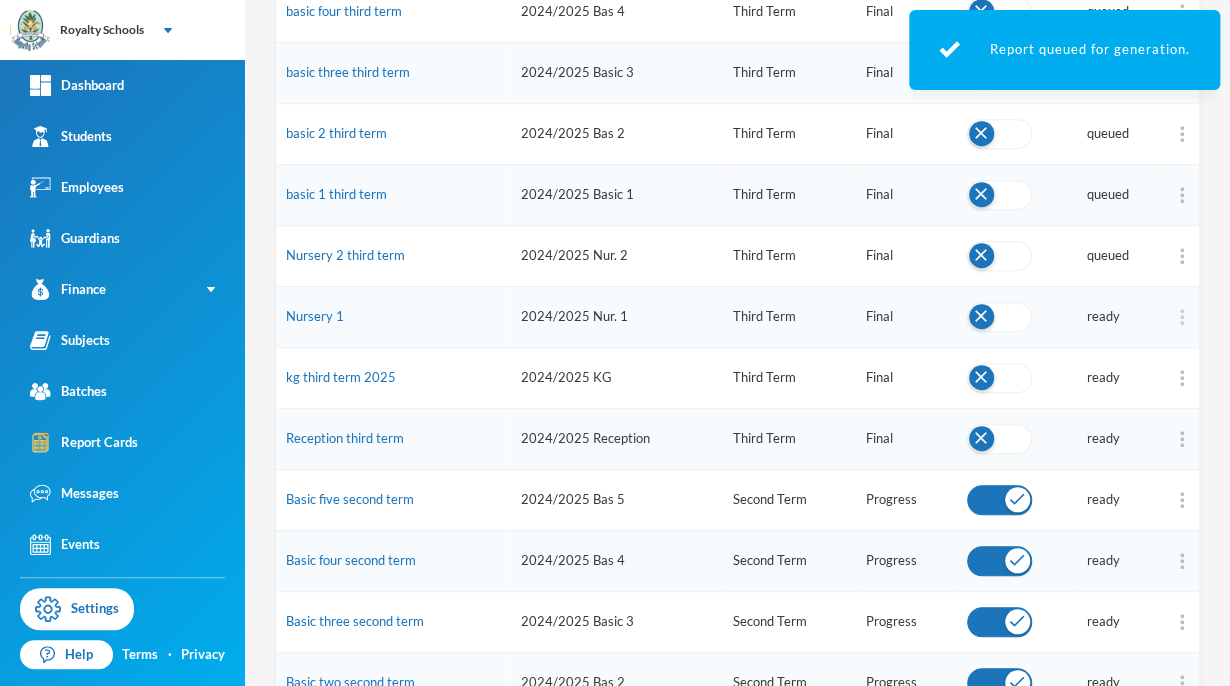 click at bounding box center [1182, 317] 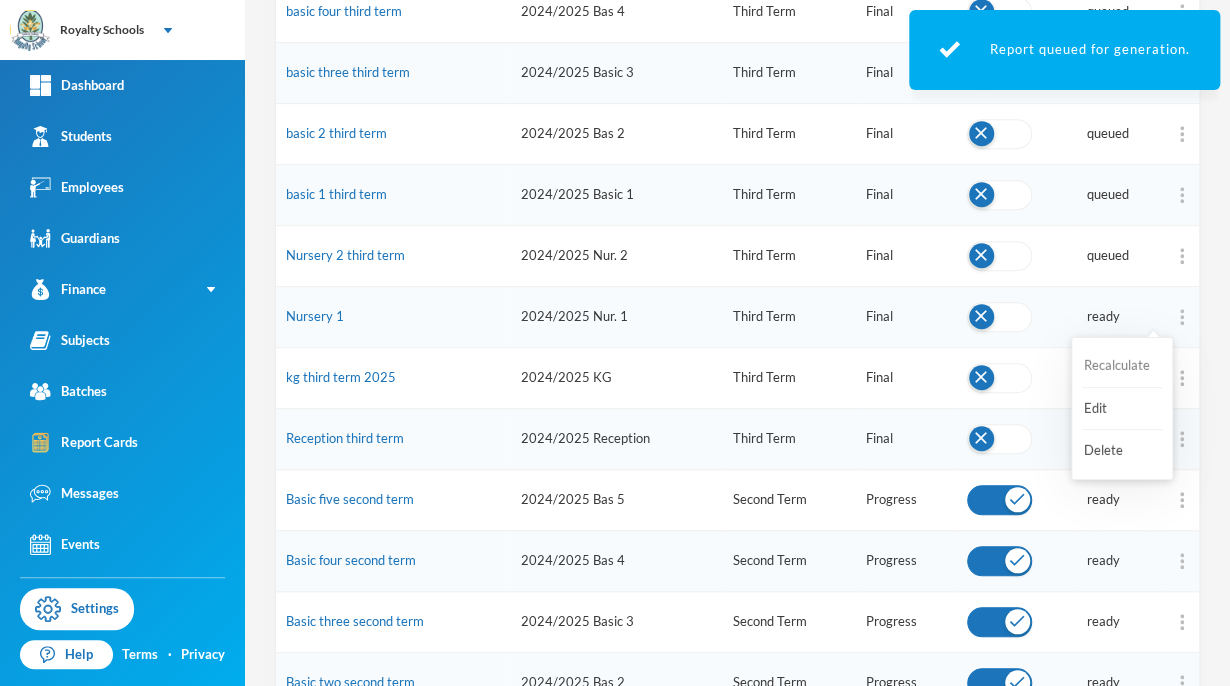 click on "Recalculate" at bounding box center (1122, 366) 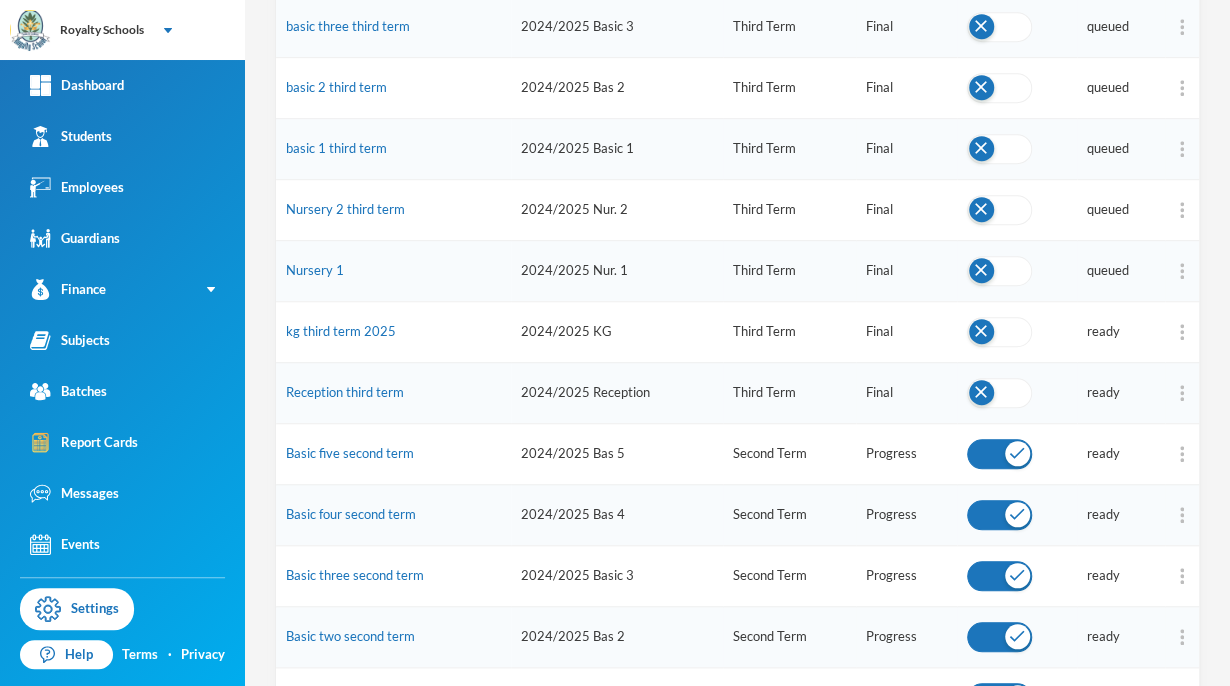 scroll, scrollTop: 463, scrollLeft: 0, axis: vertical 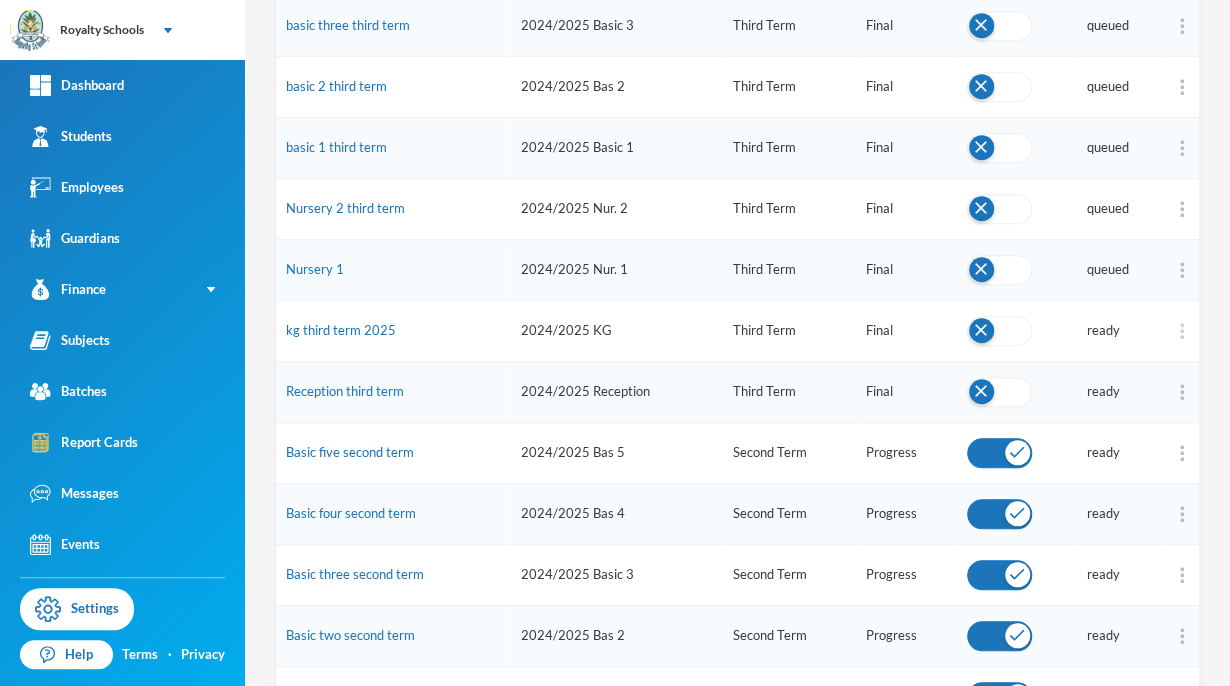 click at bounding box center (1182, 331) 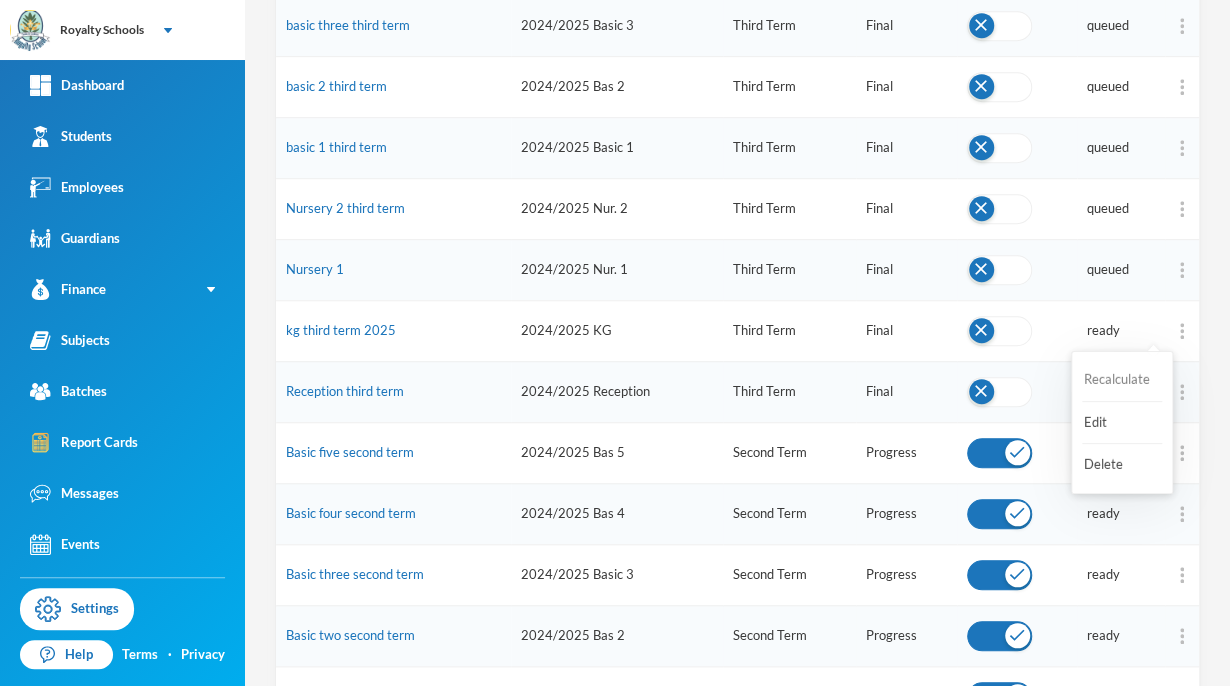 click on "Recalculate" at bounding box center [1122, 380] 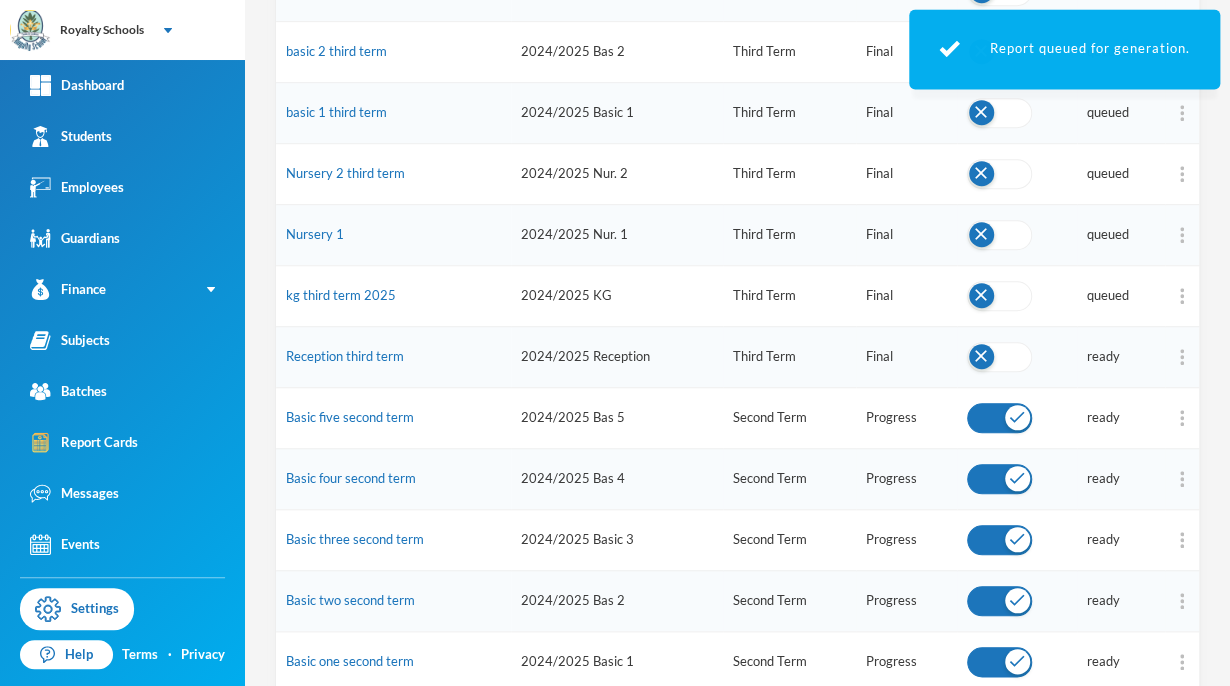 scroll, scrollTop: 499, scrollLeft: 0, axis: vertical 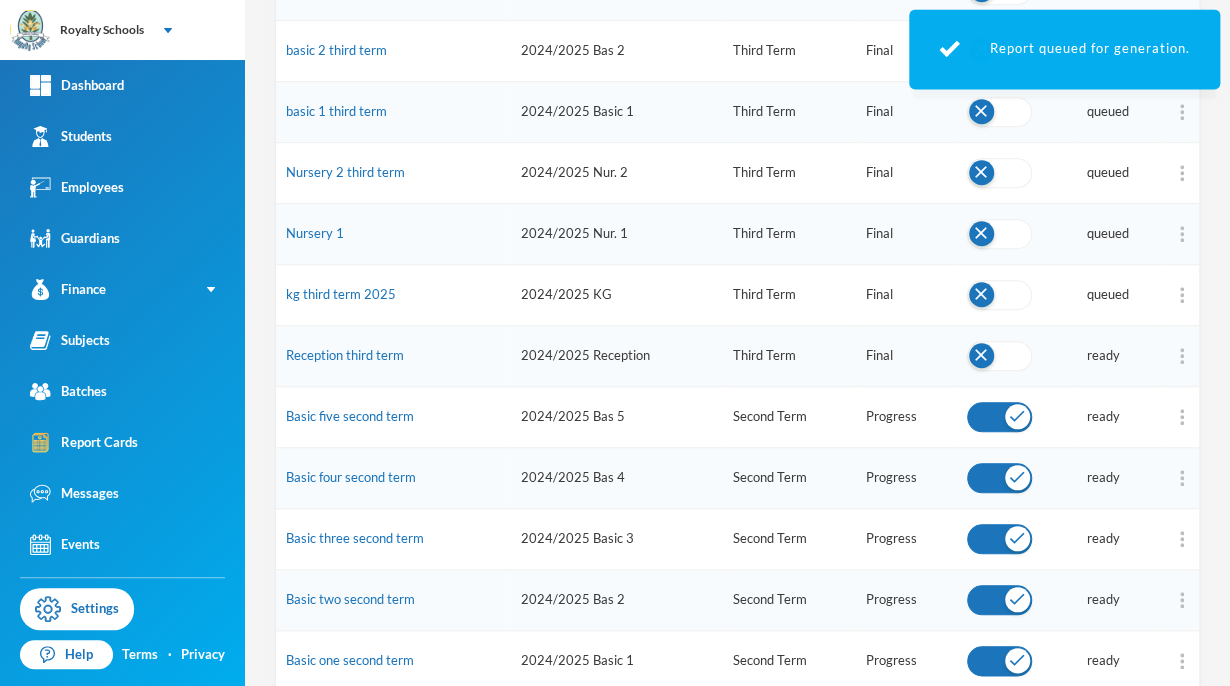 click at bounding box center (1182, 356) 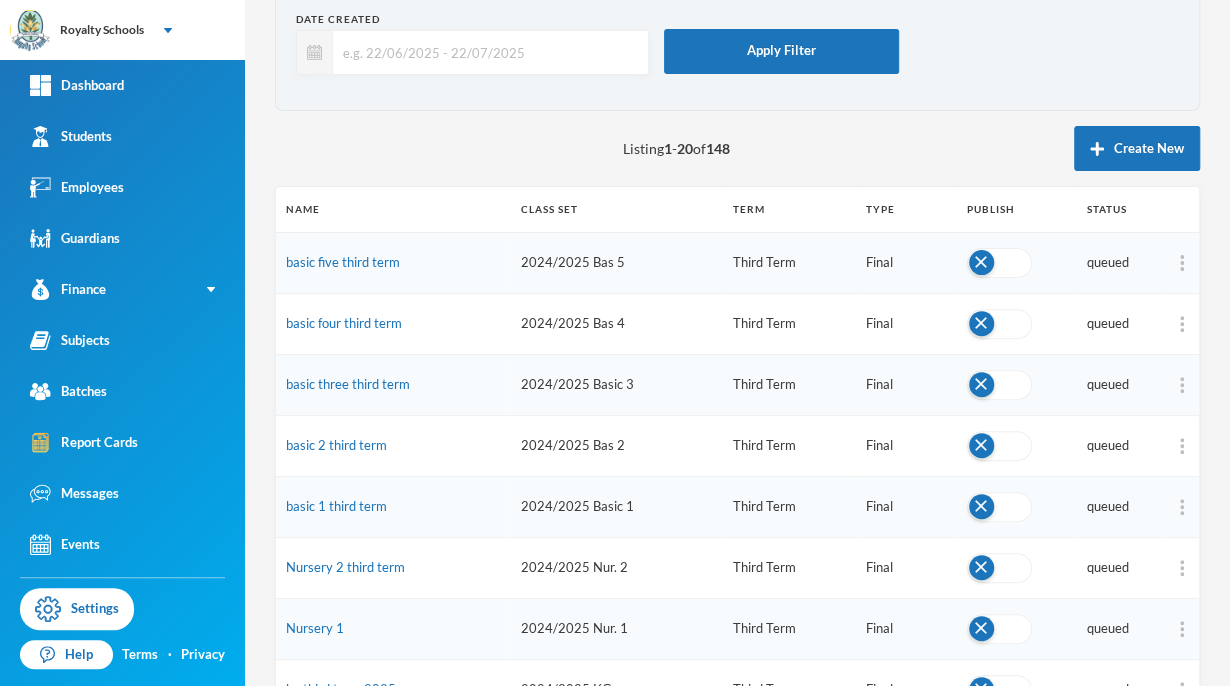scroll, scrollTop: 132, scrollLeft: 0, axis: vertical 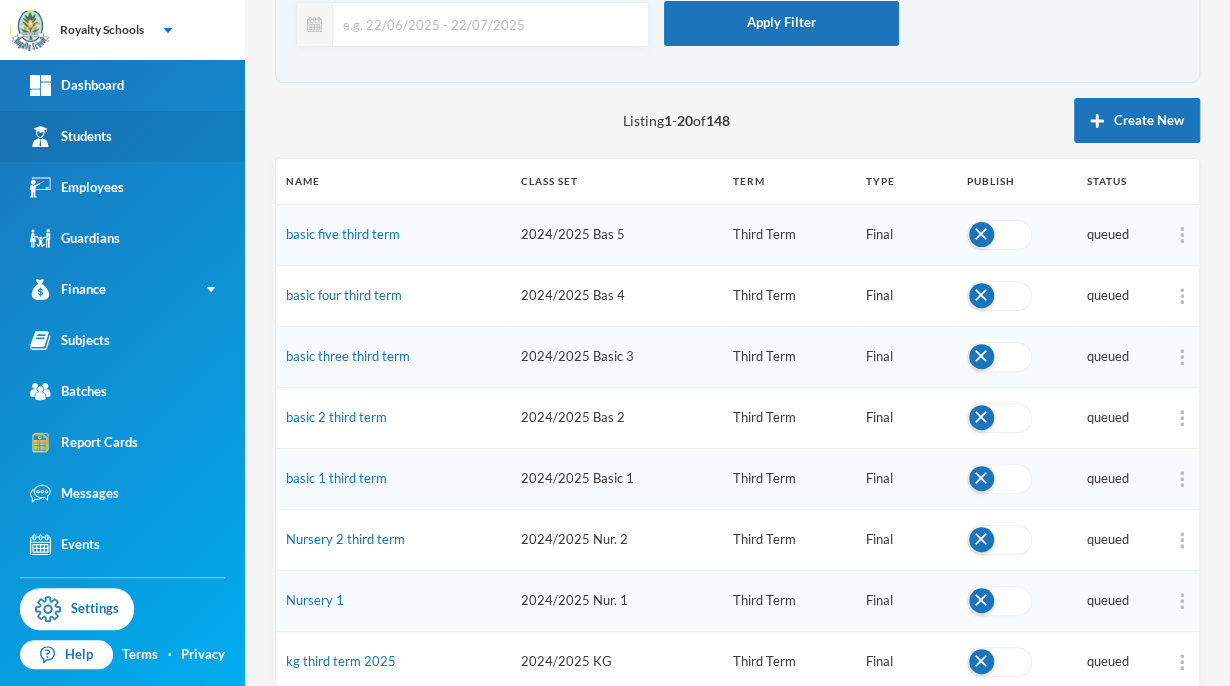 click on "Students" at bounding box center (71, 136) 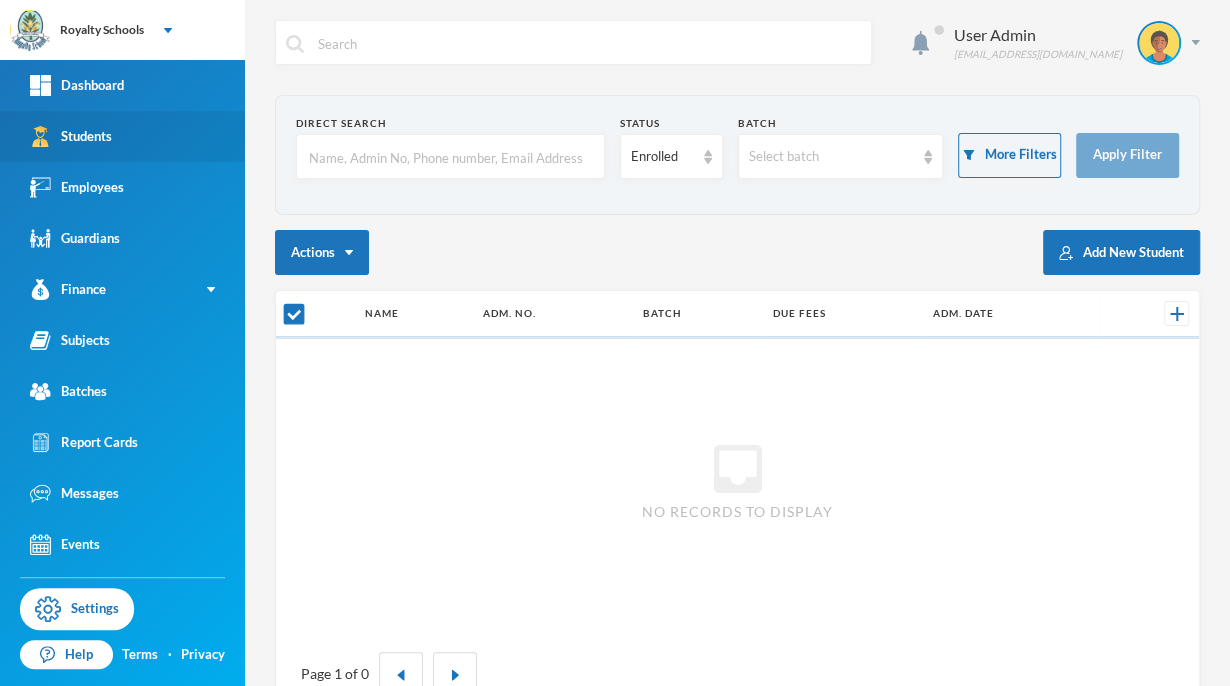 scroll, scrollTop: 59, scrollLeft: 0, axis: vertical 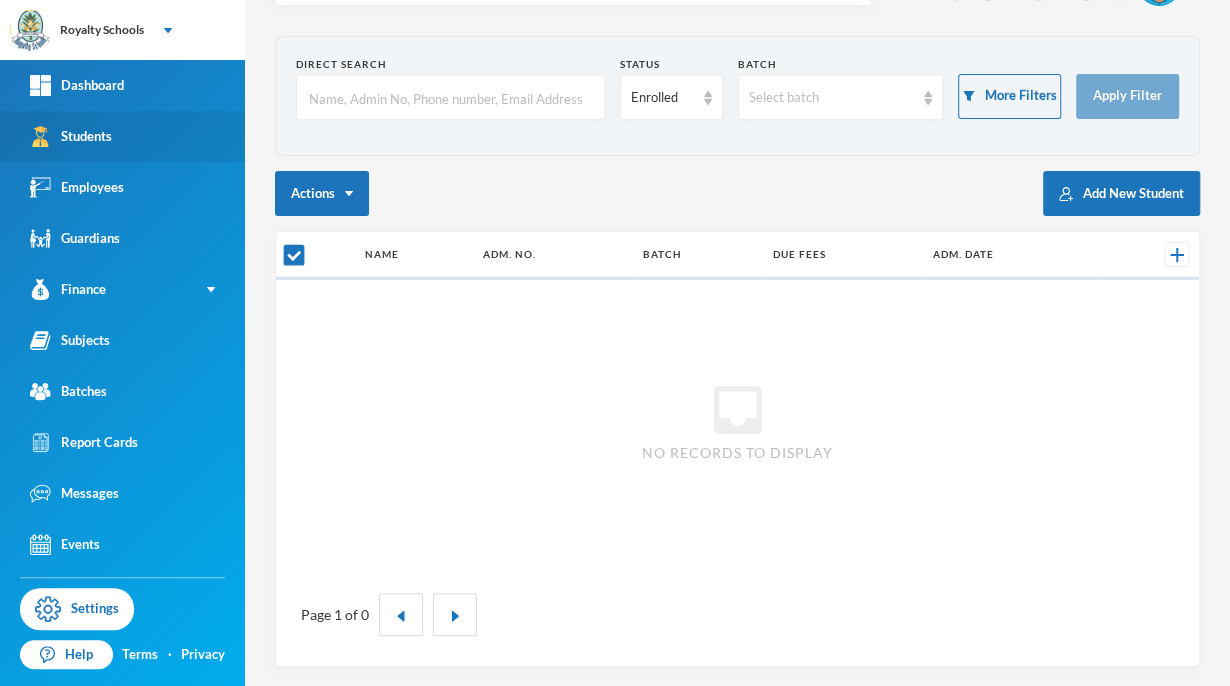 checkbox on "false" 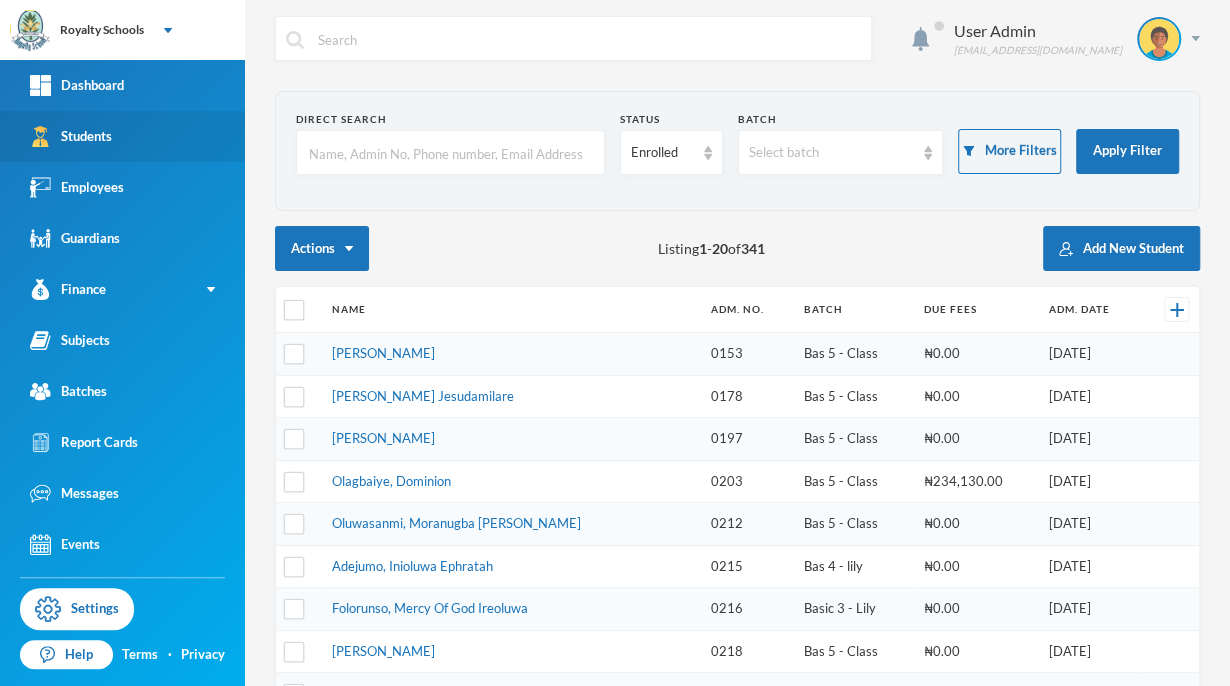 scroll, scrollTop: 0, scrollLeft: 0, axis: both 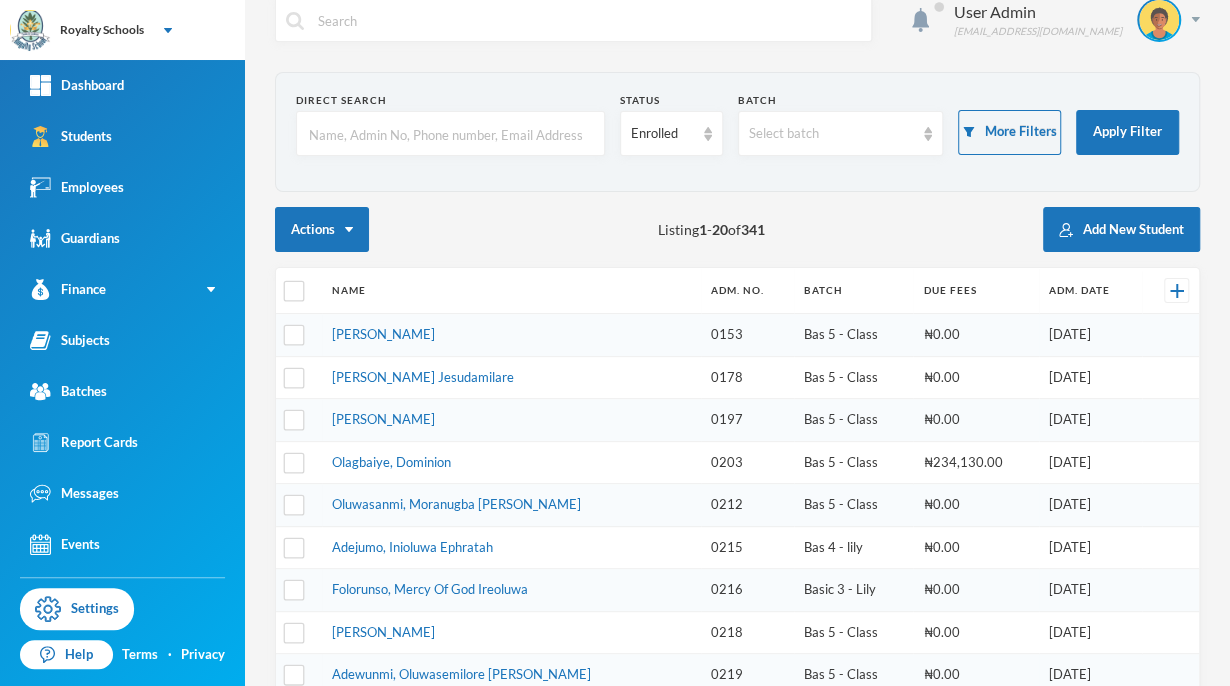 click on "[DATE]" at bounding box center [1090, 547] 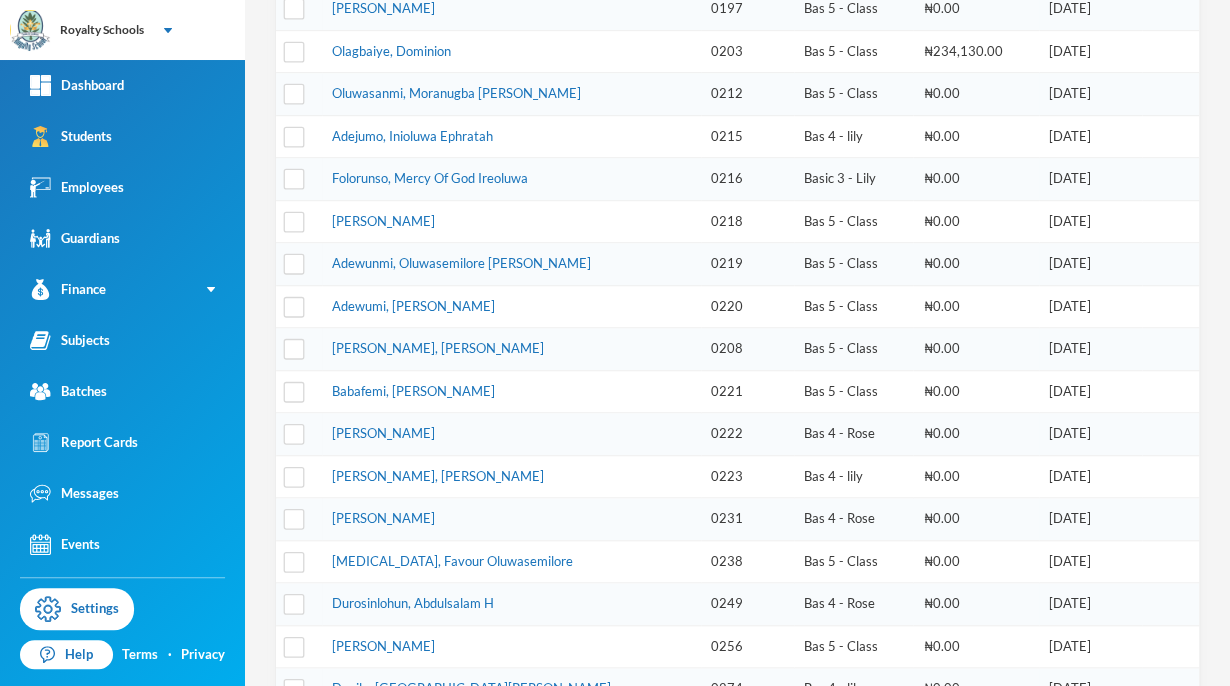 scroll, scrollTop: 0, scrollLeft: 0, axis: both 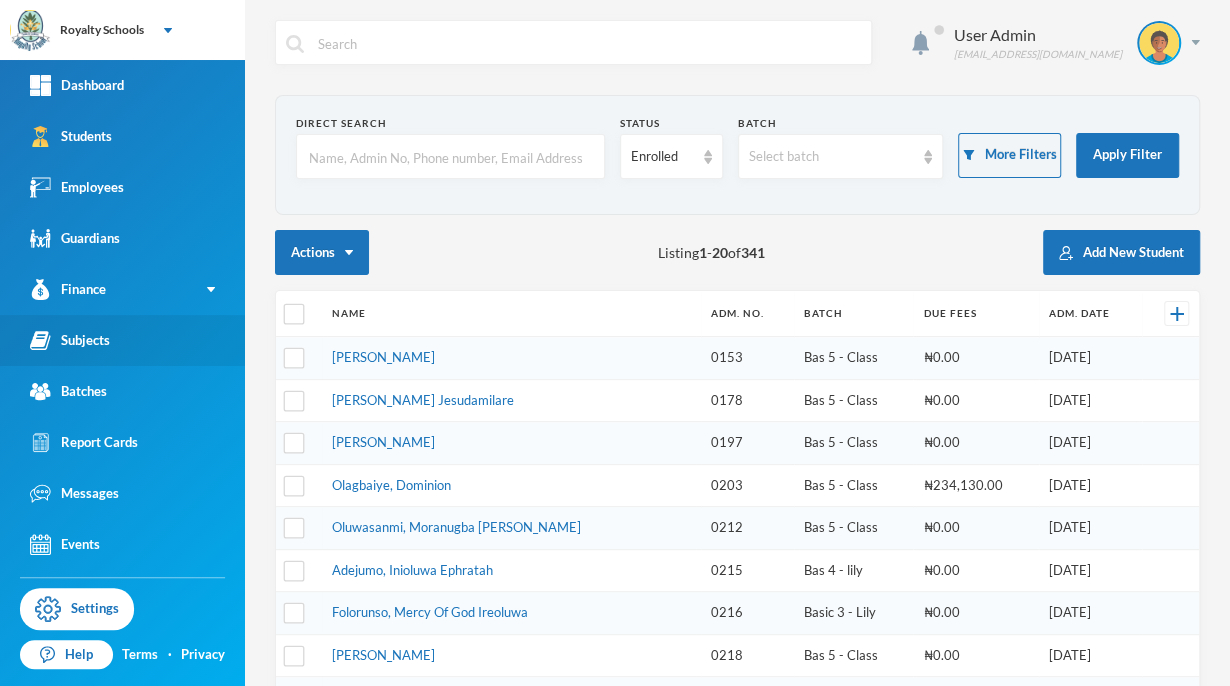 click on "Subjects" at bounding box center [122, 340] 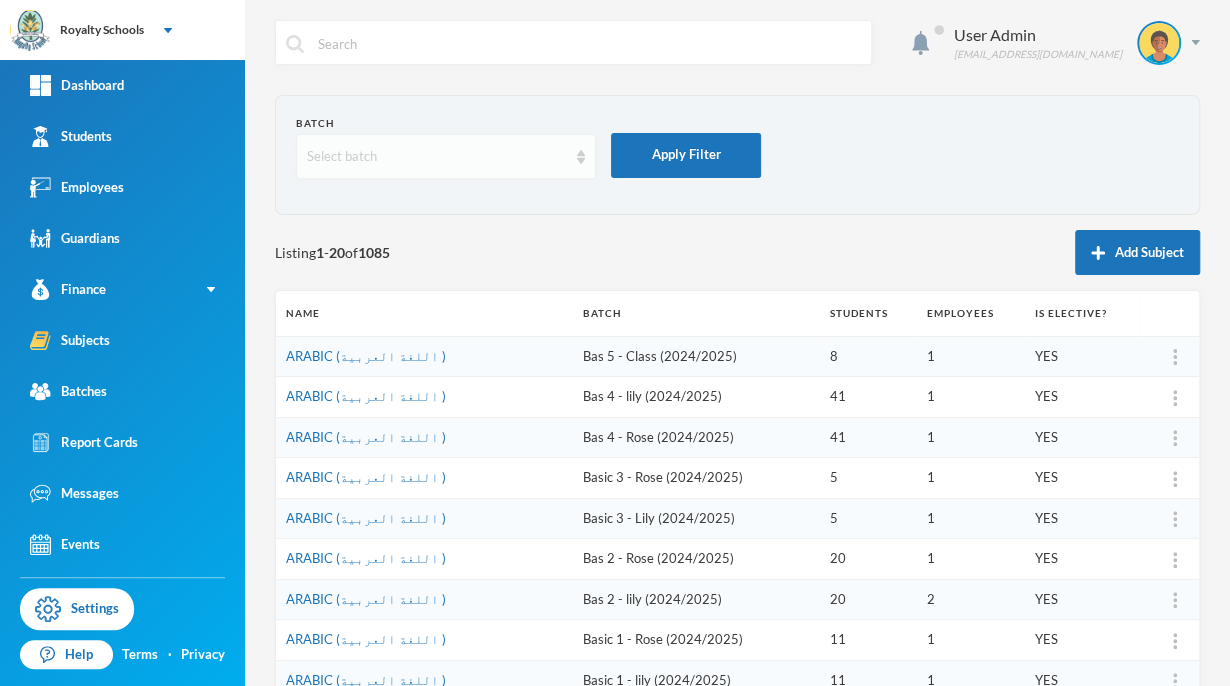click on "Select batch" at bounding box center (446, 156) 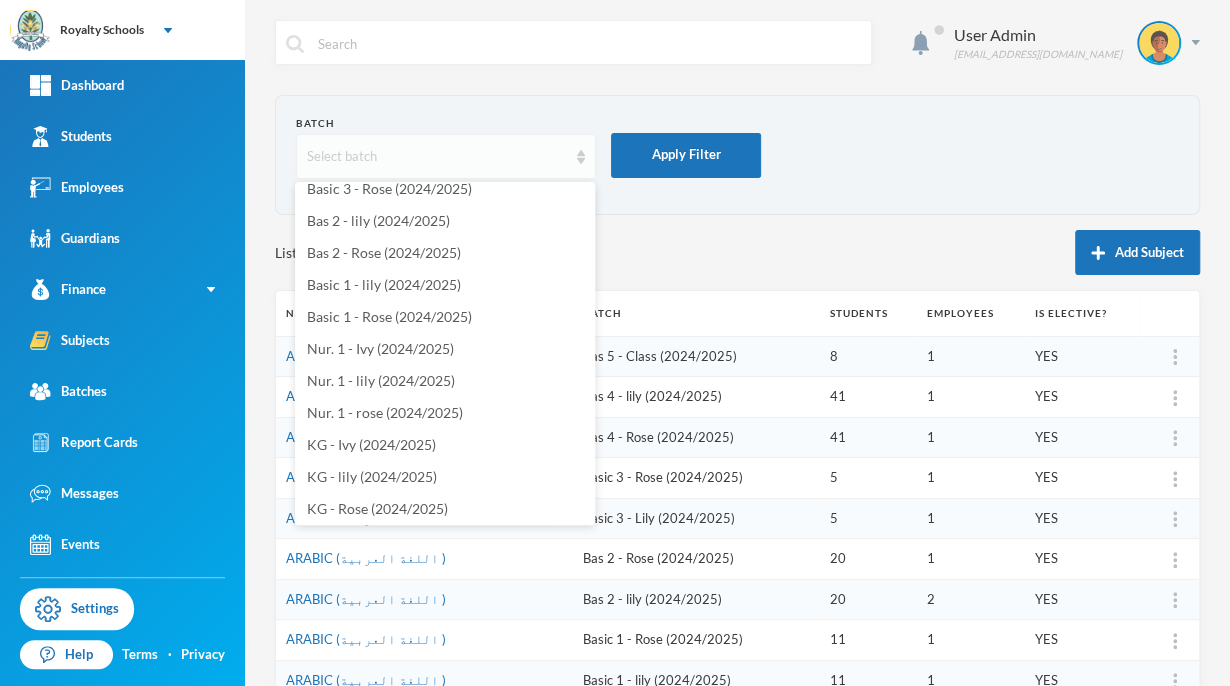 scroll, scrollTop: 271, scrollLeft: 0, axis: vertical 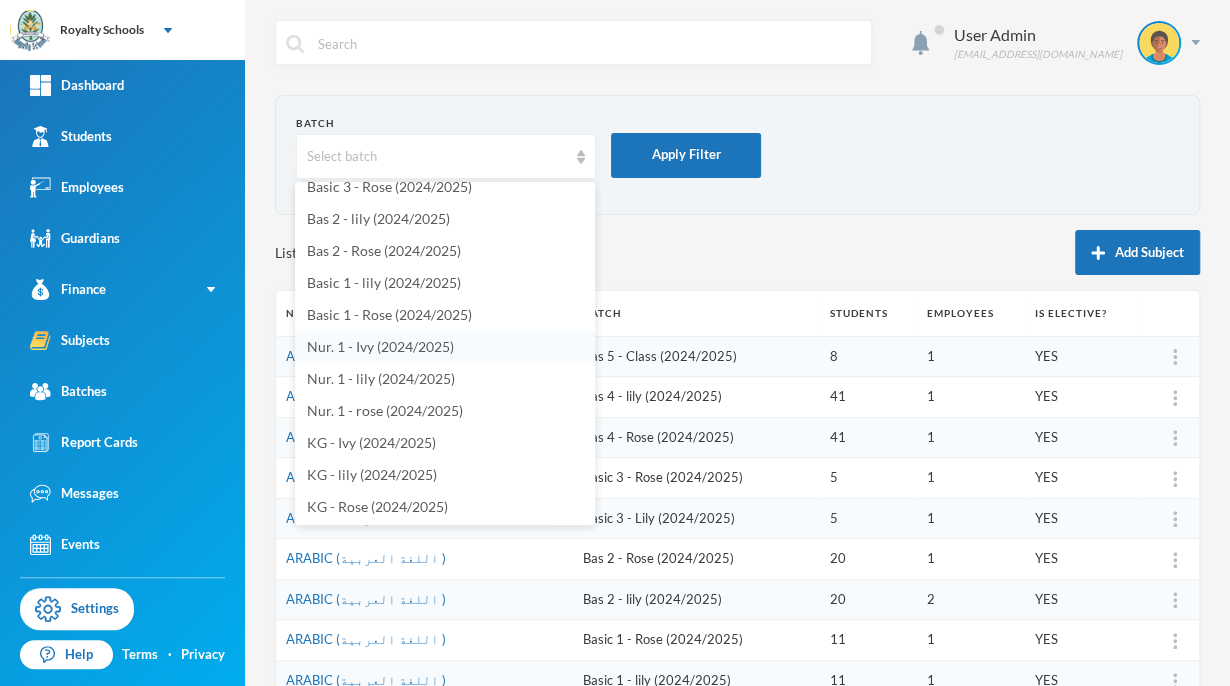 click on "Nur. 1 - Ivy (2024/2025)" at bounding box center (380, 346) 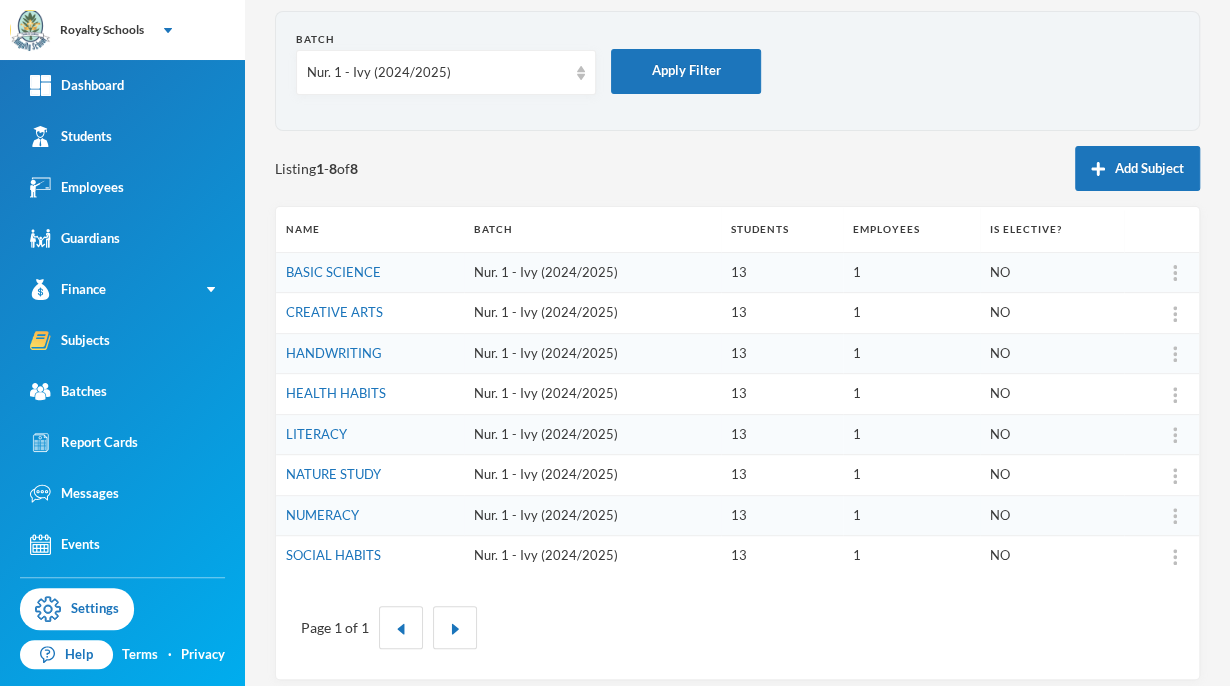 scroll, scrollTop: 95, scrollLeft: 0, axis: vertical 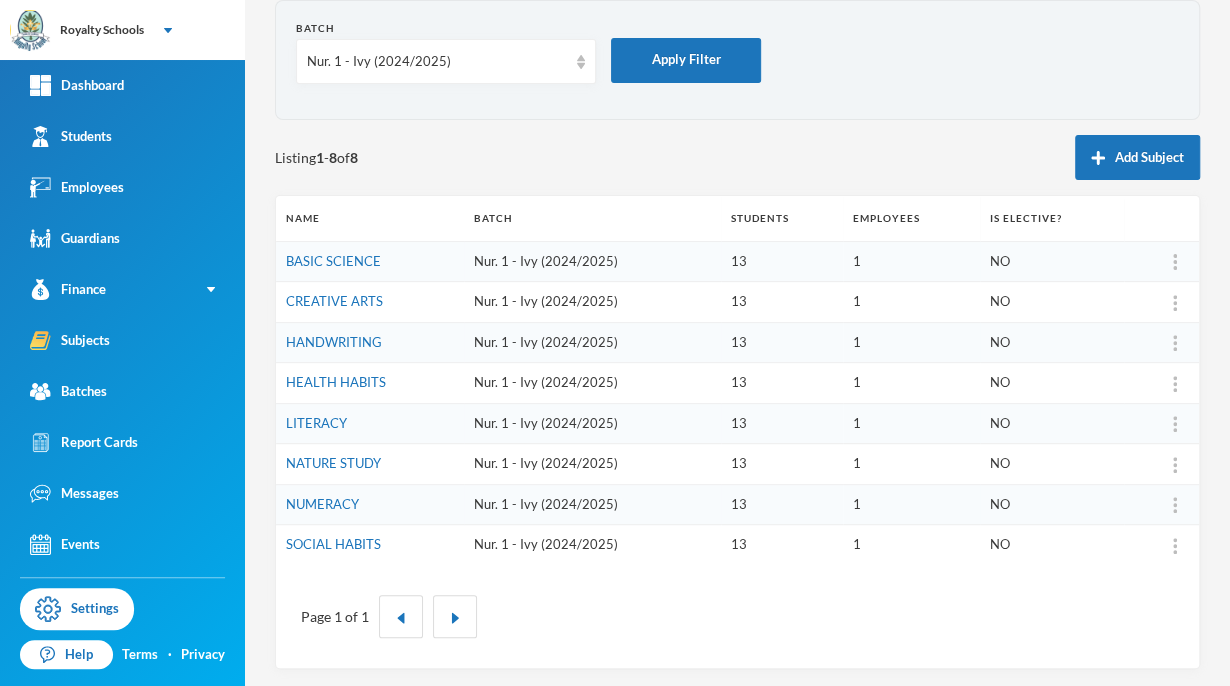 click on "1" at bounding box center (911, 342) 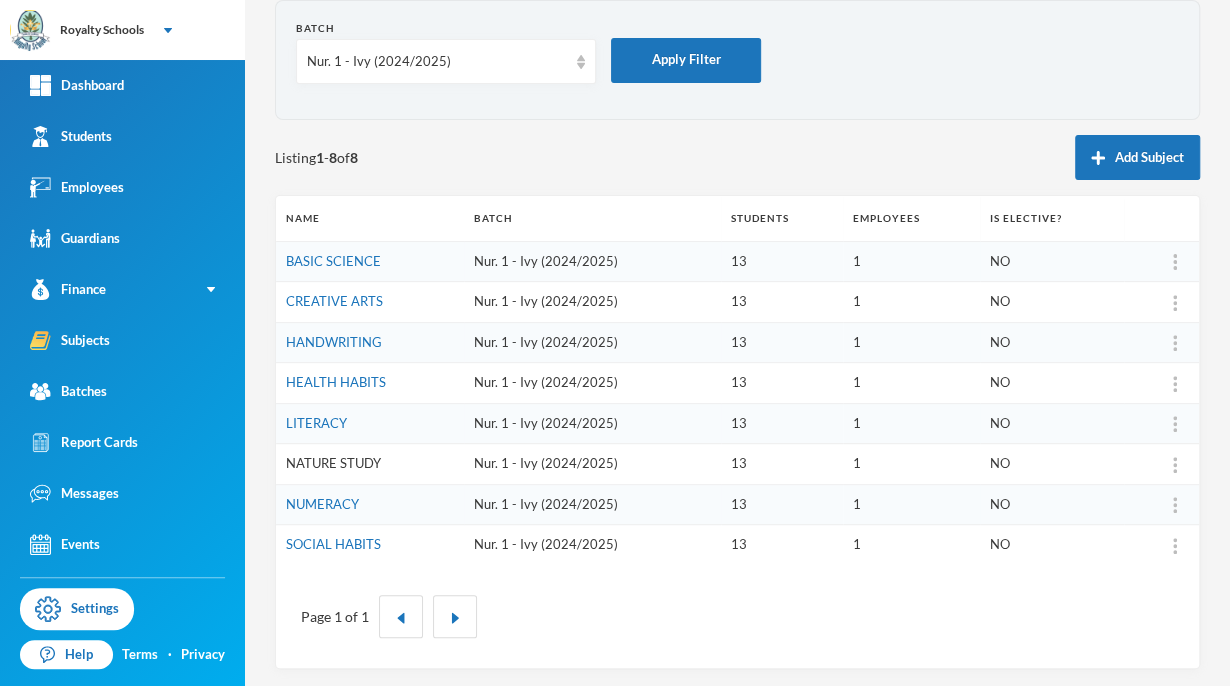 click on "NATURE STUDY" at bounding box center (333, 463) 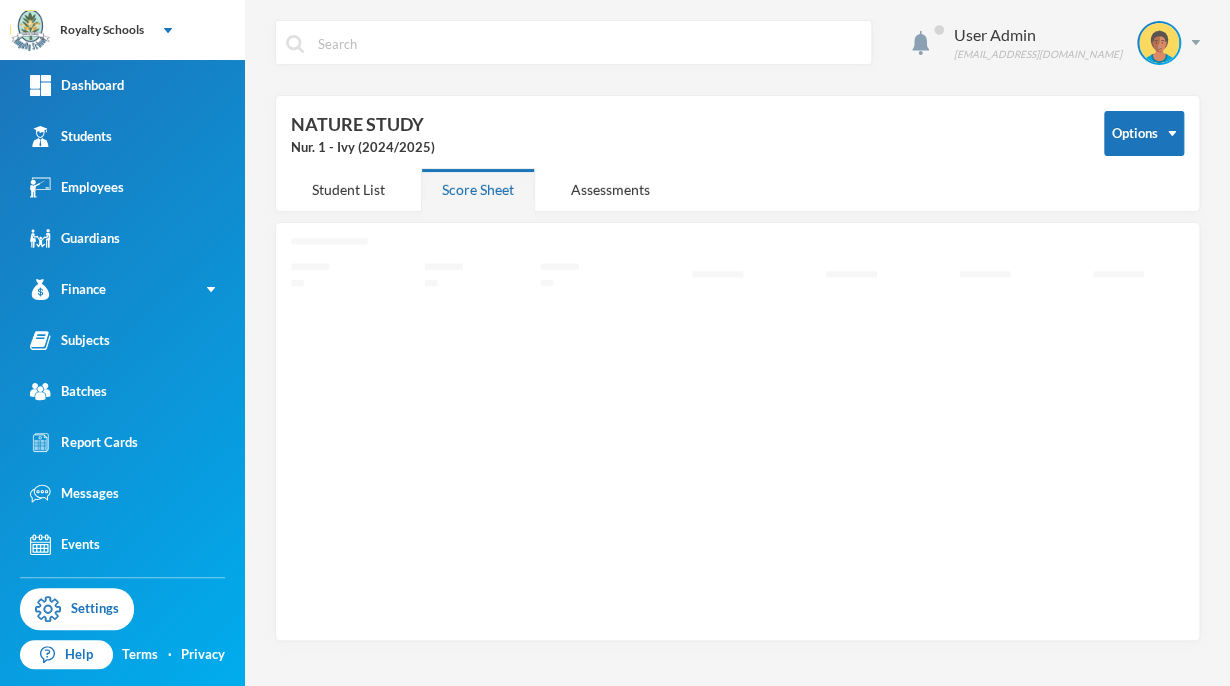 scroll, scrollTop: 0, scrollLeft: 0, axis: both 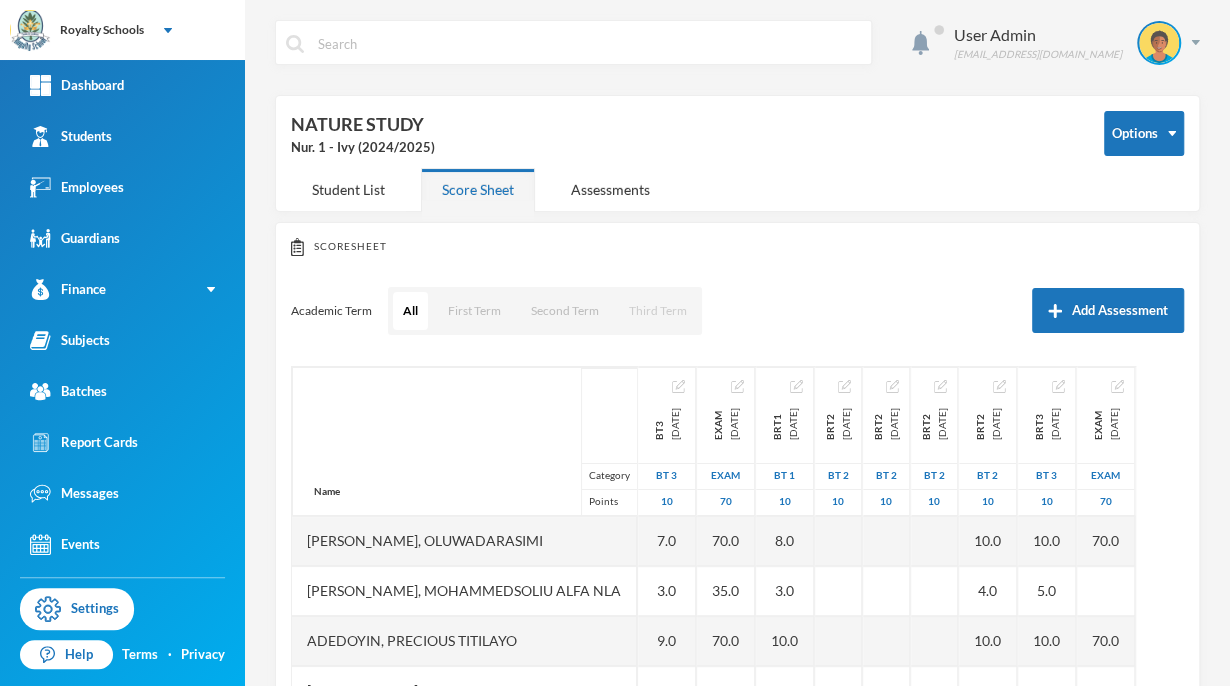 click on "Third Term" at bounding box center [658, 311] 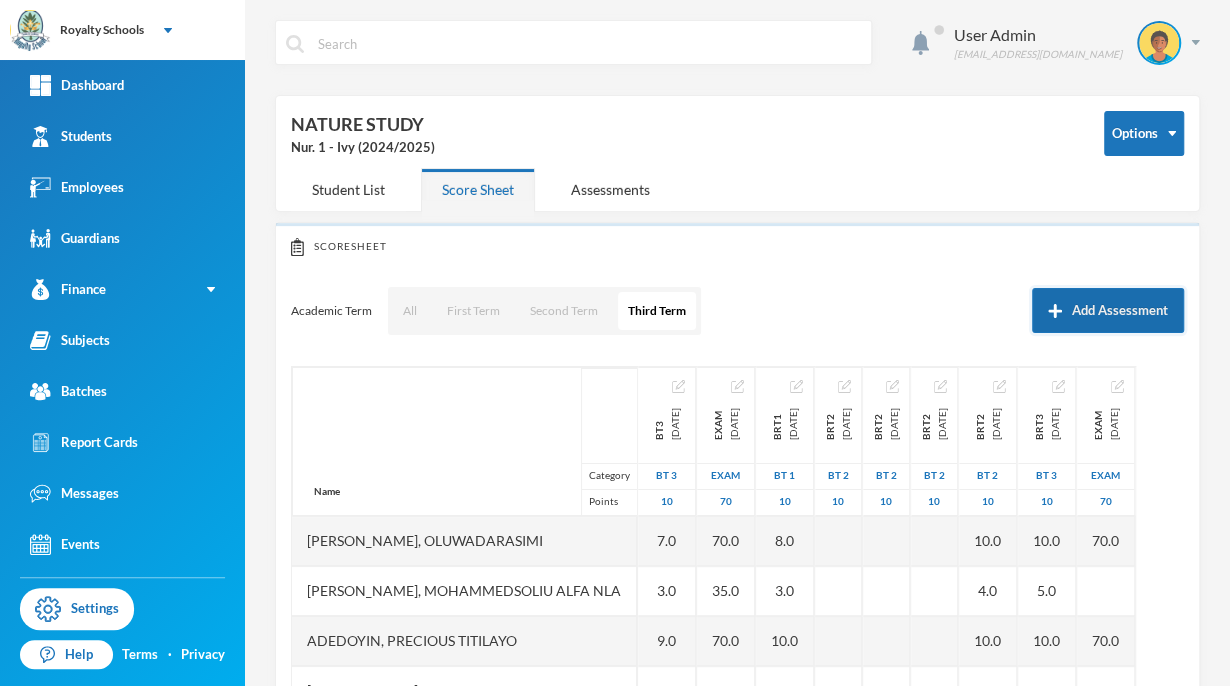 click on "Add Assessment" at bounding box center [1108, 310] 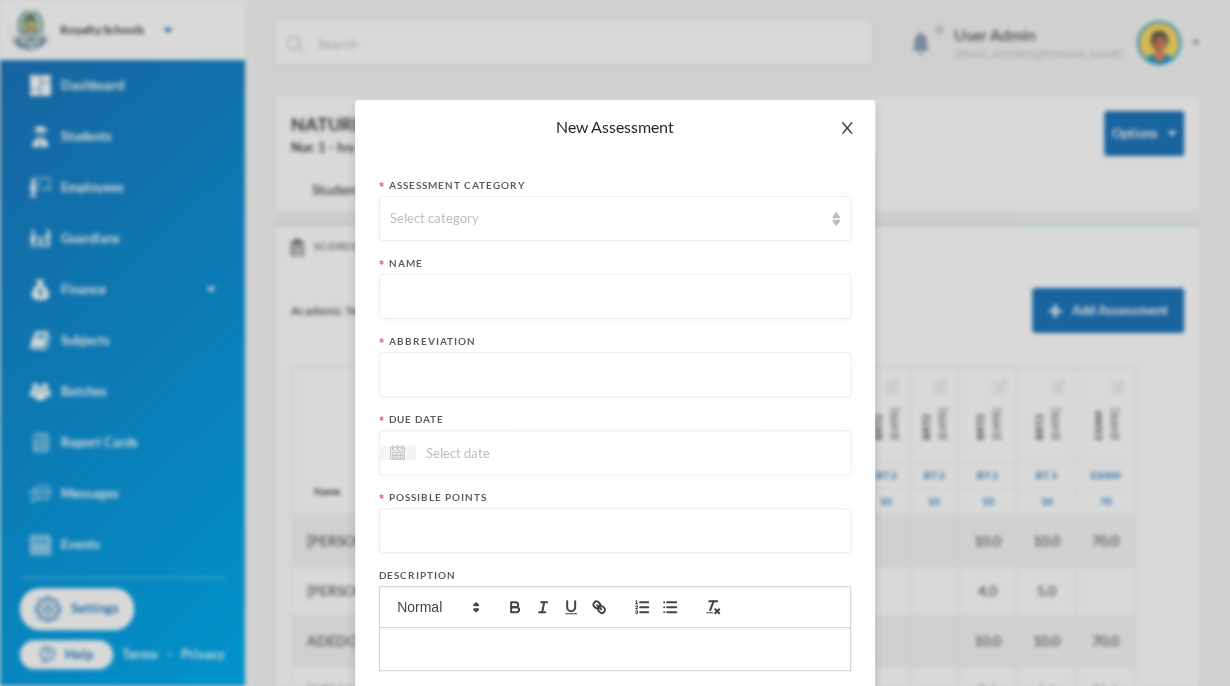 click at bounding box center (847, 128) 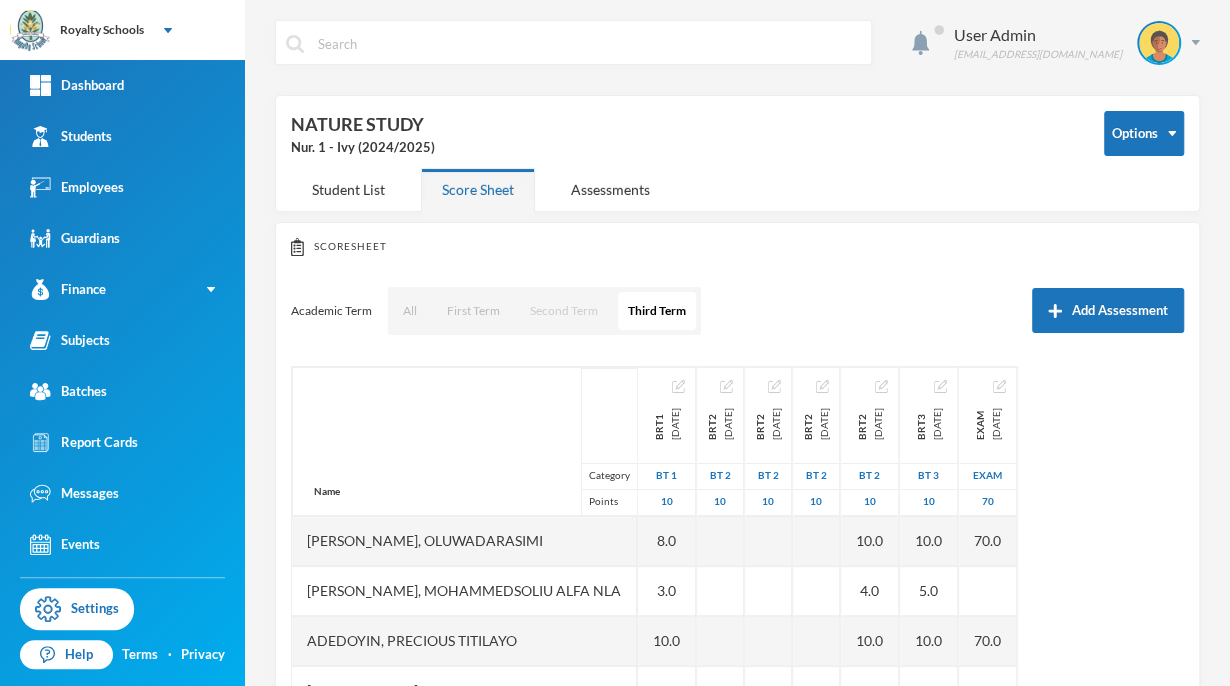 click on "Second Term" at bounding box center (564, 311) 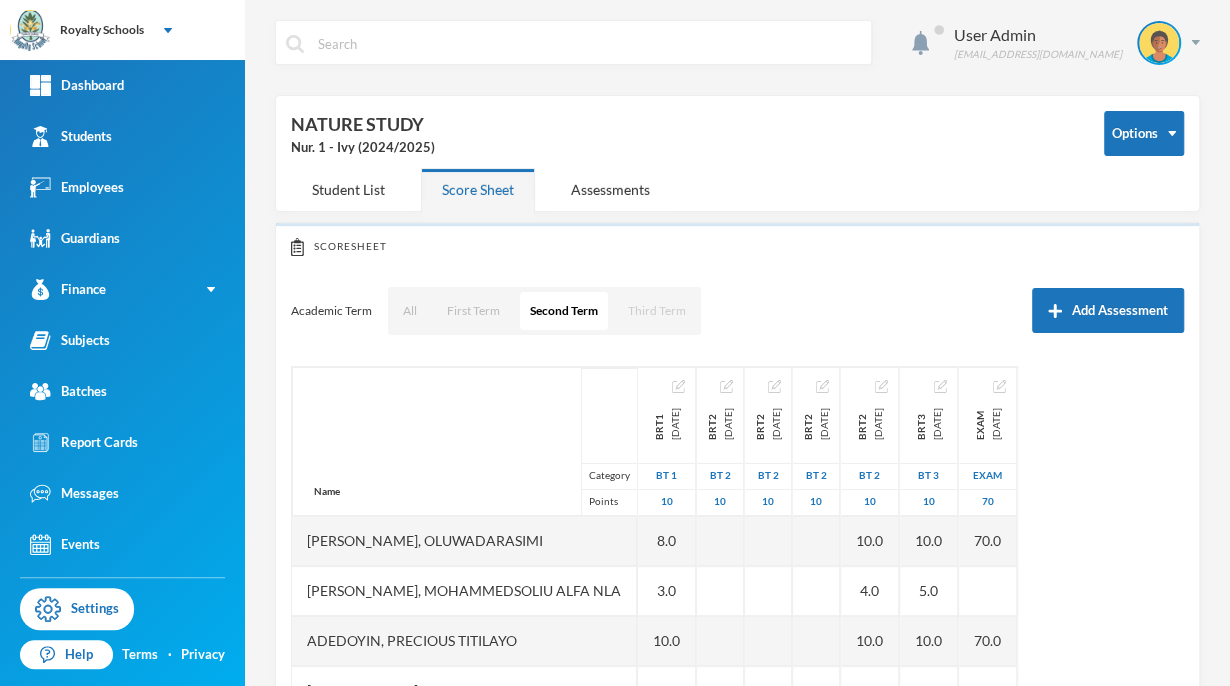 click on "Third Term" at bounding box center [657, 311] 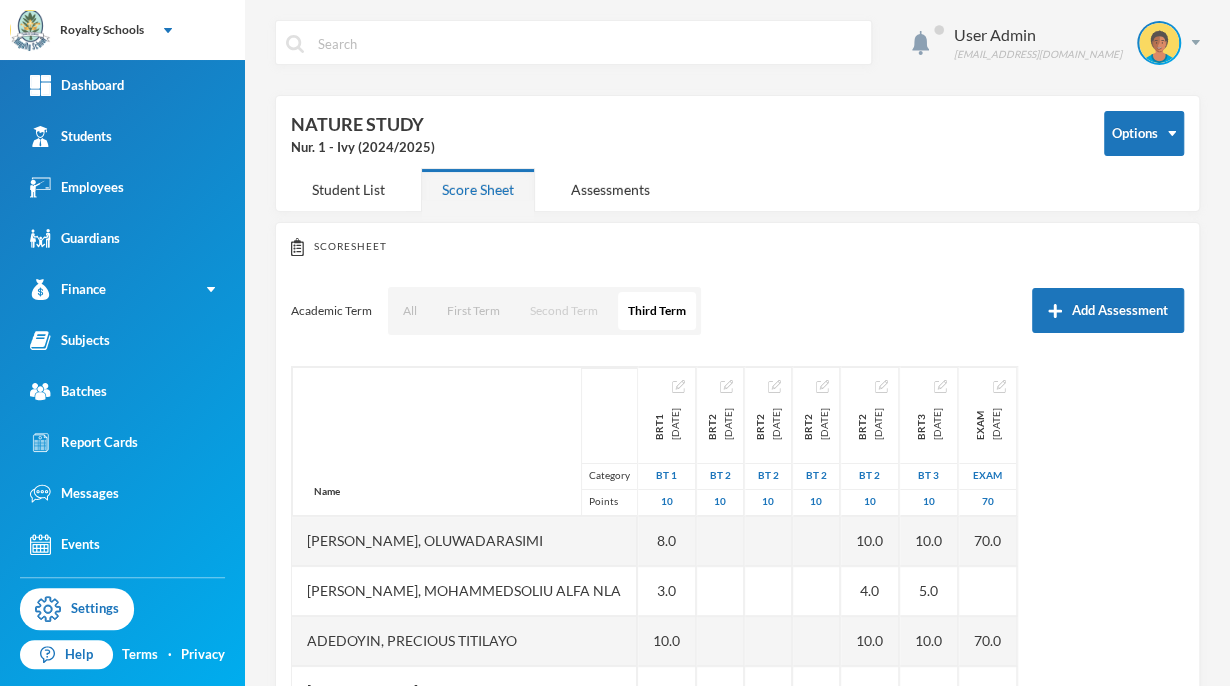 click on "Second Term" at bounding box center (564, 311) 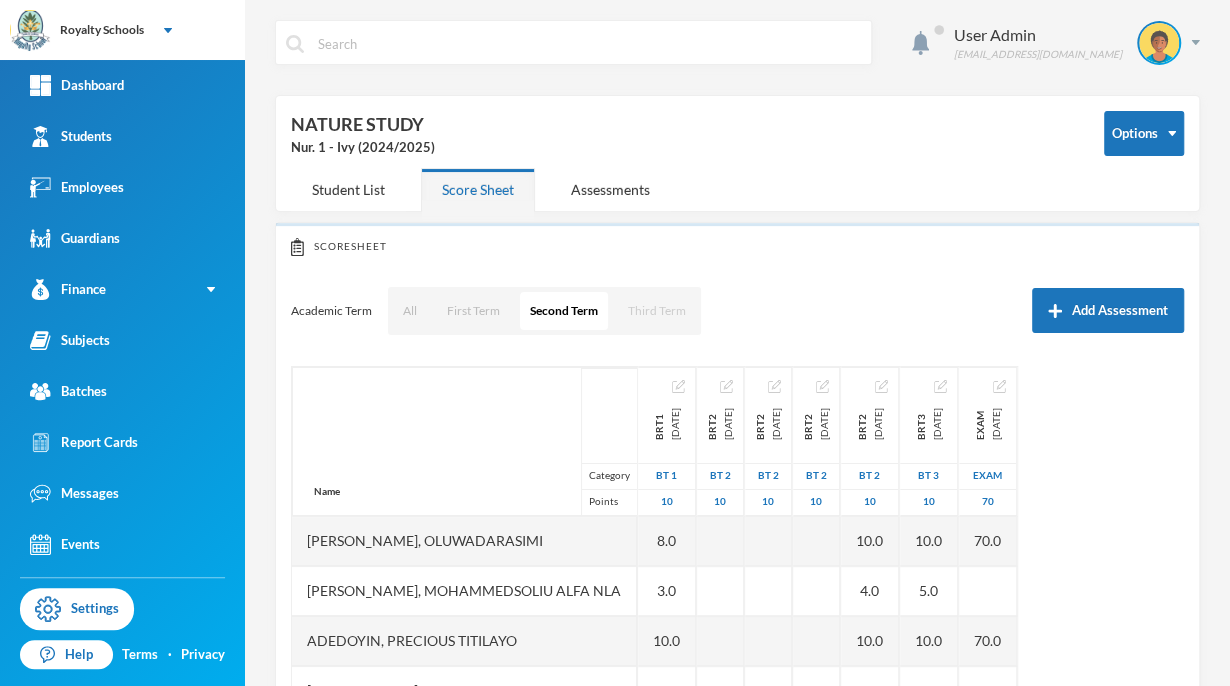 click on "Third Term" at bounding box center [657, 311] 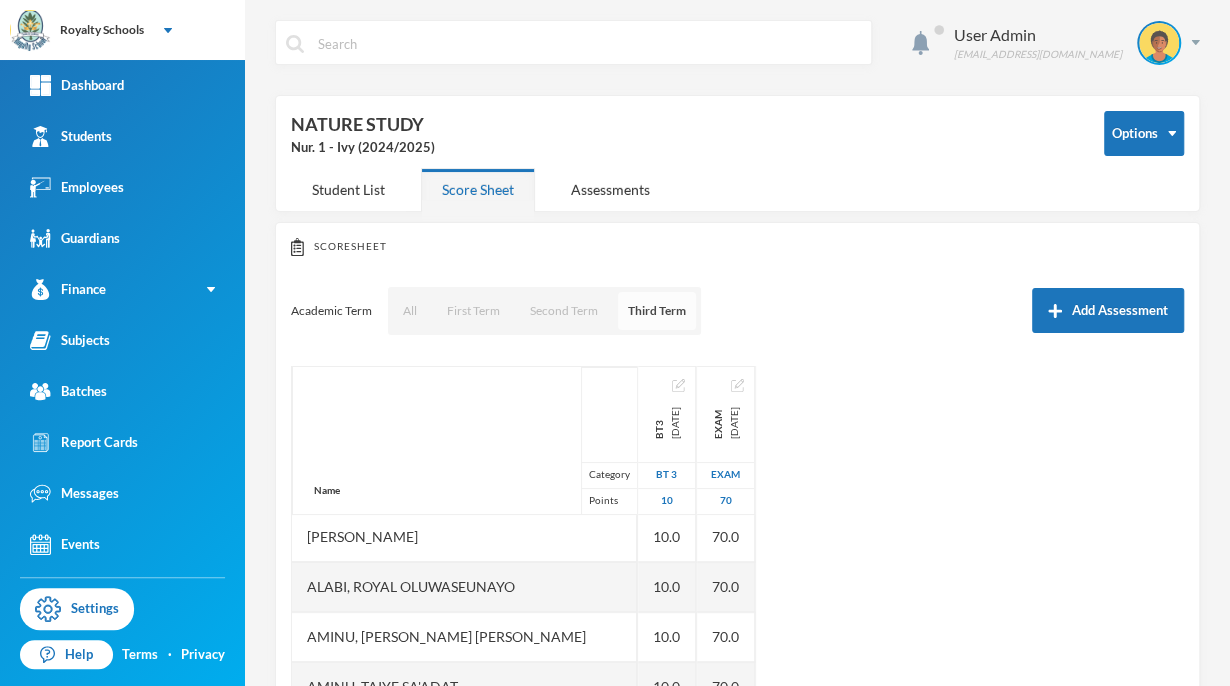 scroll, scrollTop: 0, scrollLeft: 0, axis: both 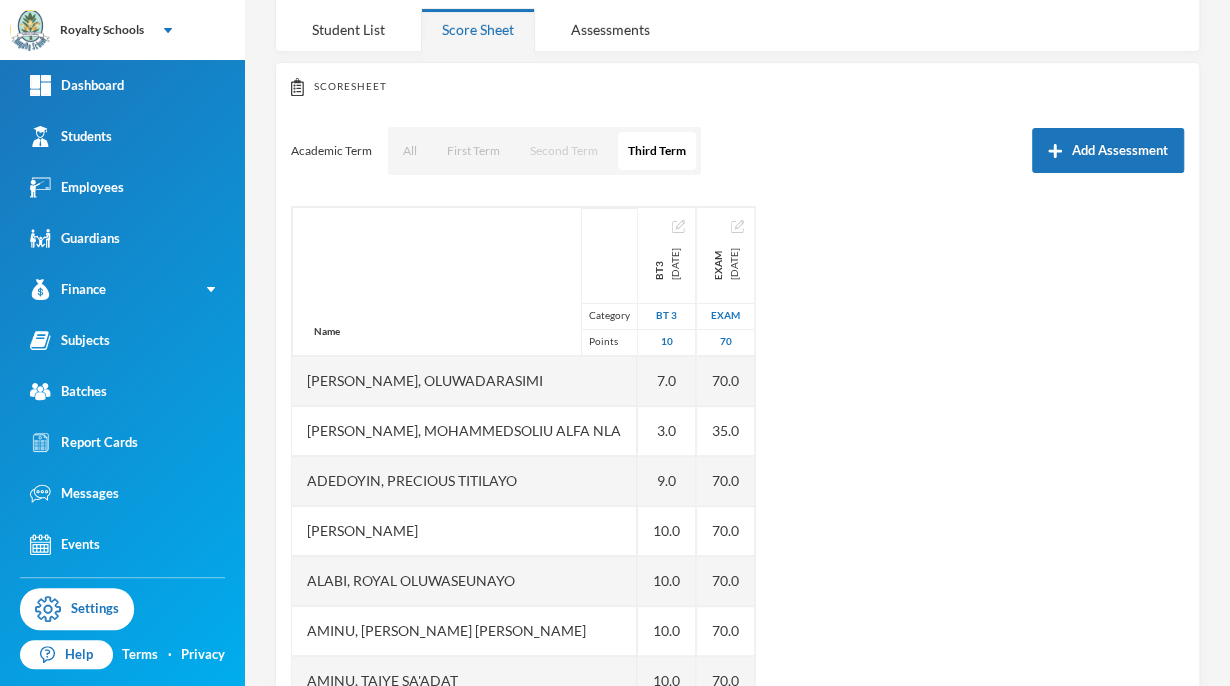 click on "Second Term" at bounding box center (564, 151) 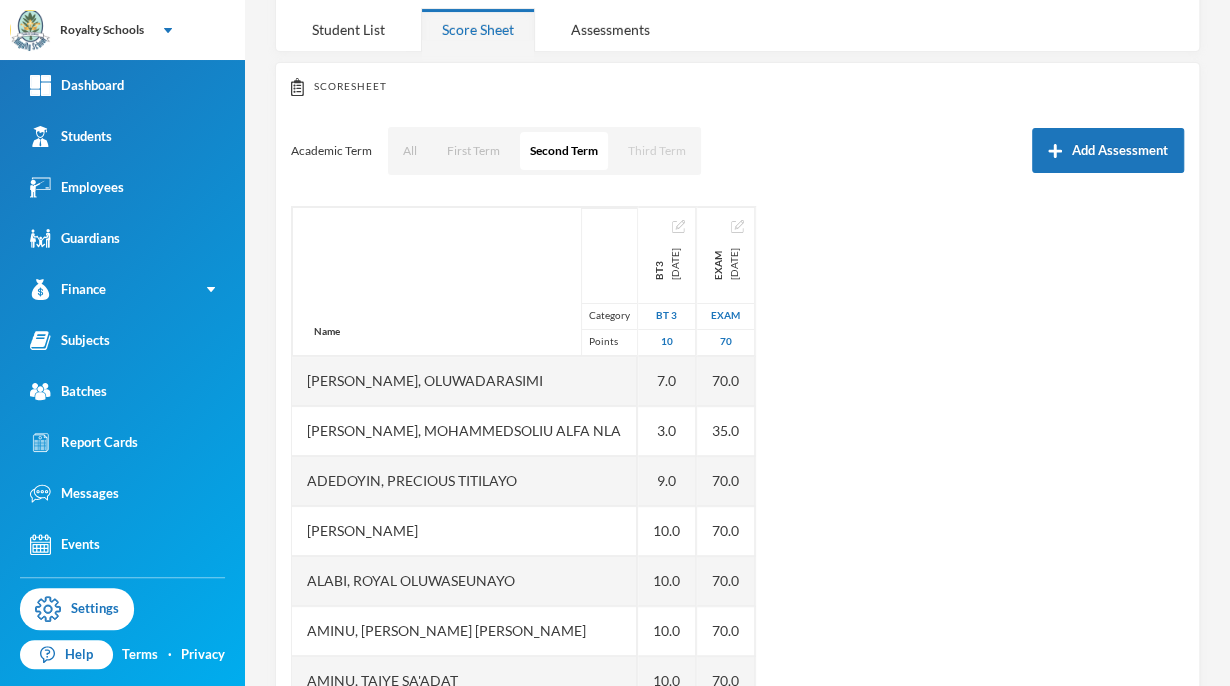 click on "Third Term" at bounding box center [657, 151] 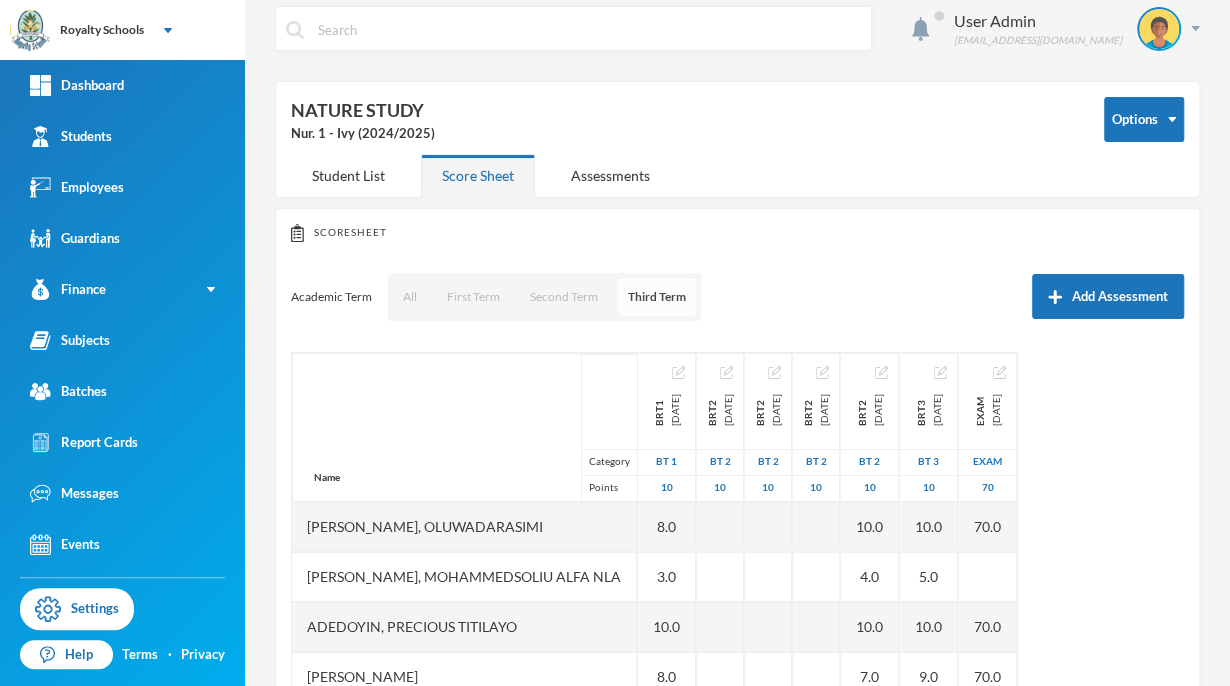 scroll, scrollTop: 0, scrollLeft: 0, axis: both 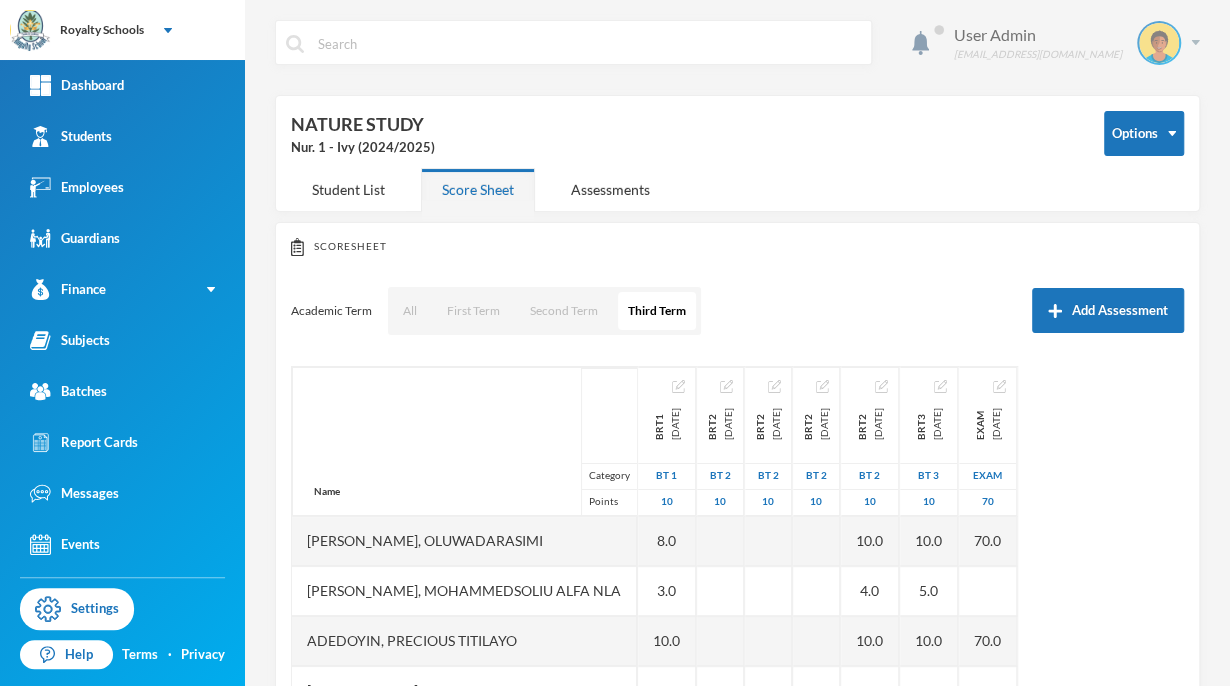 click at bounding box center [1159, 43] 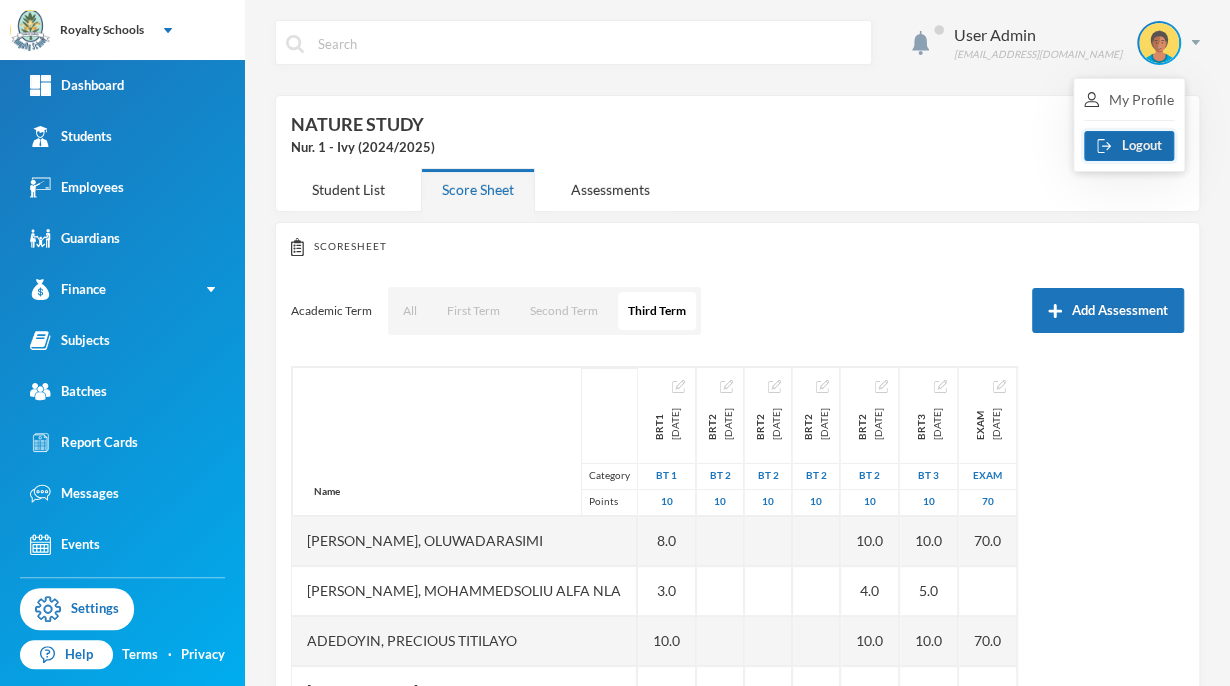 click on "Logout" at bounding box center (1129, 146) 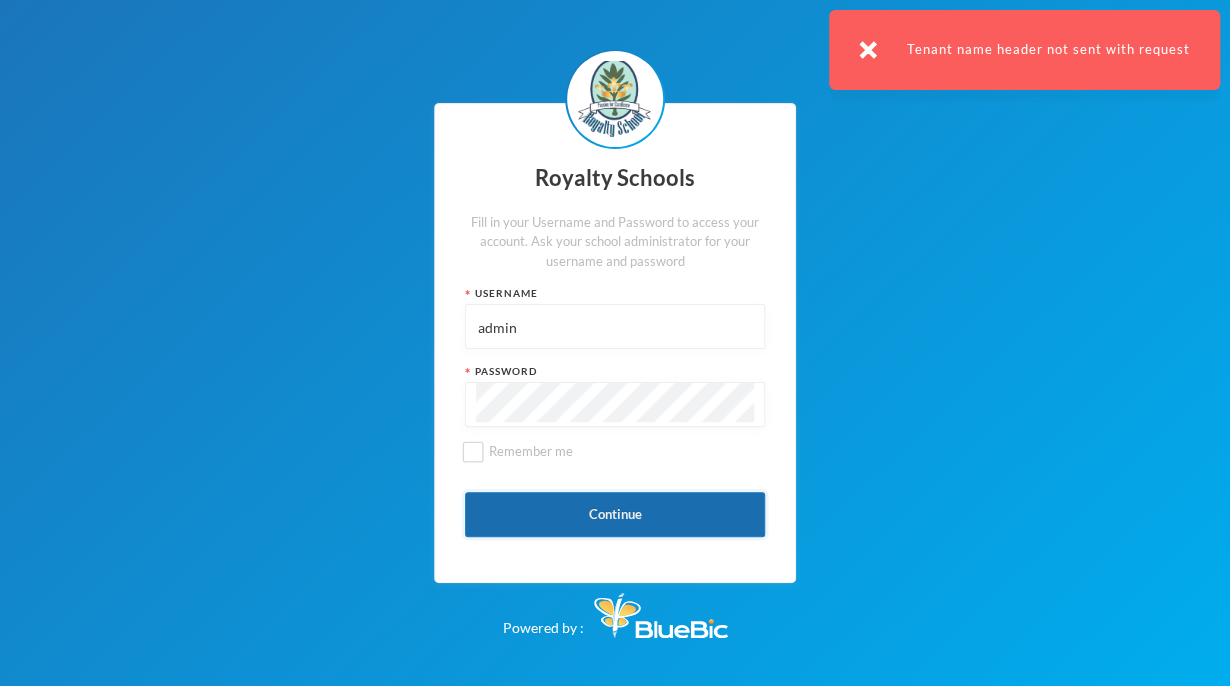 click on "Continue" at bounding box center [615, 514] 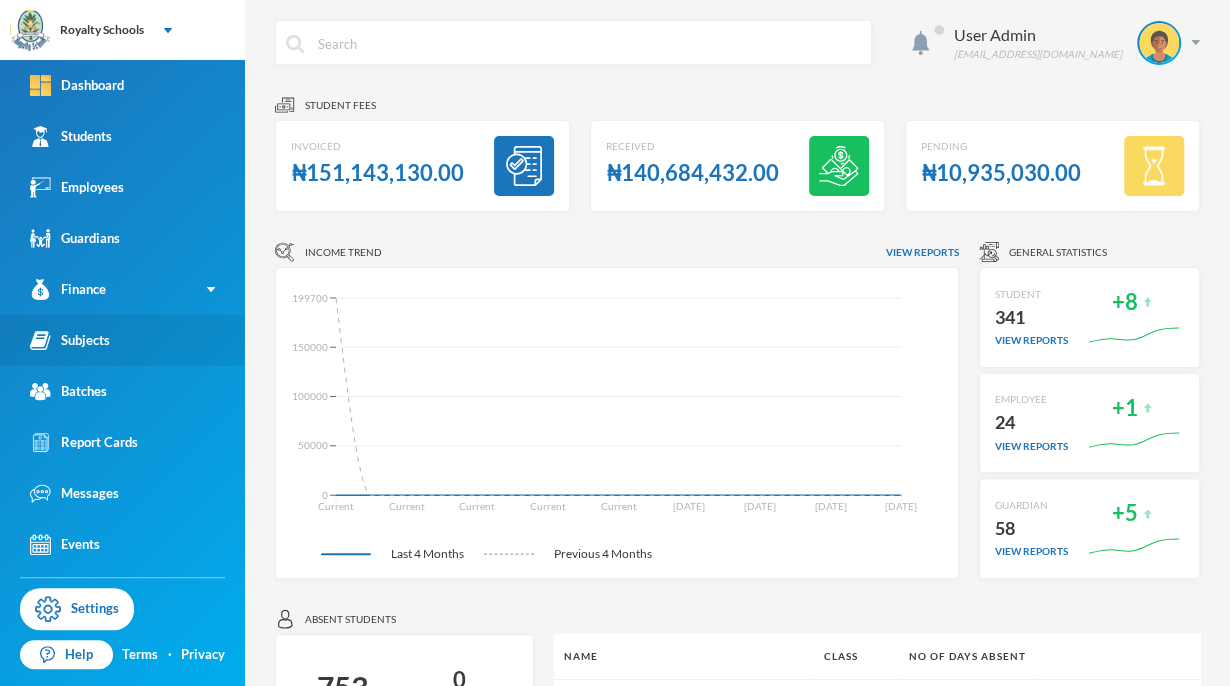click on "Subjects" at bounding box center [122, 340] 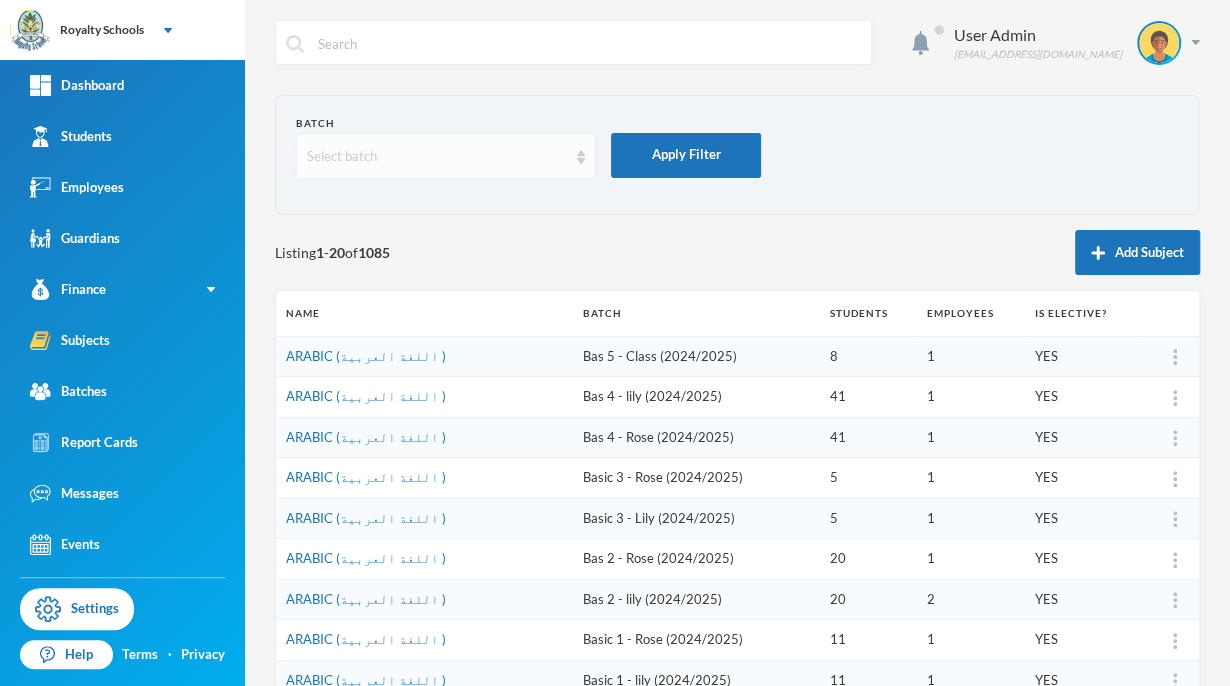 click on "Select batch" at bounding box center [446, 156] 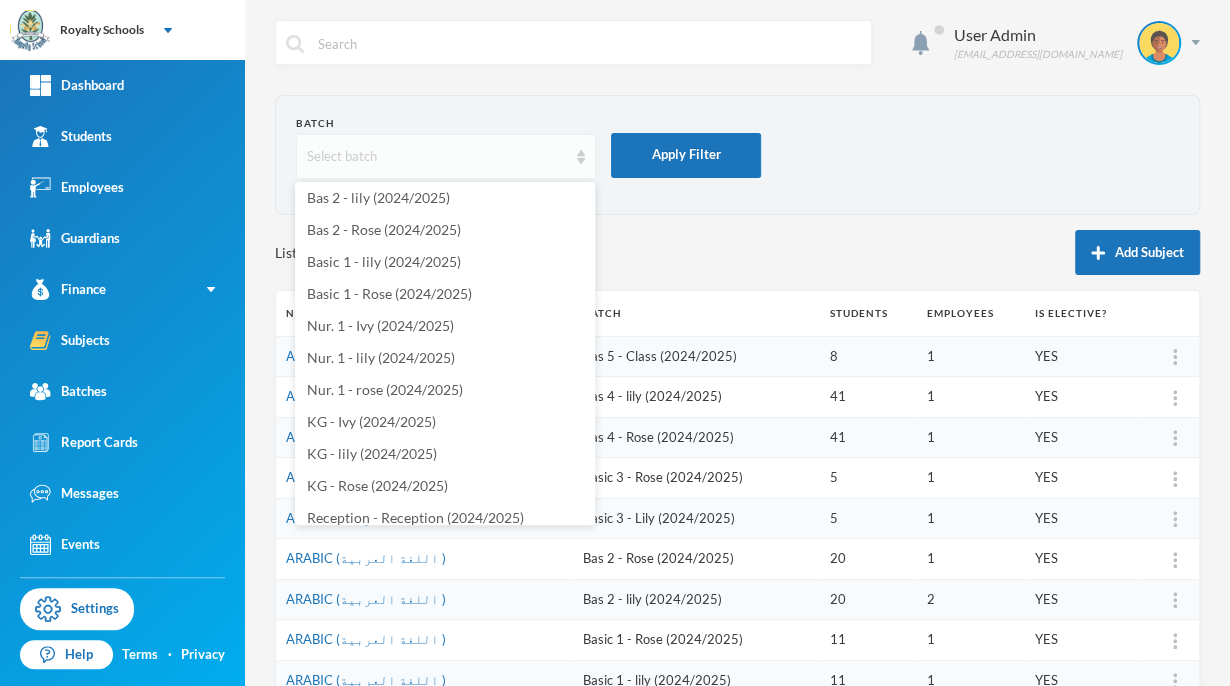scroll, scrollTop: 293, scrollLeft: 0, axis: vertical 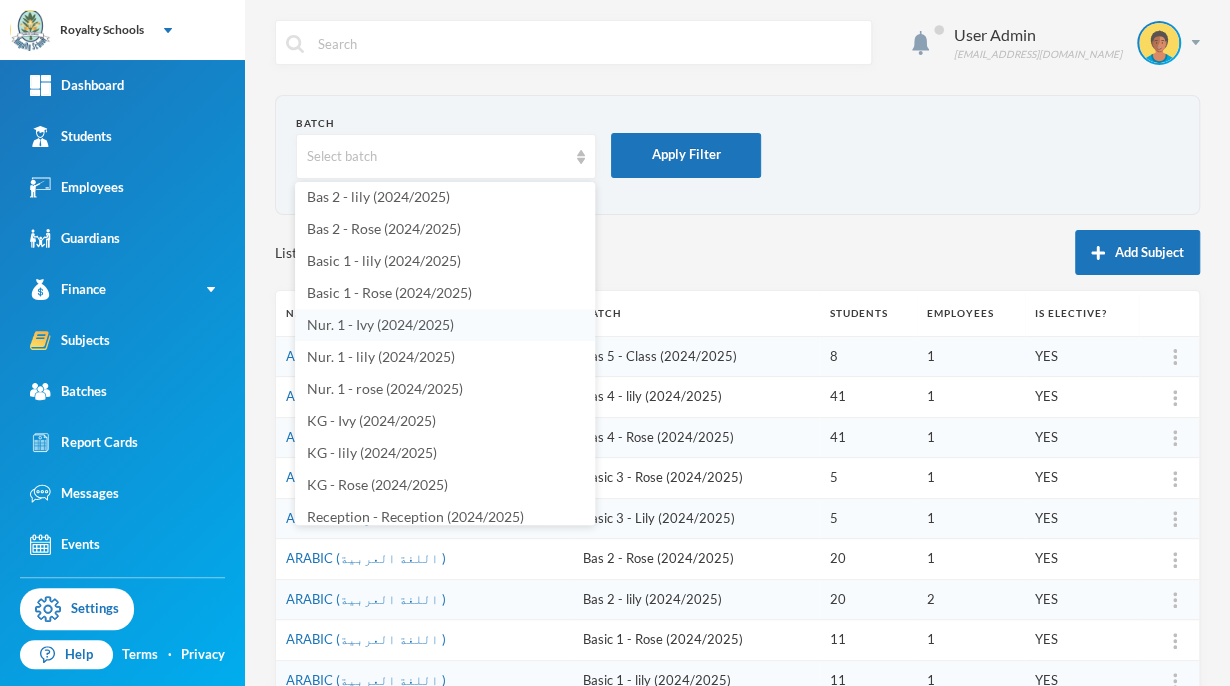 click on "Nur. 1 - Ivy (2024/2025)" at bounding box center (380, 324) 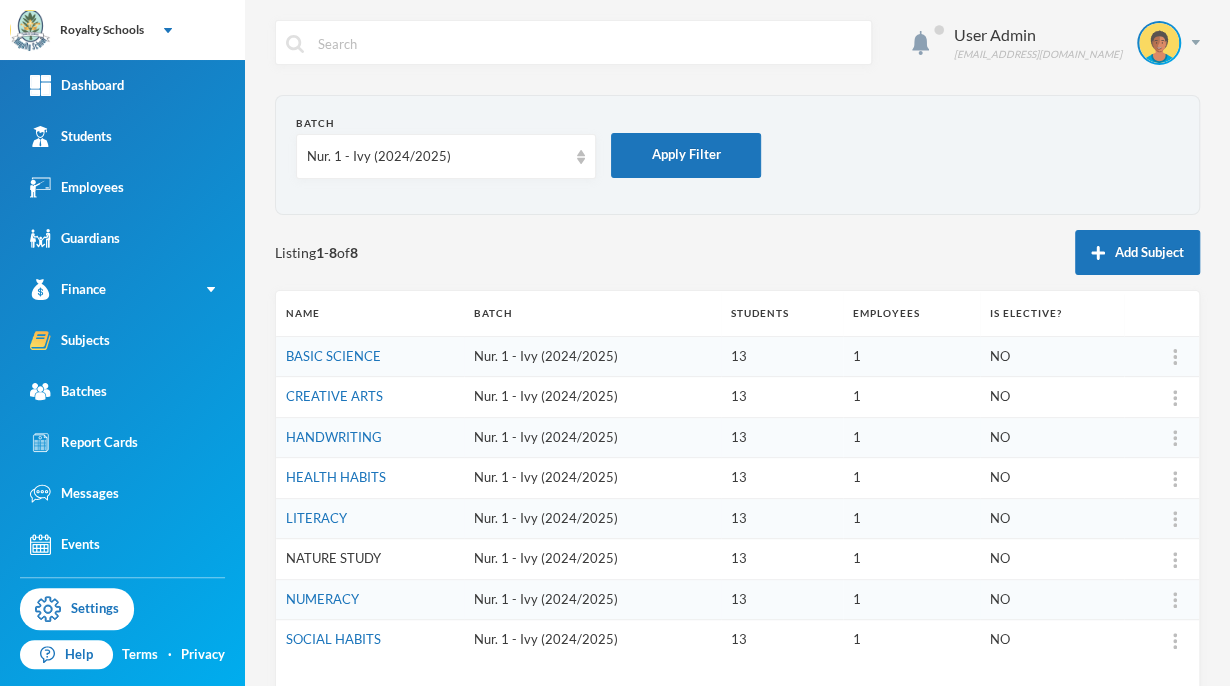click on "NATURE STUDY" at bounding box center (333, 558) 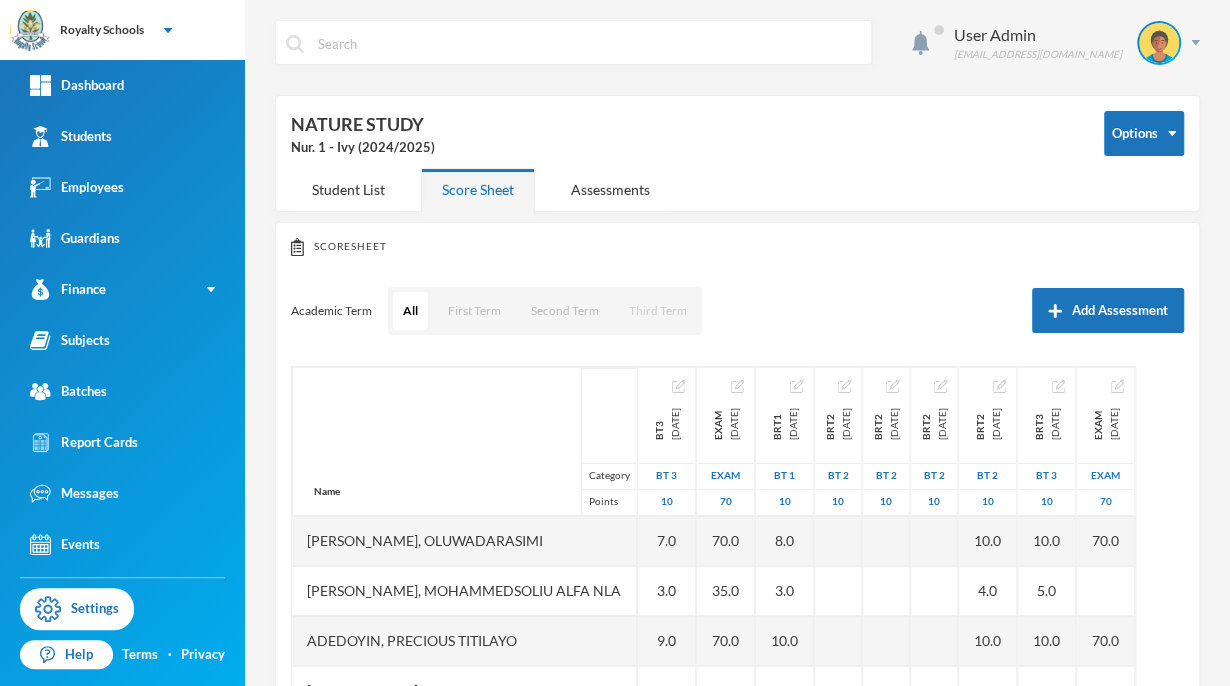 click on "Third Term" at bounding box center (658, 311) 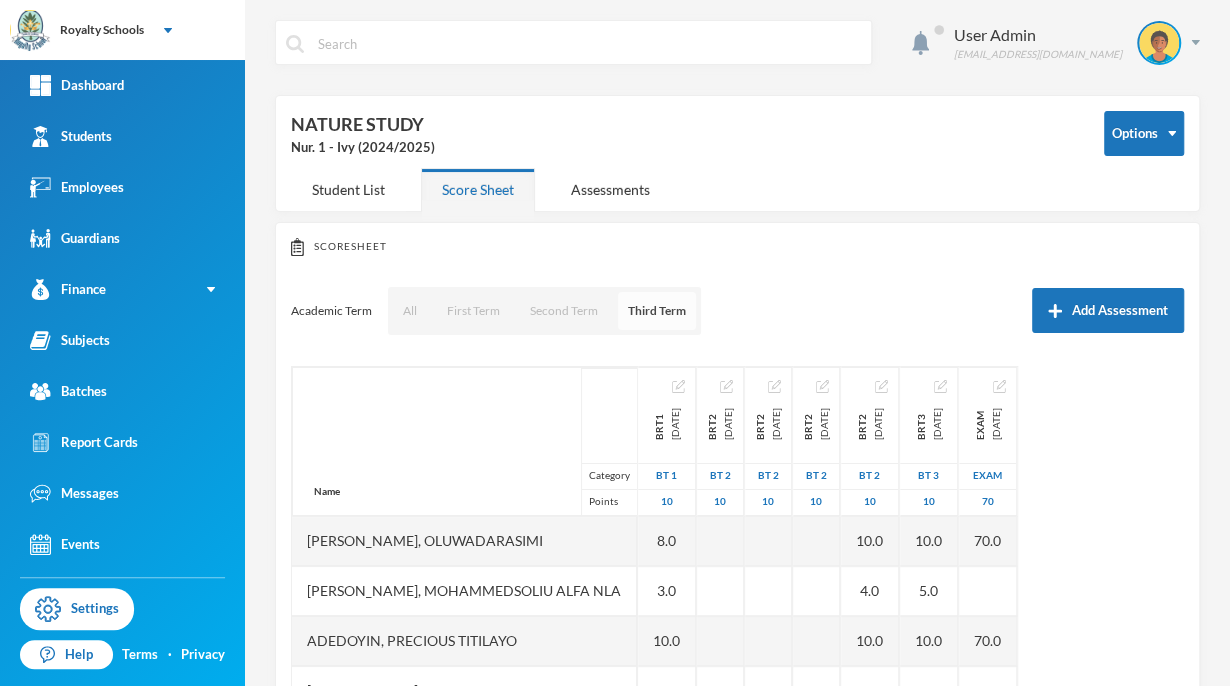 click on "Third Term" at bounding box center [657, 311] 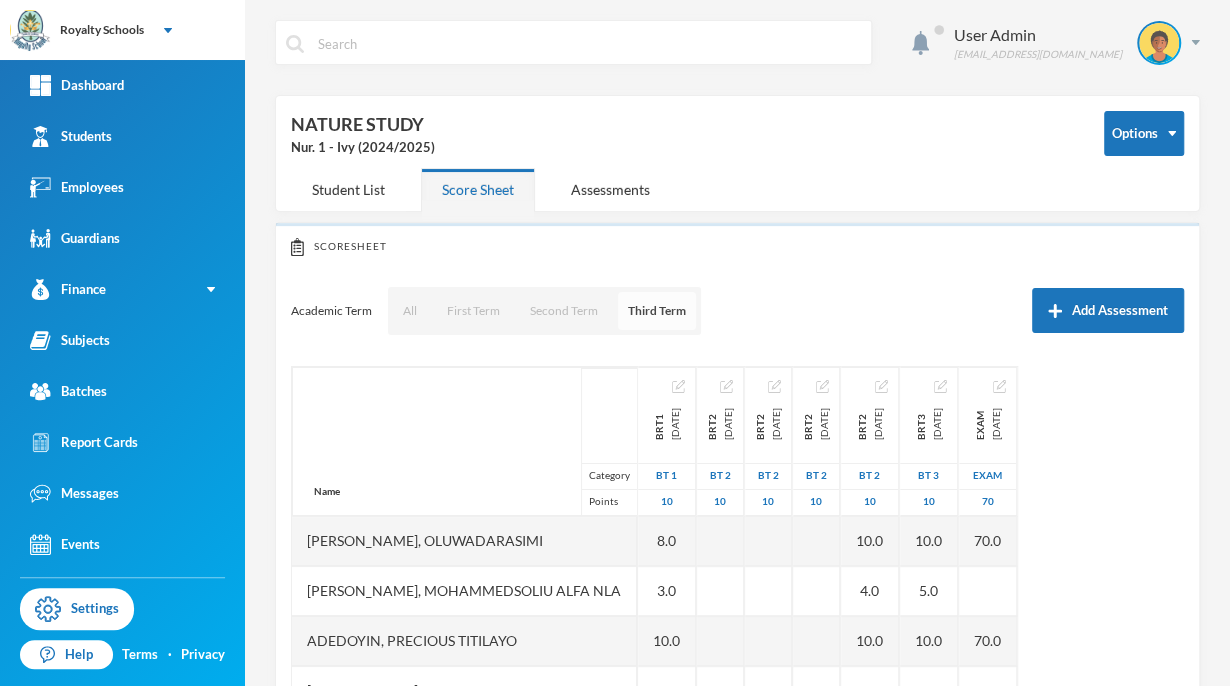 click on "Third Term" at bounding box center [657, 311] 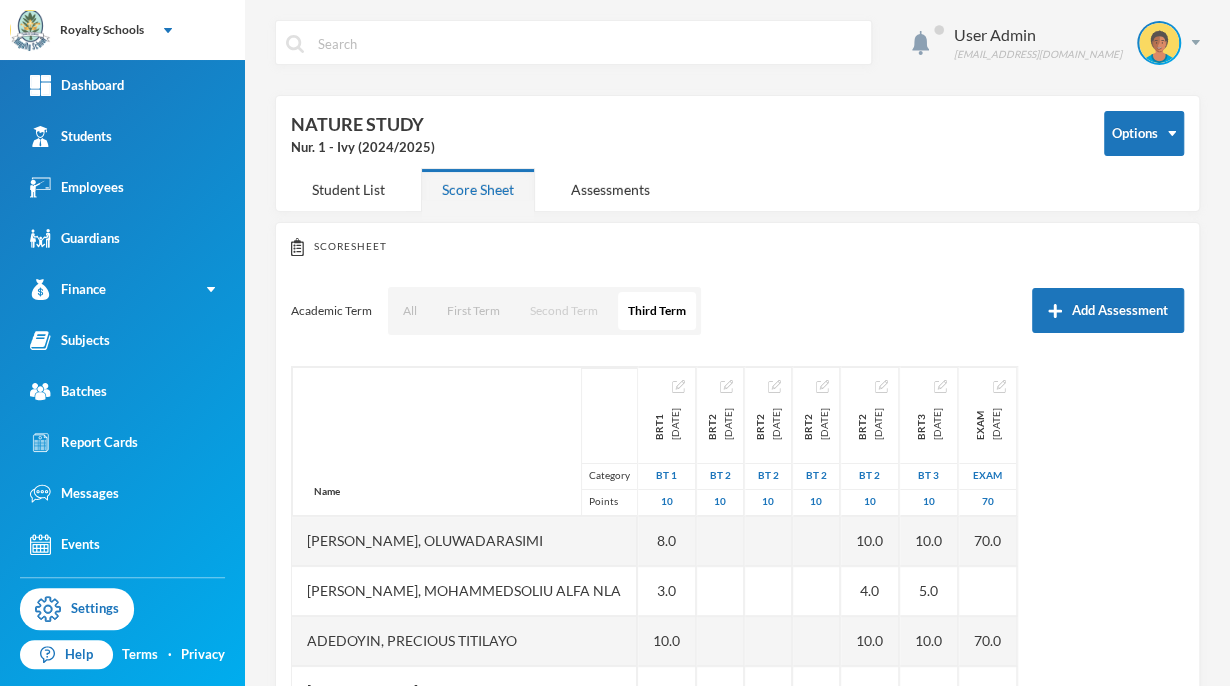 click on "Second Term" at bounding box center (564, 311) 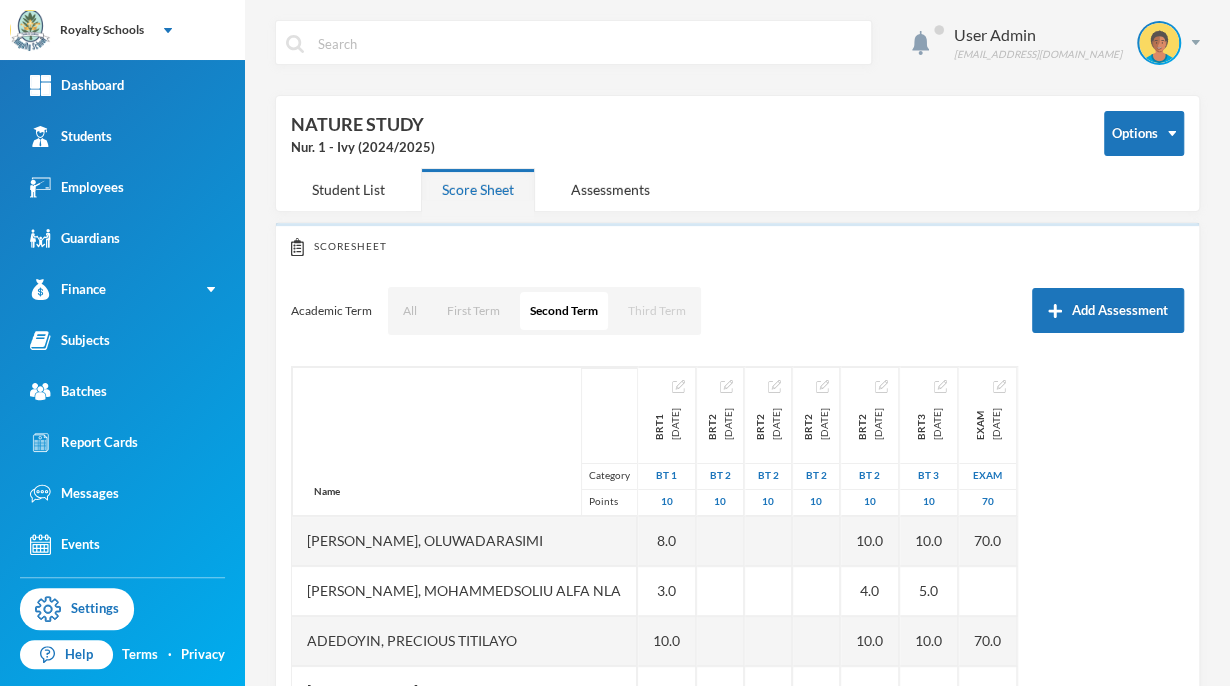 click on "Third Term" at bounding box center [657, 311] 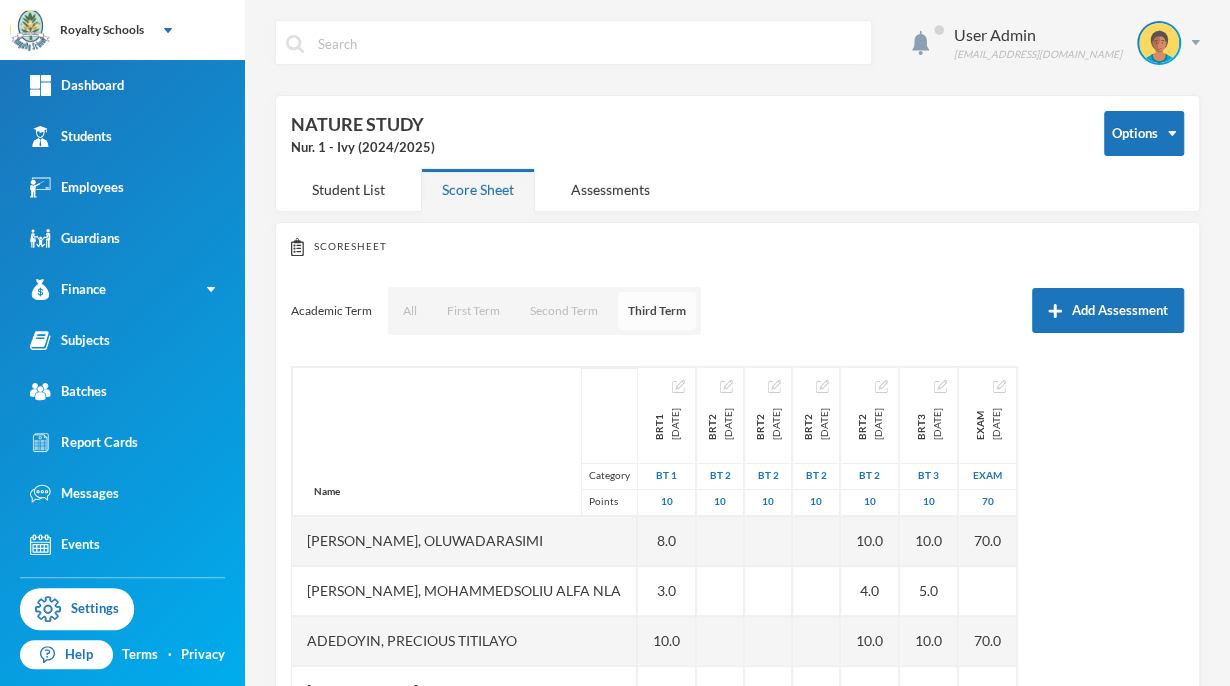 scroll, scrollTop: 0, scrollLeft: 0, axis: both 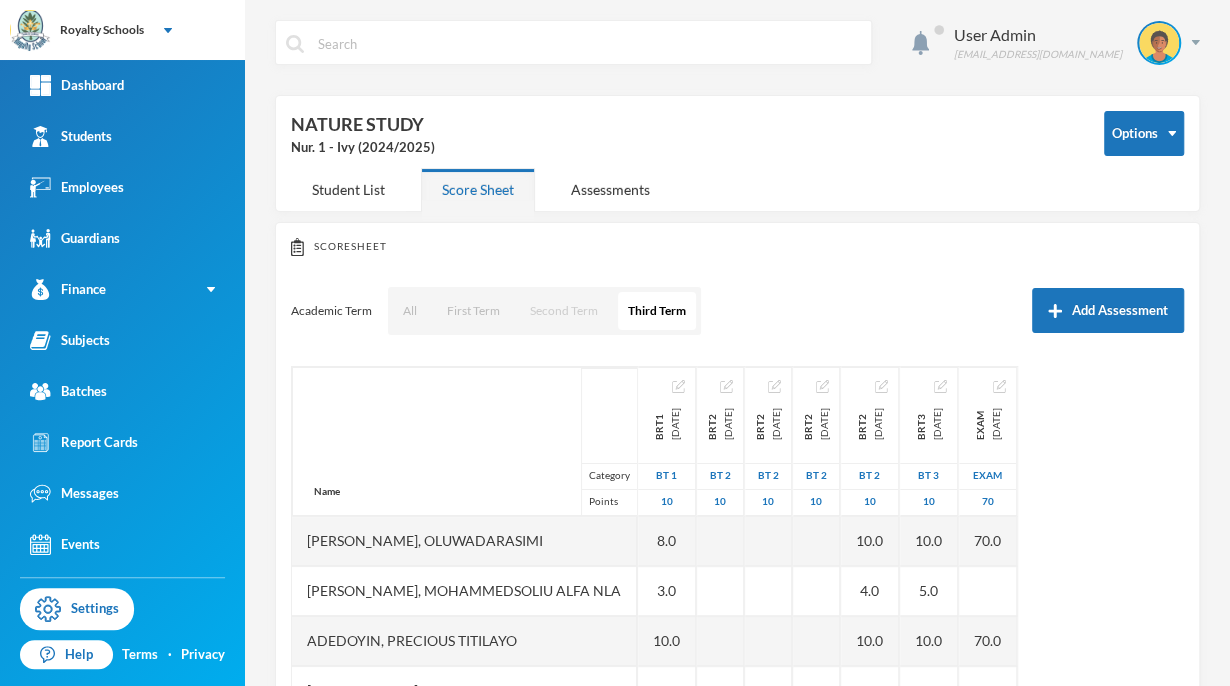 click on "Second Term" at bounding box center [564, 311] 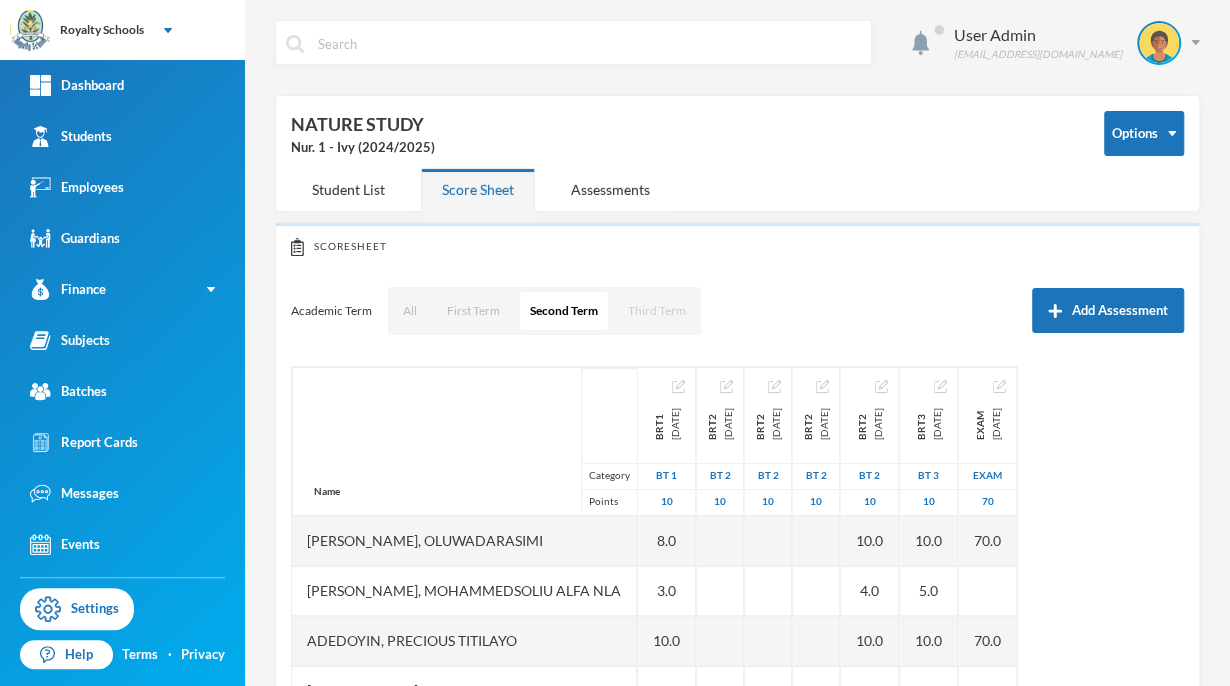click on "Third Term" at bounding box center (657, 311) 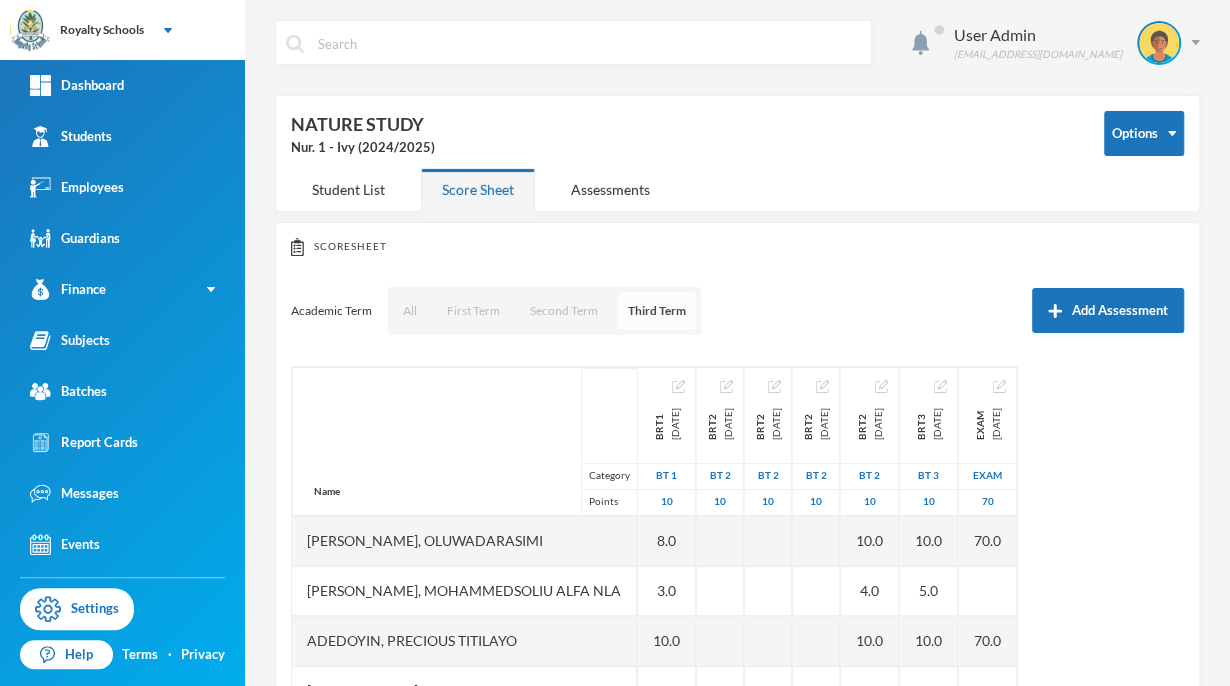 click on "Third Term" at bounding box center (657, 311) 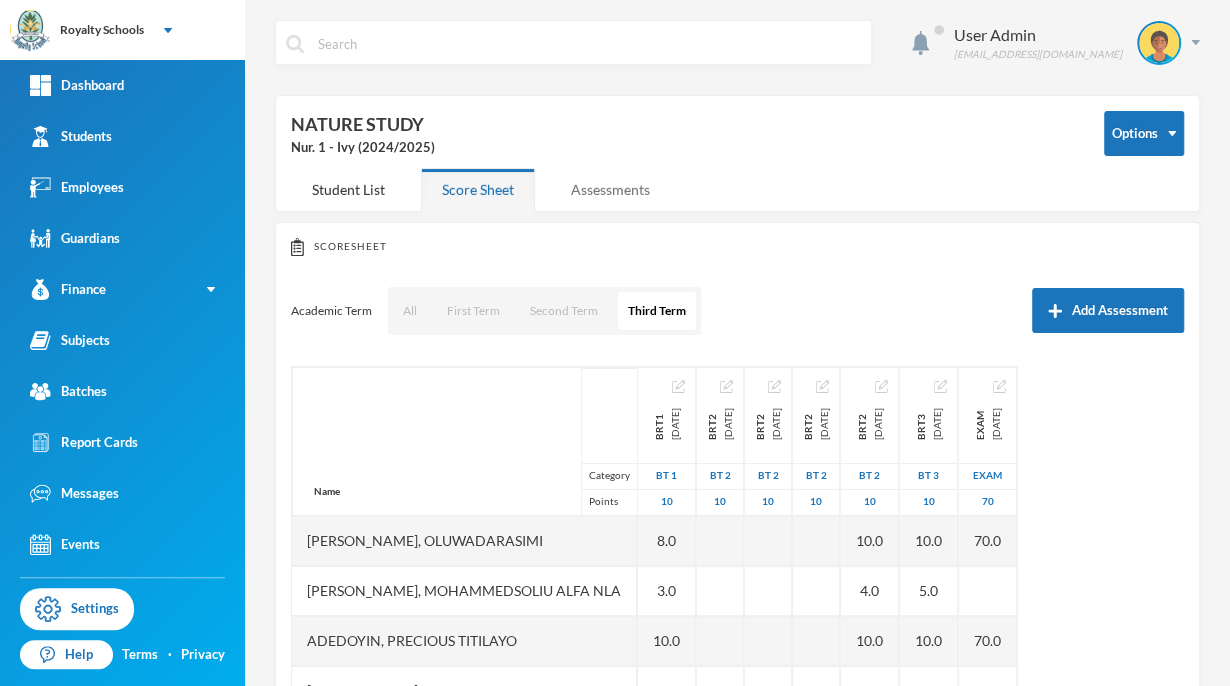click on "Assessments" at bounding box center [610, 189] 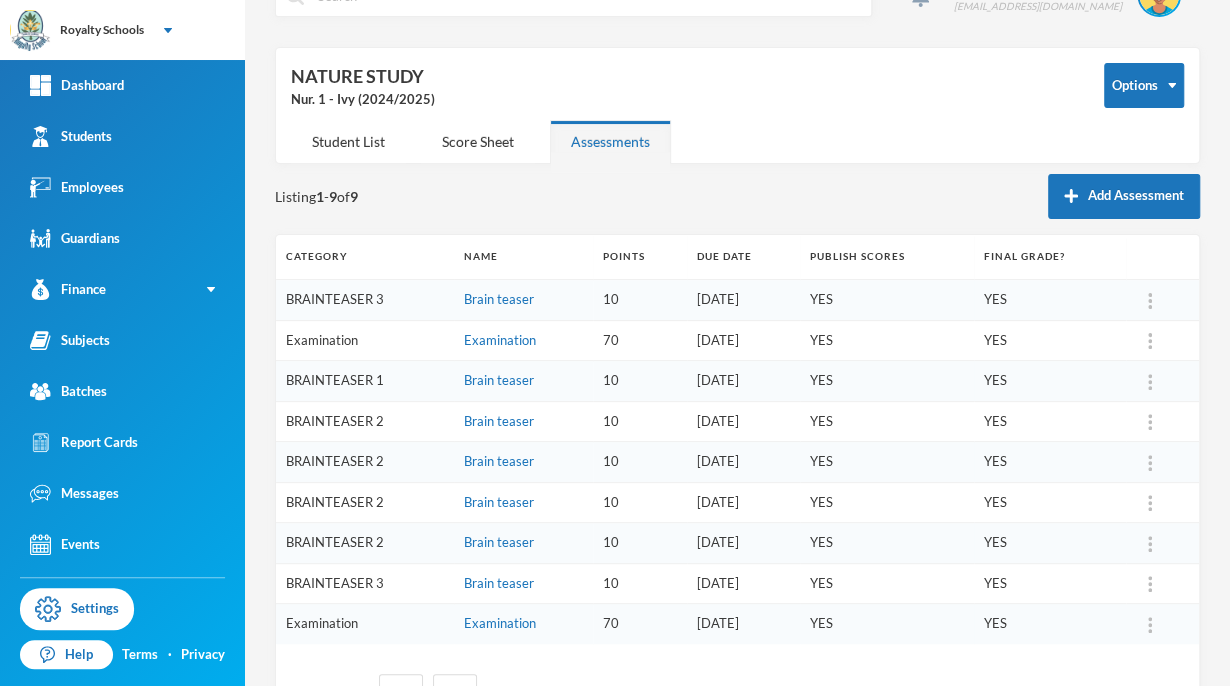 scroll, scrollTop: 48, scrollLeft: 0, axis: vertical 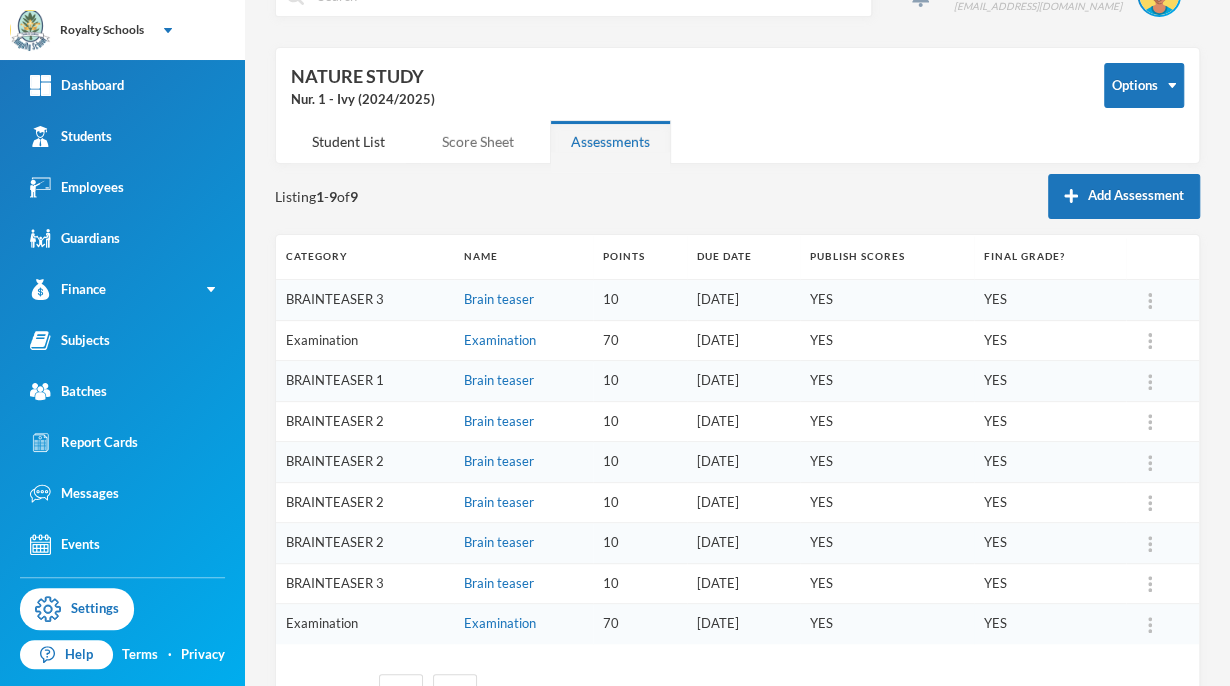 click on "Score Sheet" at bounding box center (478, 141) 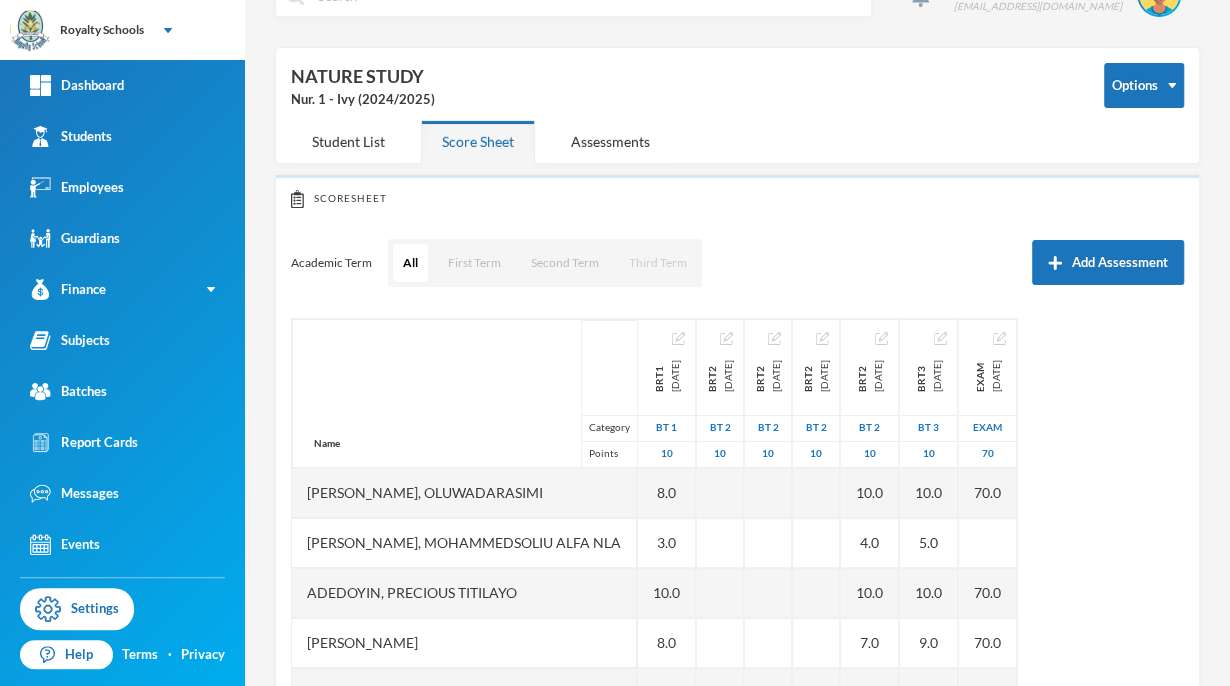 click on "Third Term" at bounding box center (658, 263) 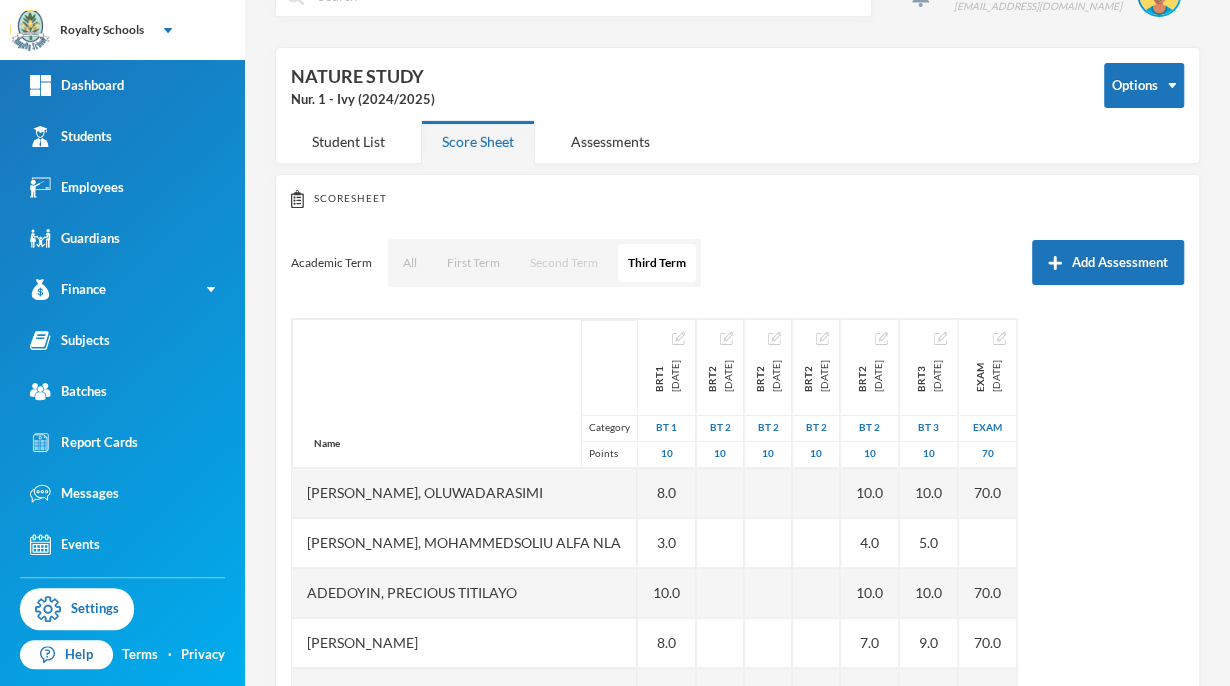 click on "Second Term" at bounding box center [564, 263] 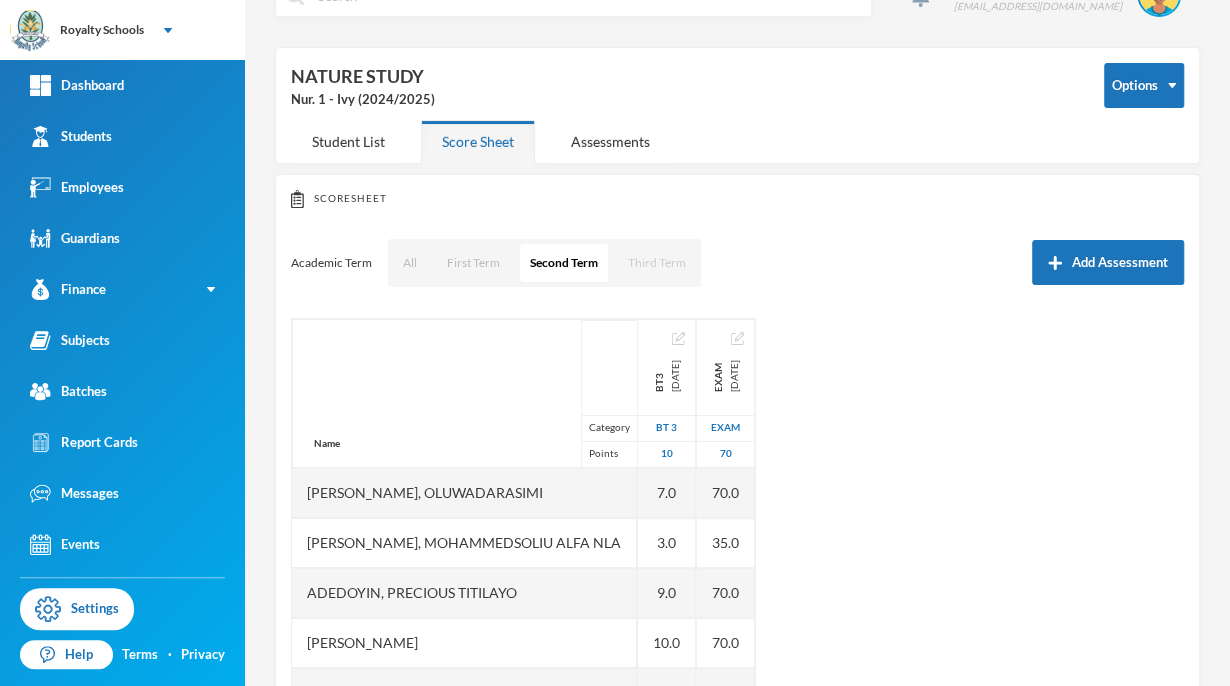 click on "Third Term" at bounding box center [657, 263] 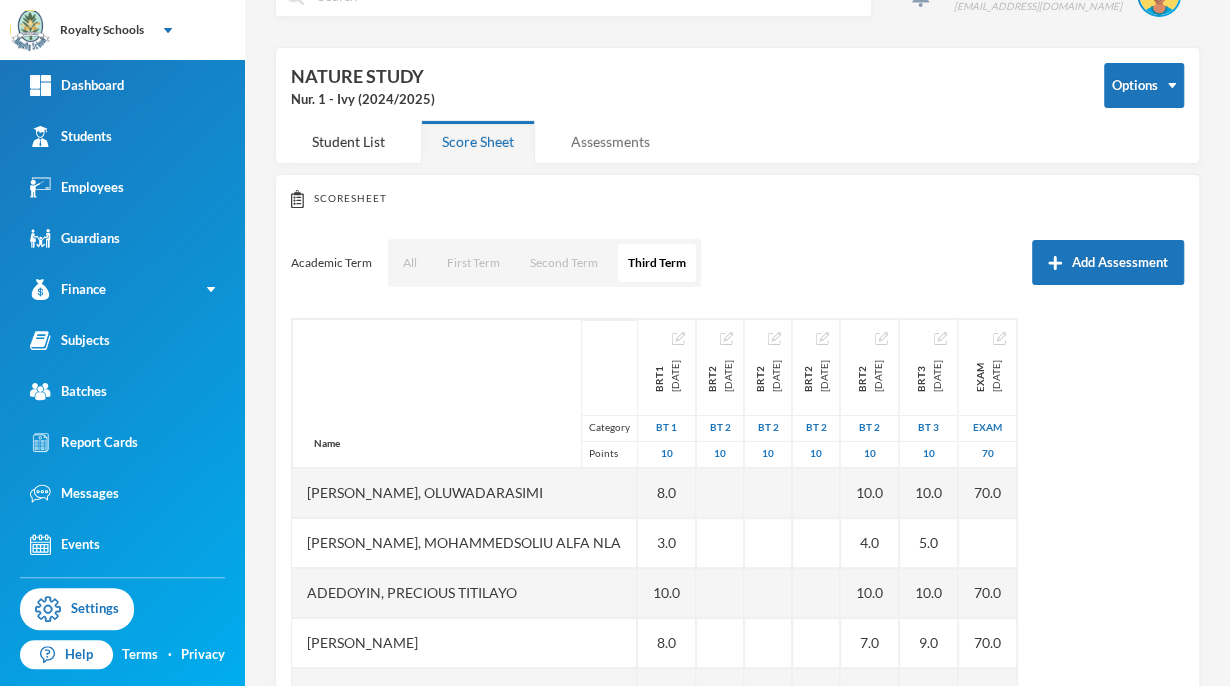 click on "Assessments" at bounding box center [610, 141] 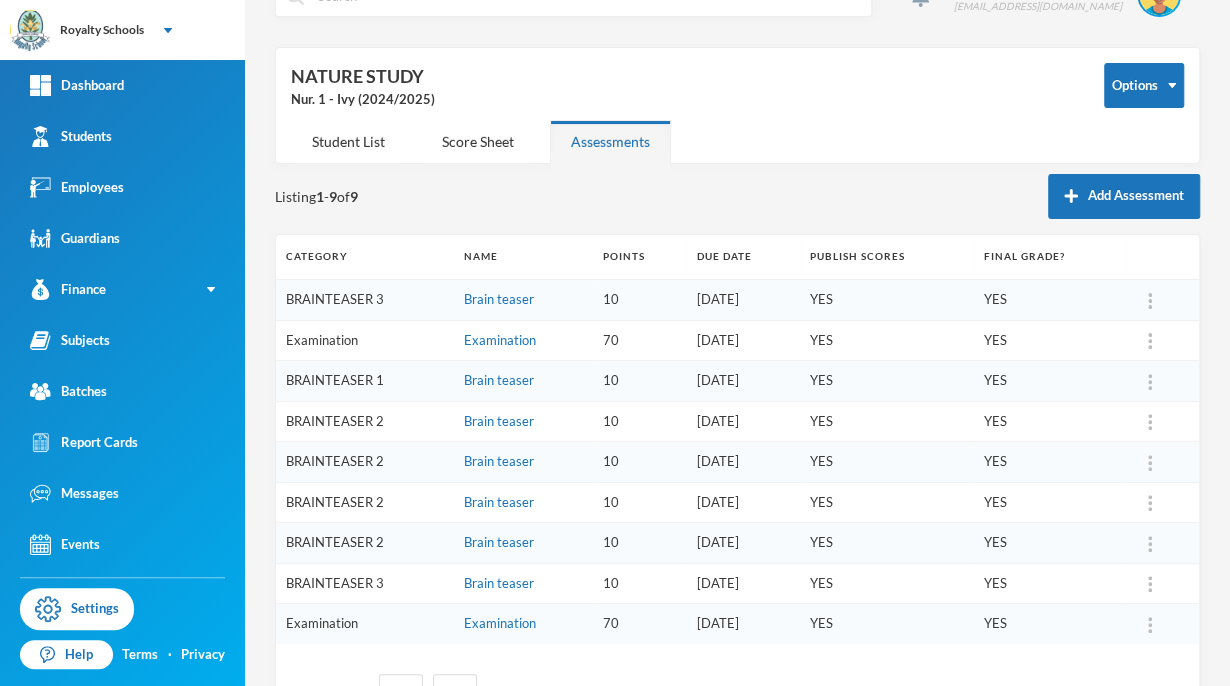 click on "[DATE]" at bounding box center (743, 583) 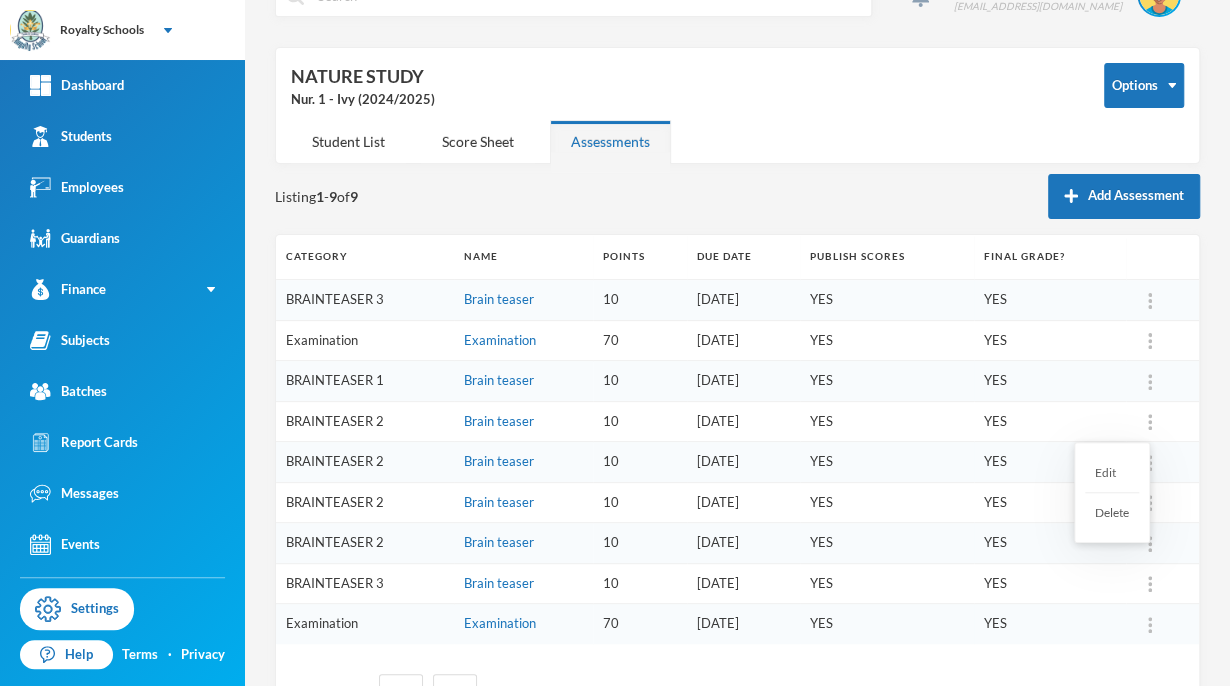 click on "Delete" at bounding box center [1112, 512] 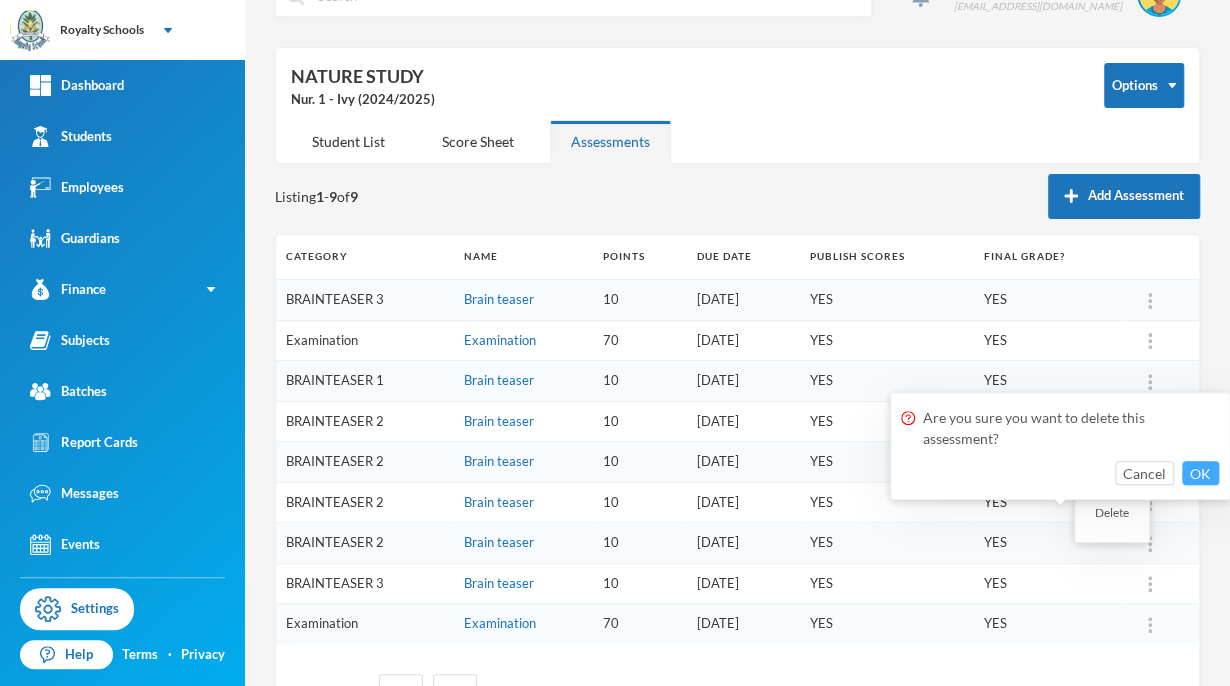 click on "OK" at bounding box center [1200, 473] 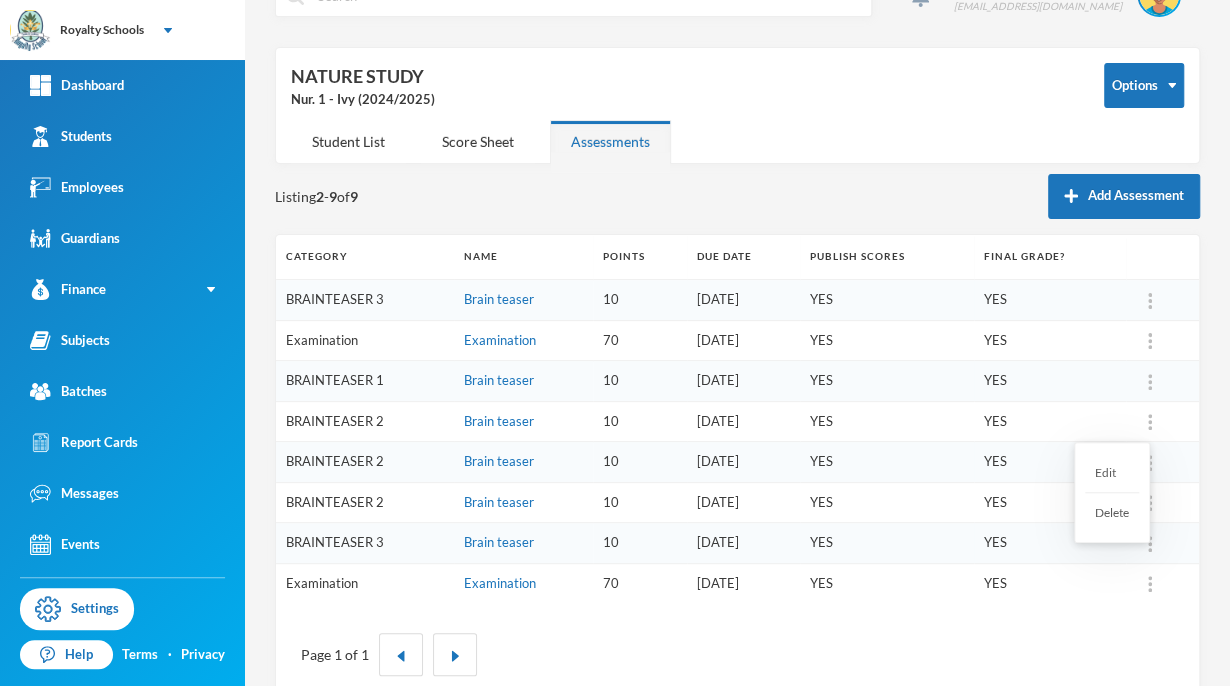 click on "Delete" at bounding box center (1112, 512) 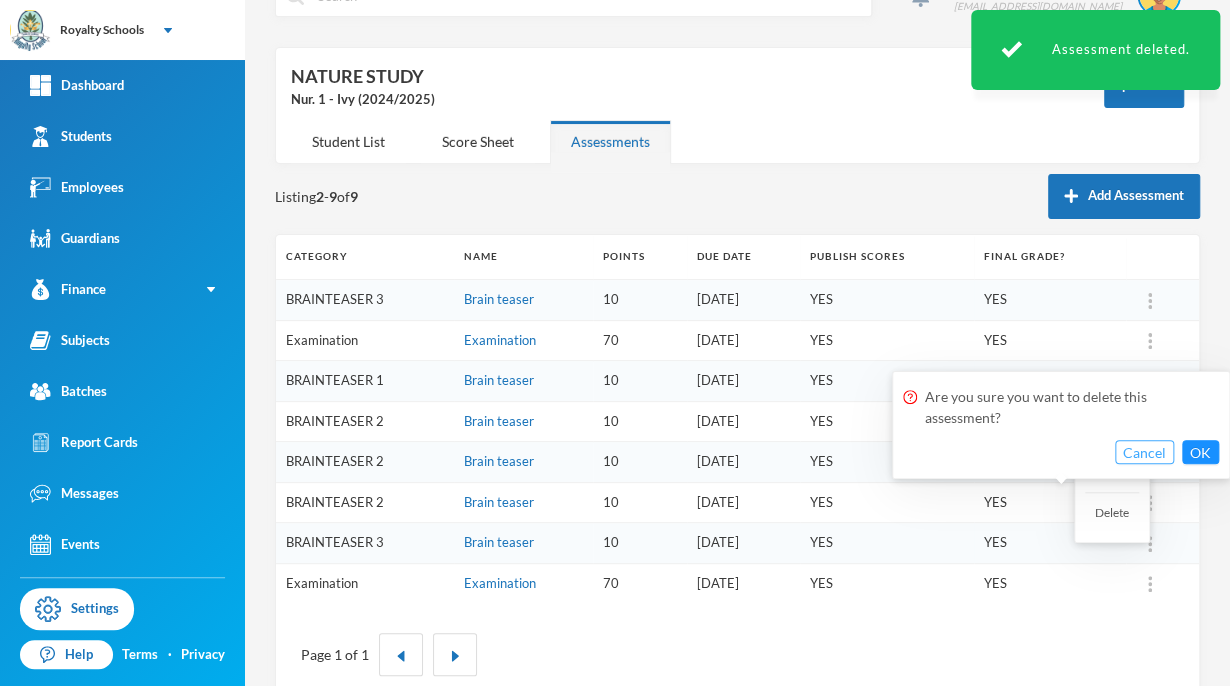 click on "Cancel" at bounding box center (1144, 452) 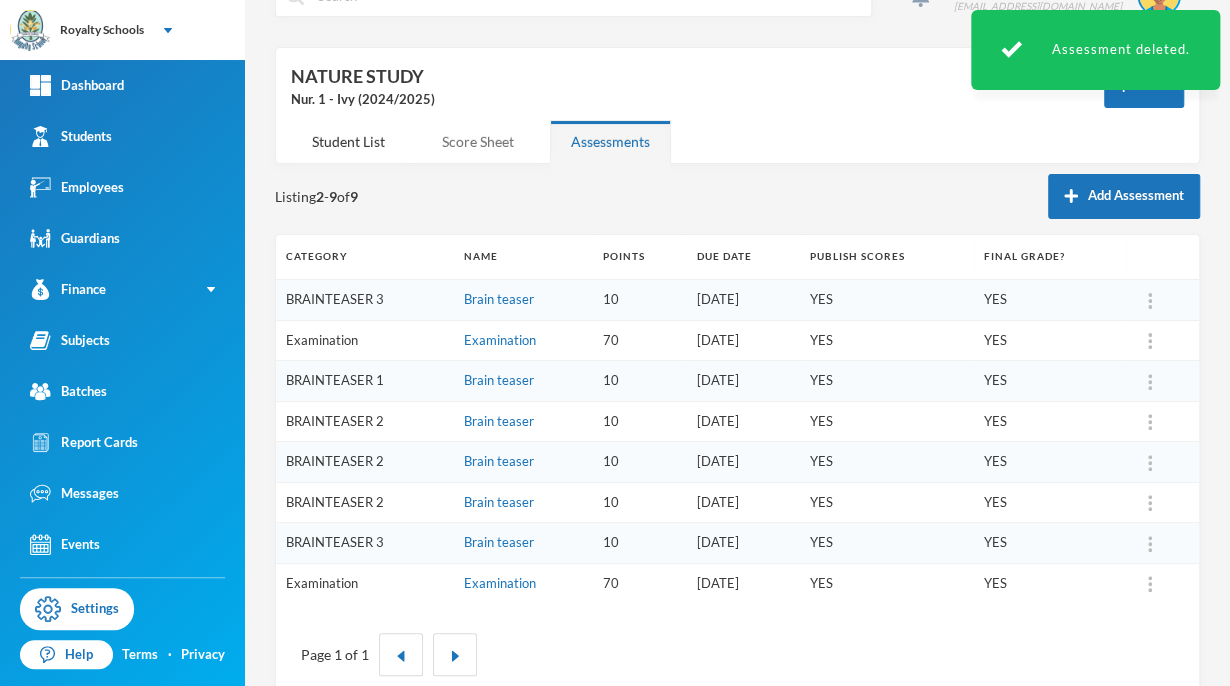 click on "Score Sheet" at bounding box center [478, 141] 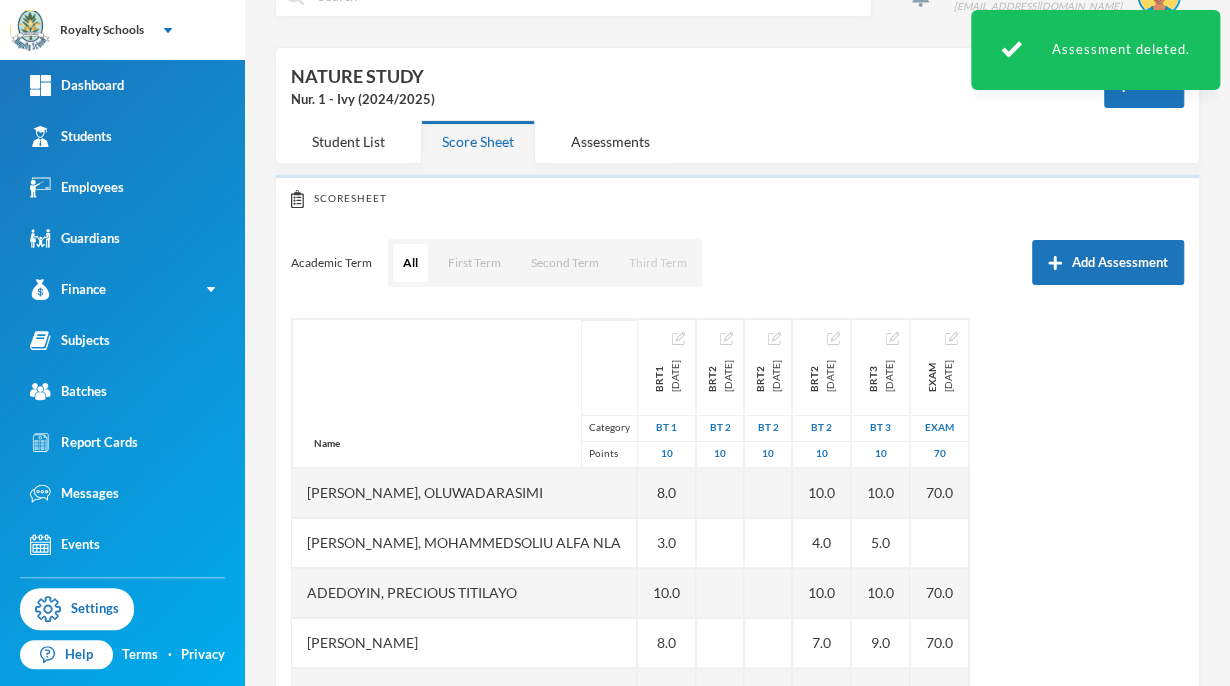 click on "Third Term" at bounding box center [658, 263] 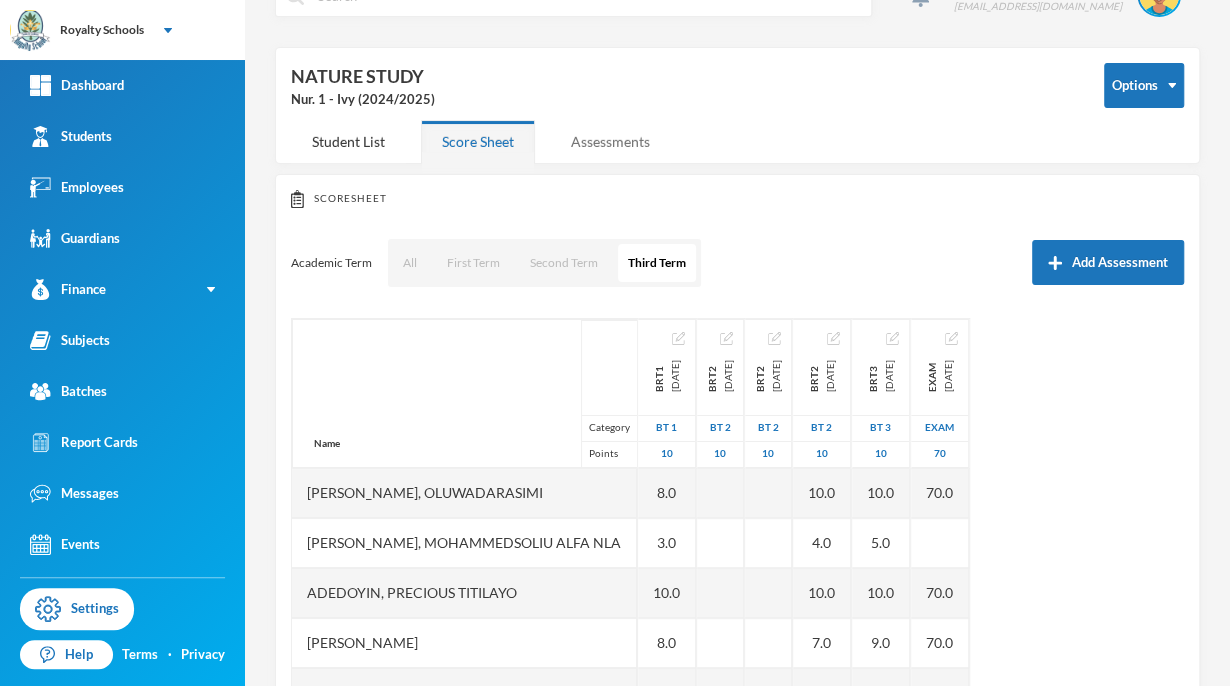 click on "Assessments" at bounding box center (610, 141) 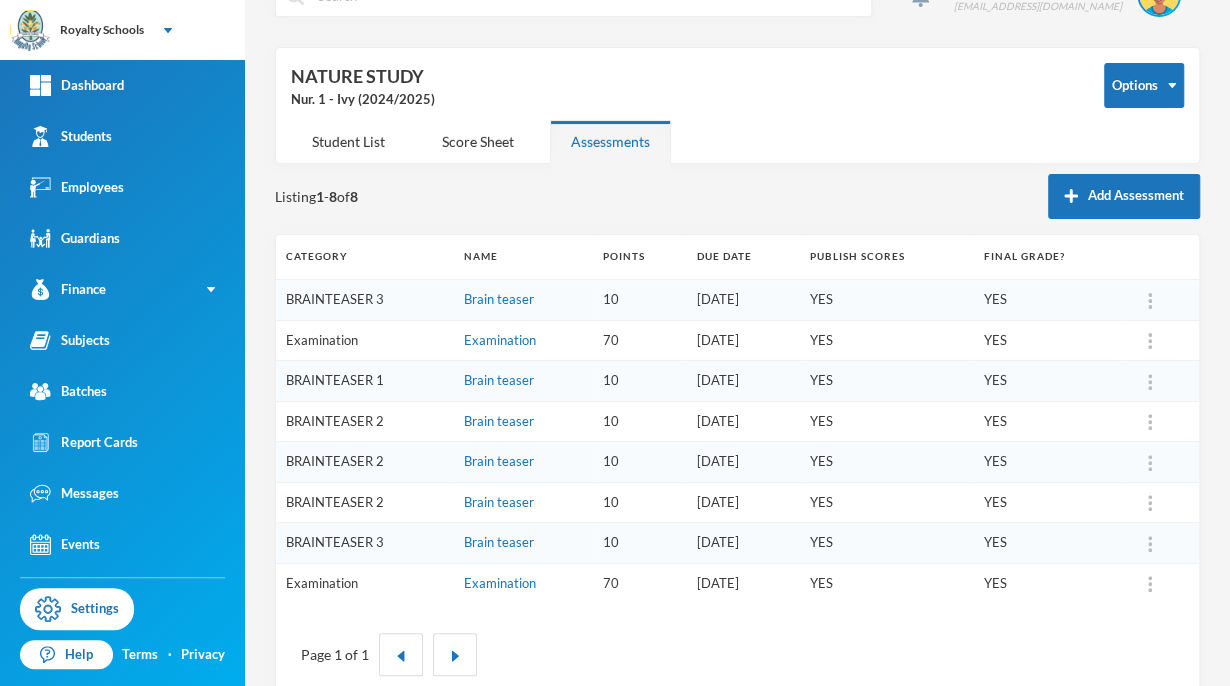 click at bounding box center (1150, 422) 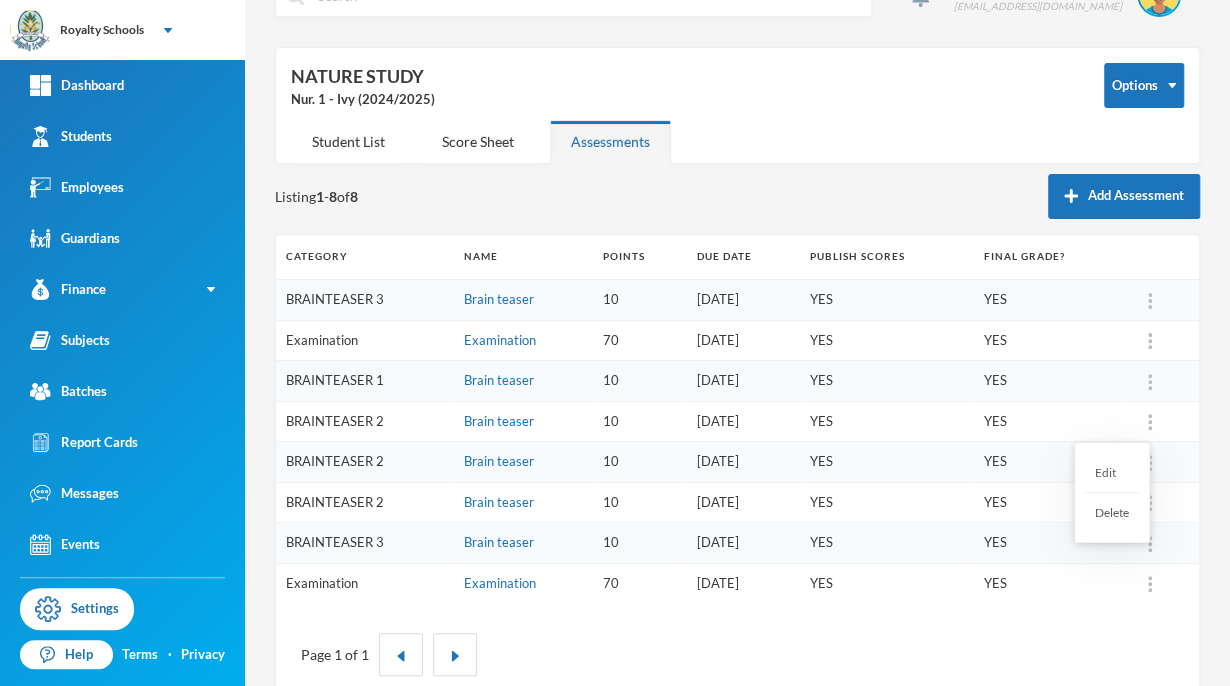 click on "Delete" at bounding box center (1112, 512) 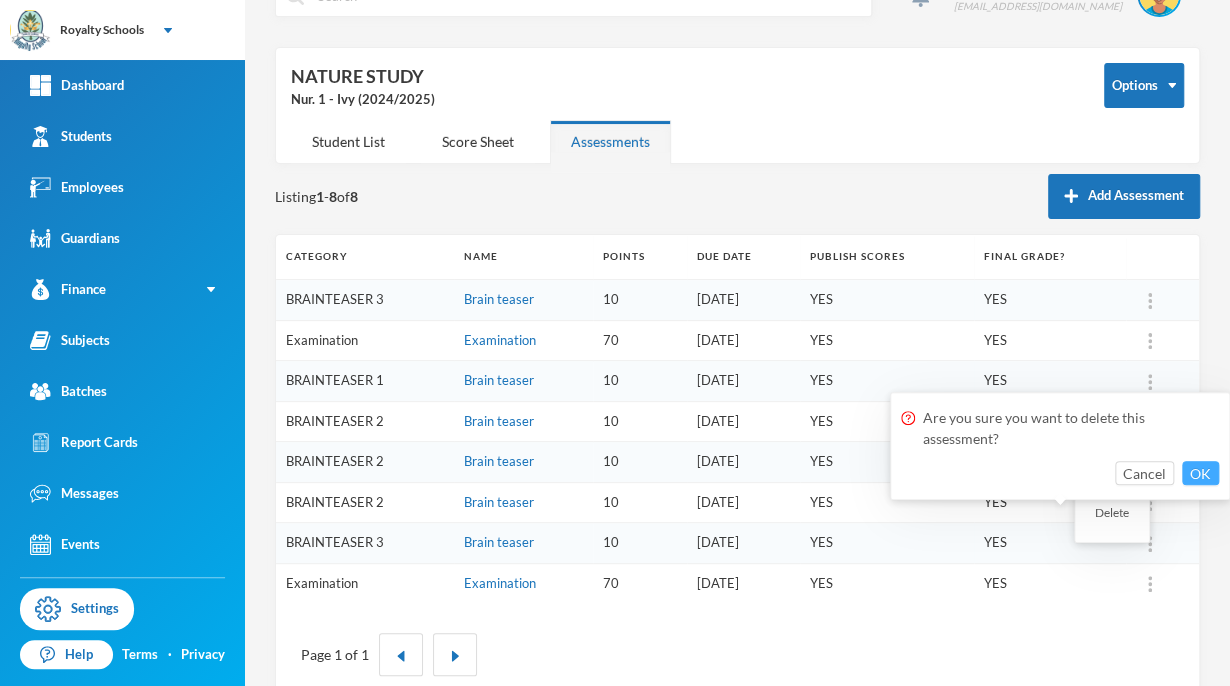 click on "OK" at bounding box center [1200, 473] 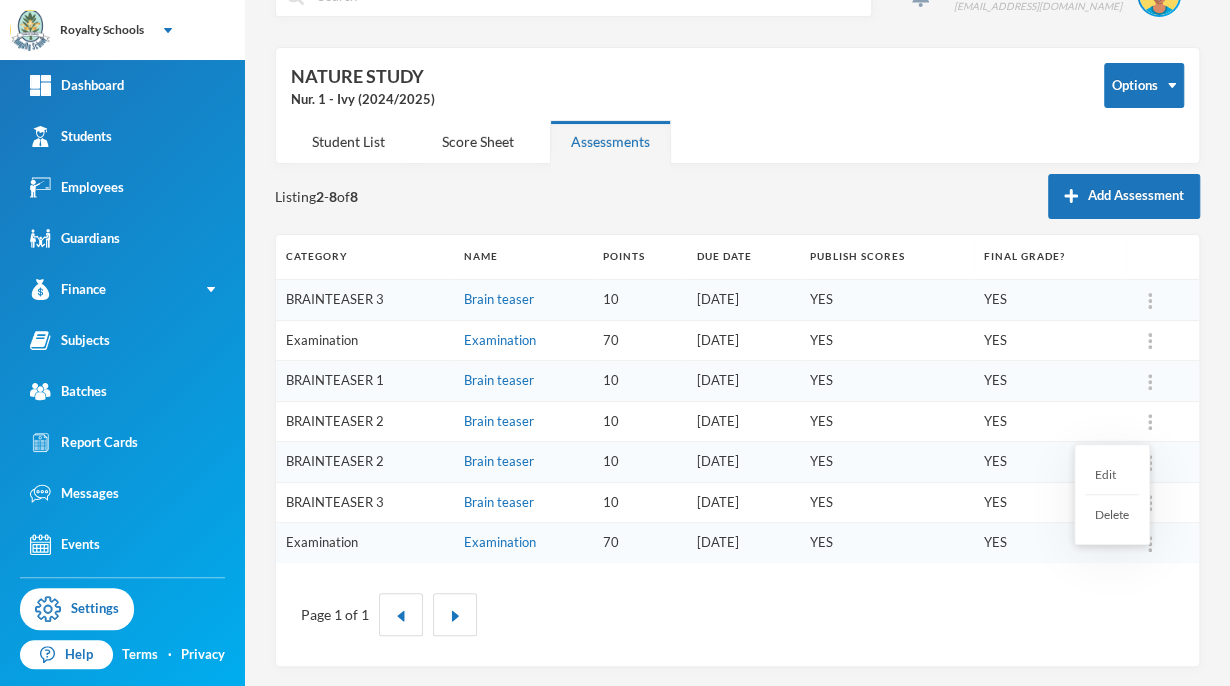 scroll, scrollTop: 46, scrollLeft: 0, axis: vertical 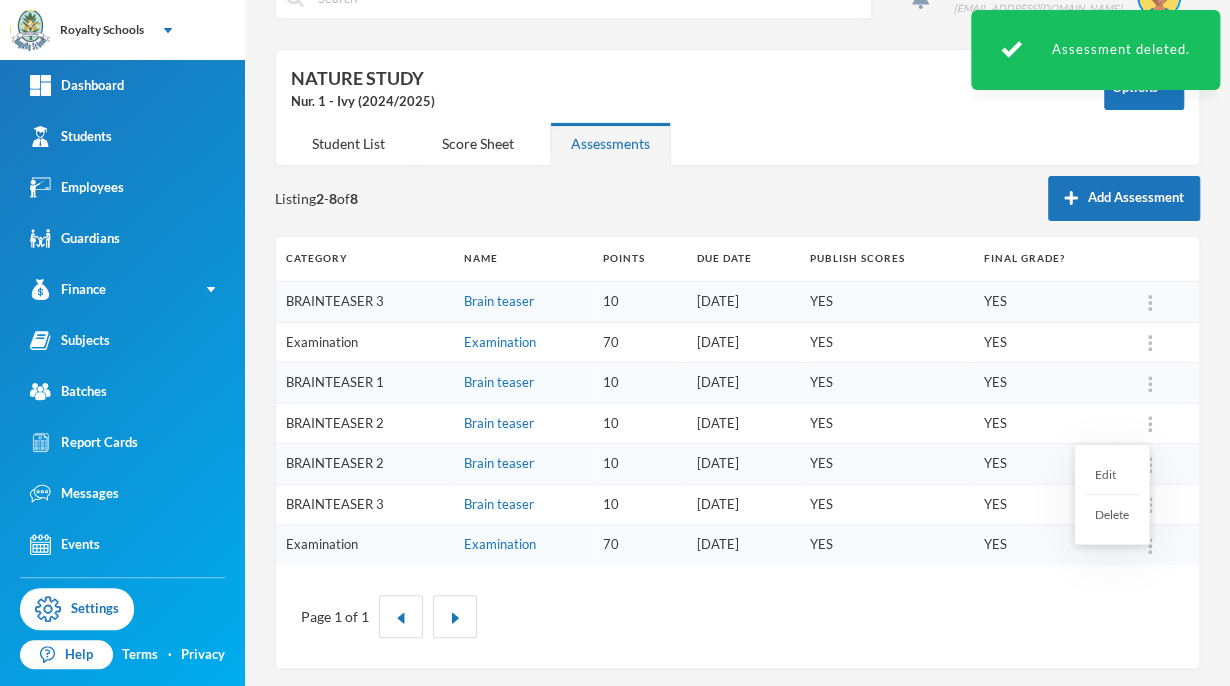 click at bounding box center [1150, 424] 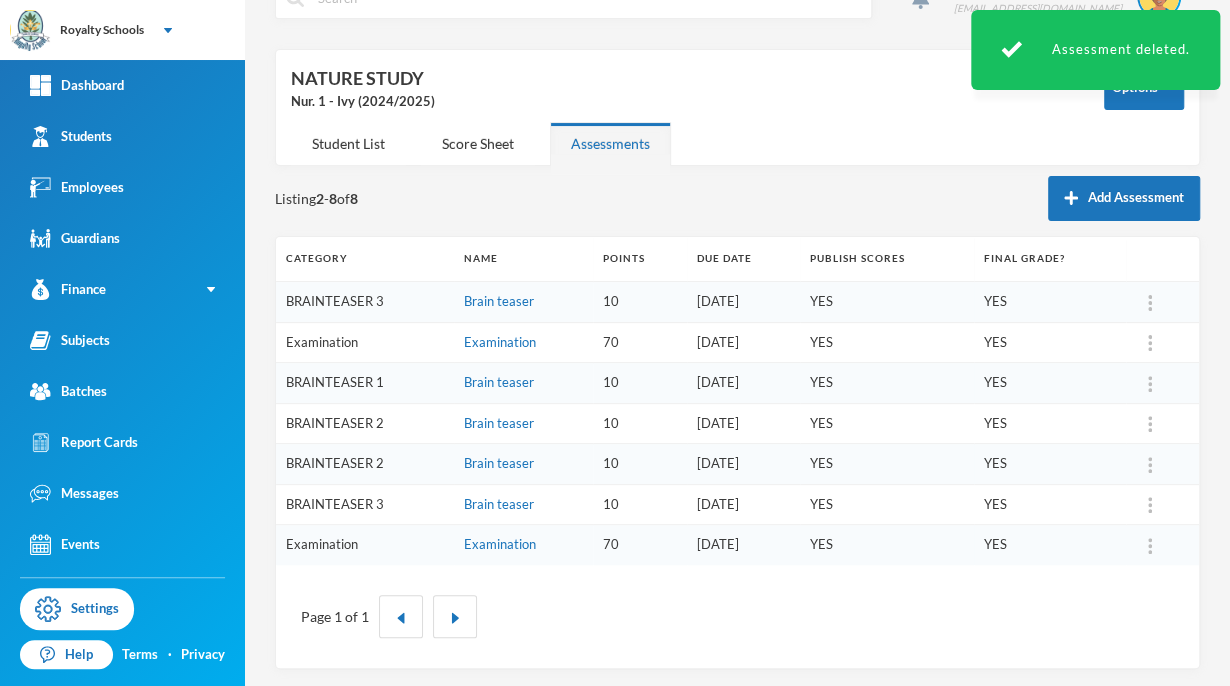 click at bounding box center [1150, 424] 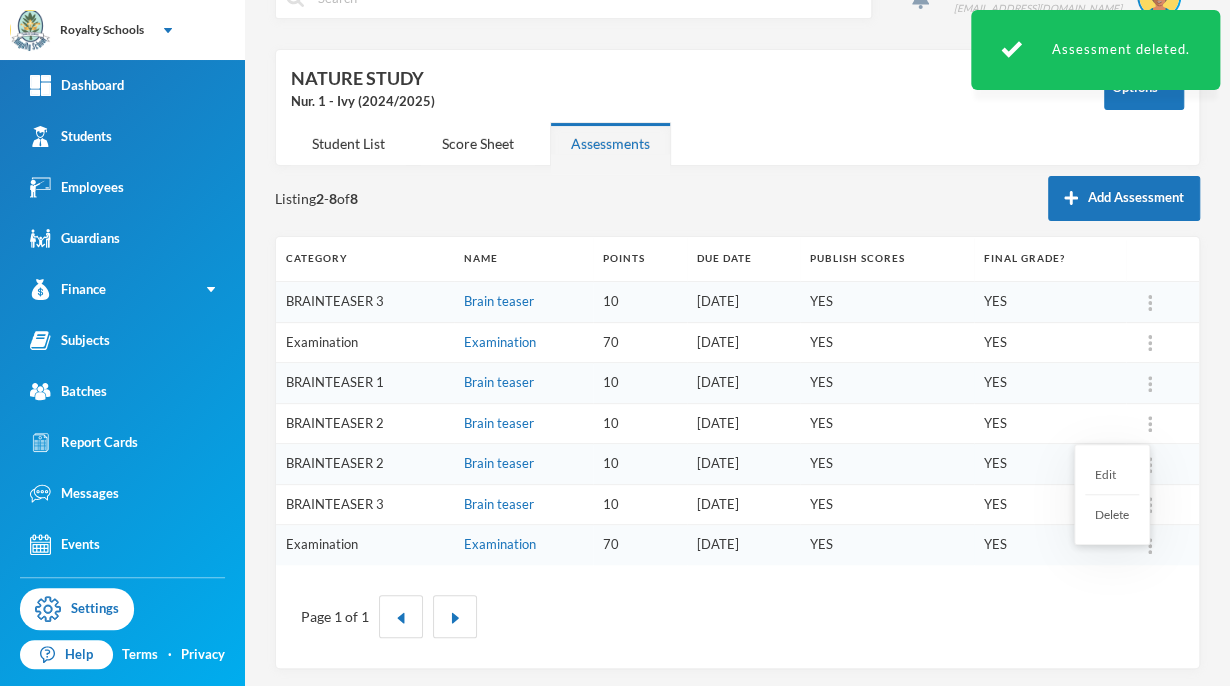 click on "Delete" at bounding box center [1112, 514] 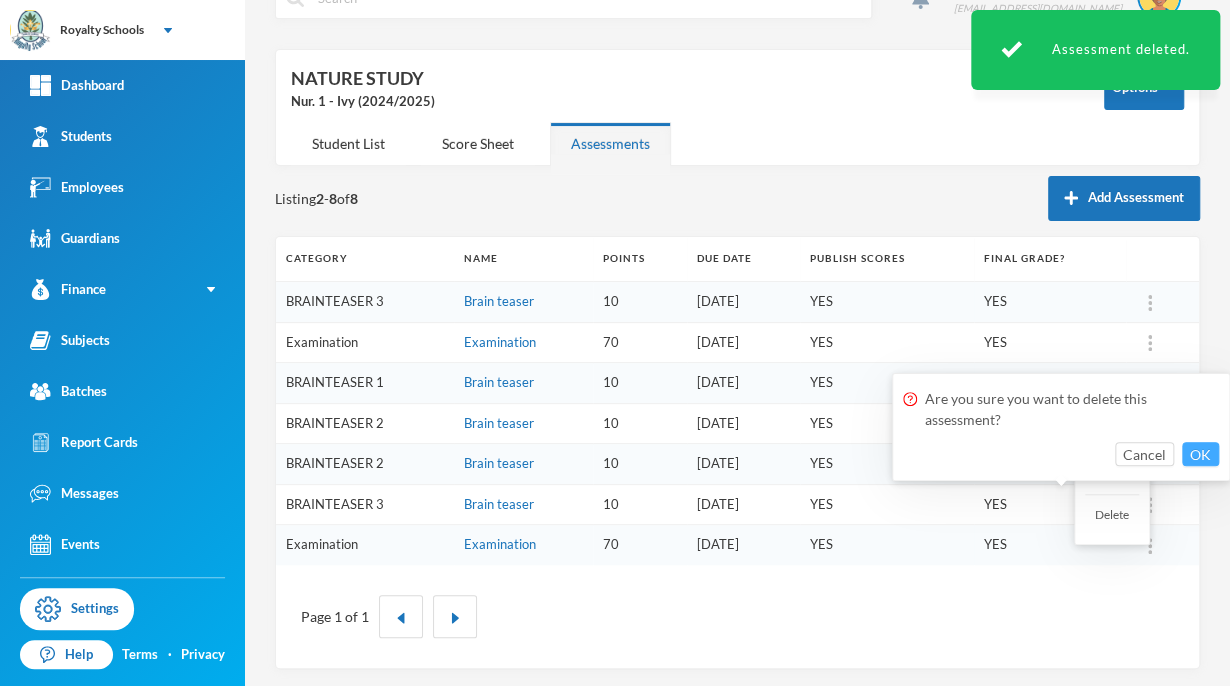 click on "OK" at bounding box center [1200, 454] 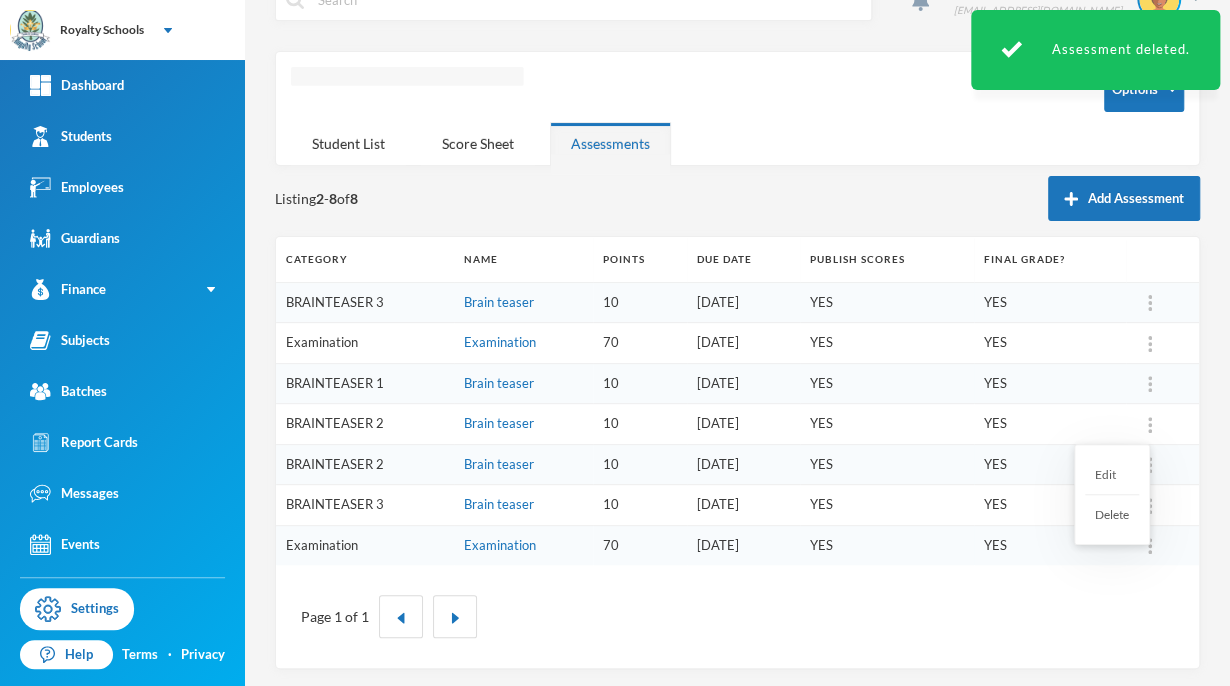 scroll, scrollTop: 5, scrollLeft: 0, axis: vertical 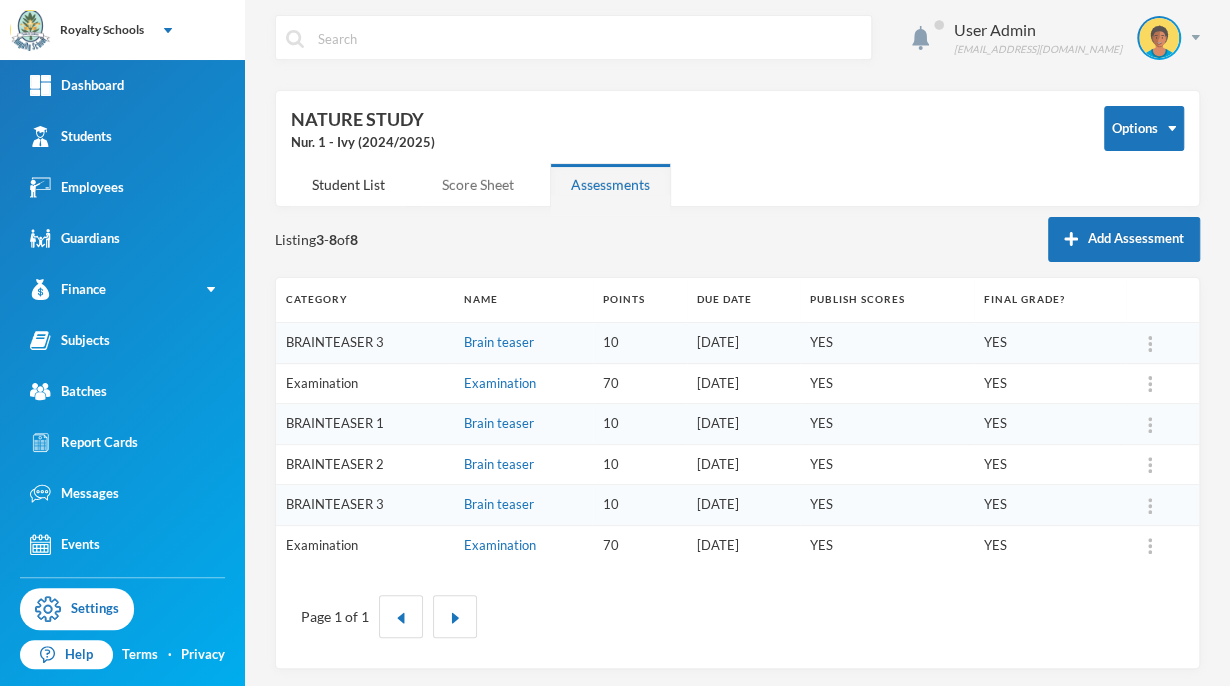 click on "Score Sheet" at bounding box center (478, 184) 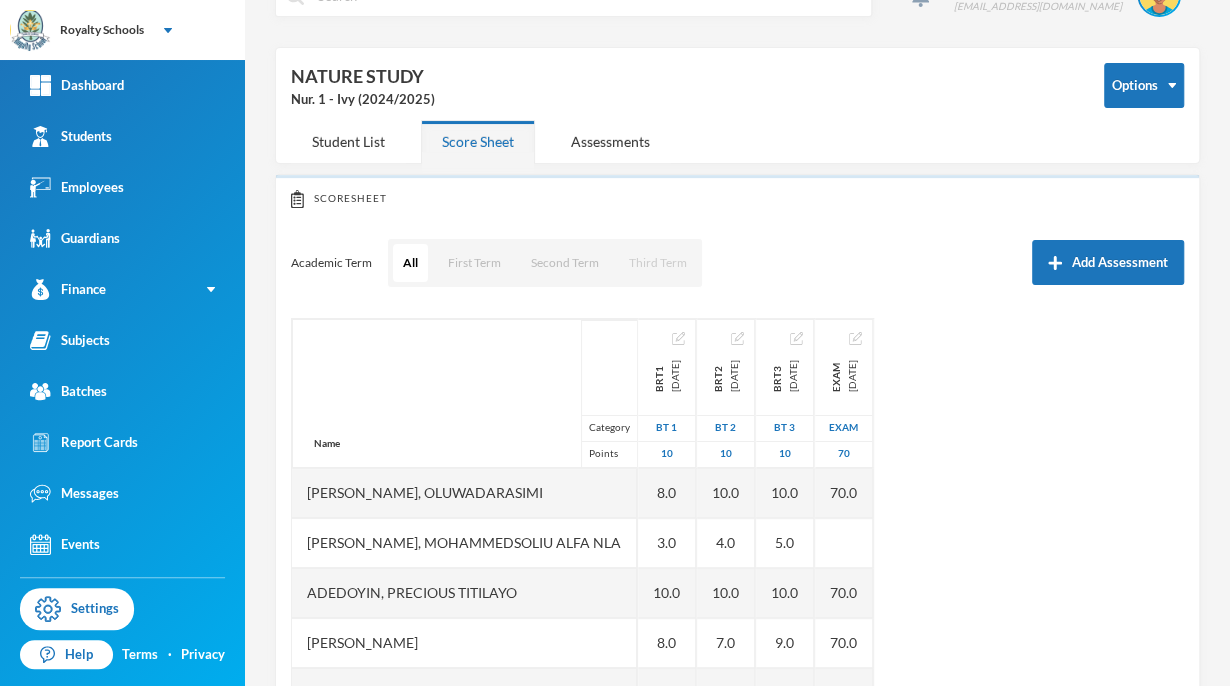 click on "Third Term" at bounding box center (658, 263) 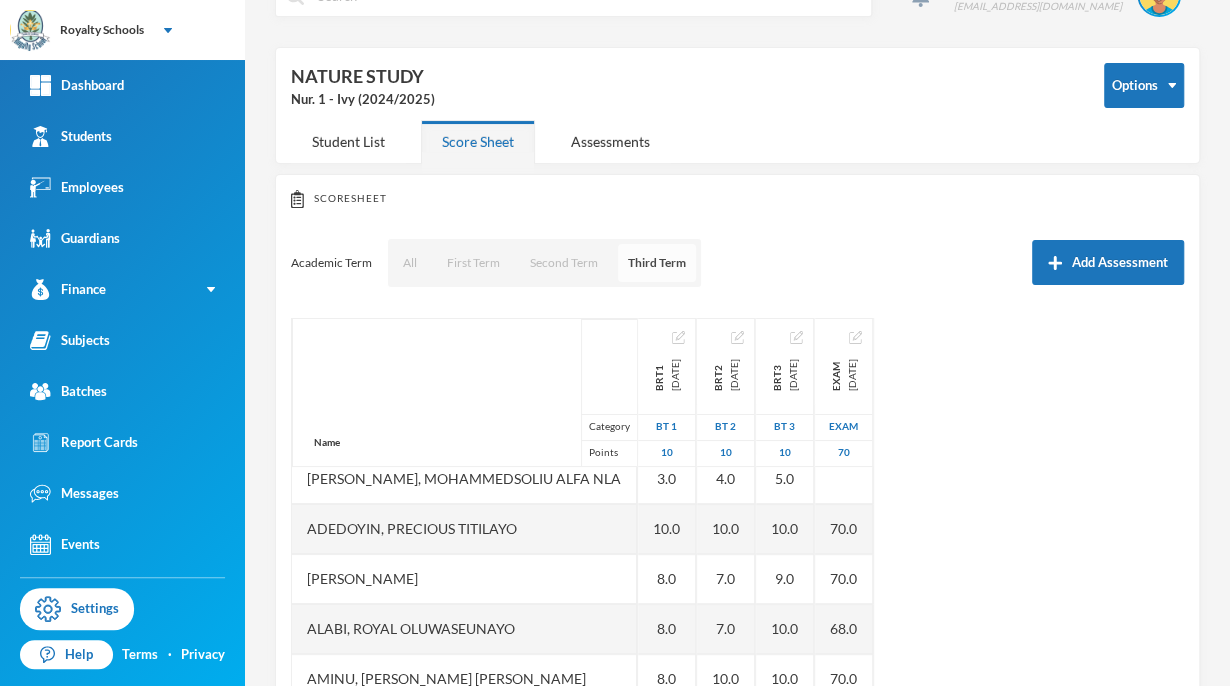 scroll, scrollTop: 0, scrollLeft: 0, axis: both 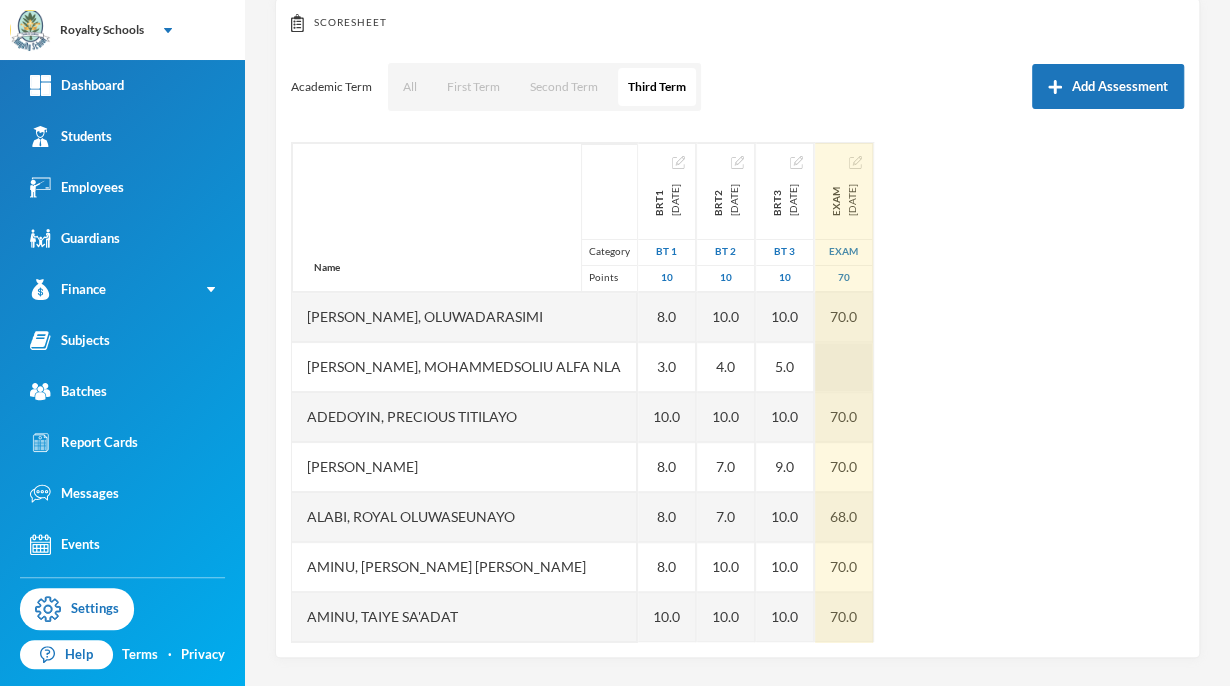 click at bounding box center [844, 367] 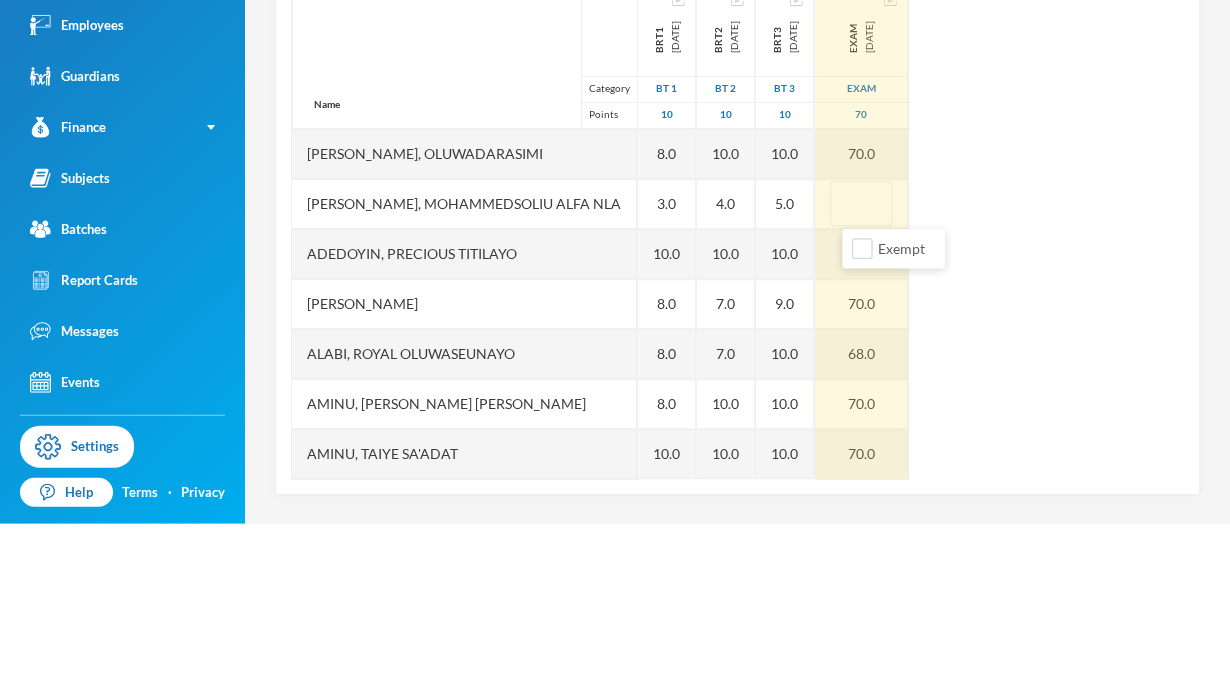 click on "Exam [DATE]" at bounding box center [861, 191] 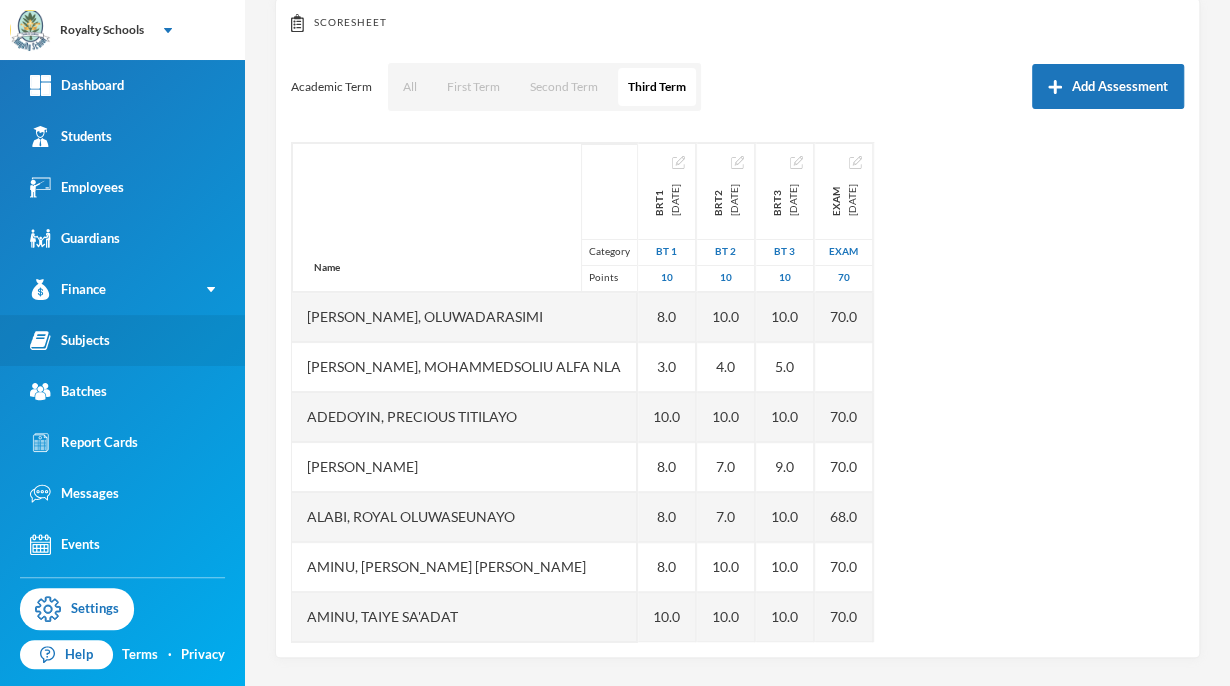 click on "Subjects" at bounding box center [122, 340] 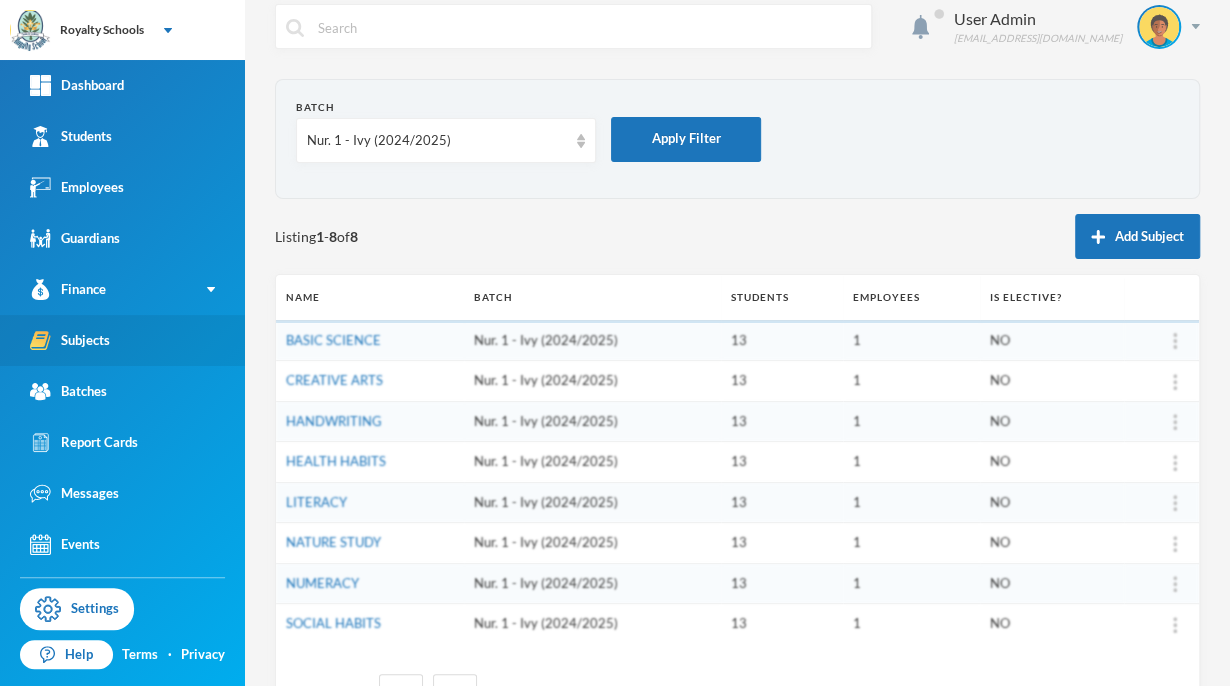 scroll, scrollTop: 0, scrollLeft: 0, axis: both 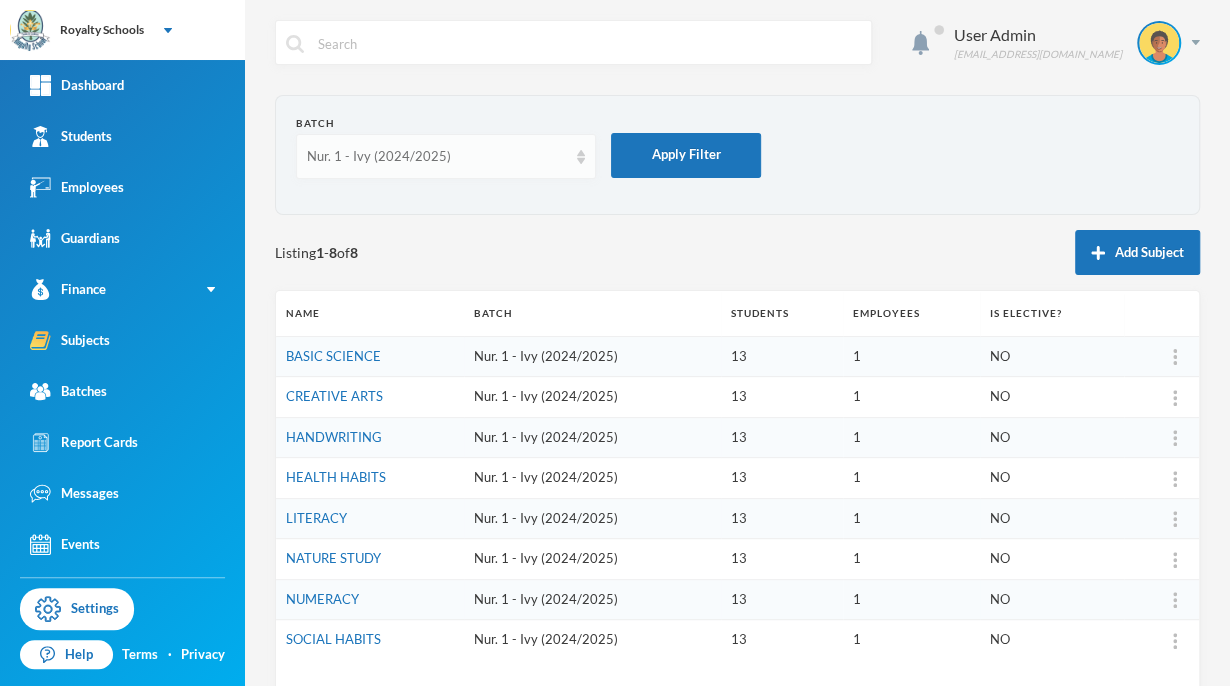 click on "Nur. 1 - Ivy (2024/2025)" at bounding box center (437, 157) 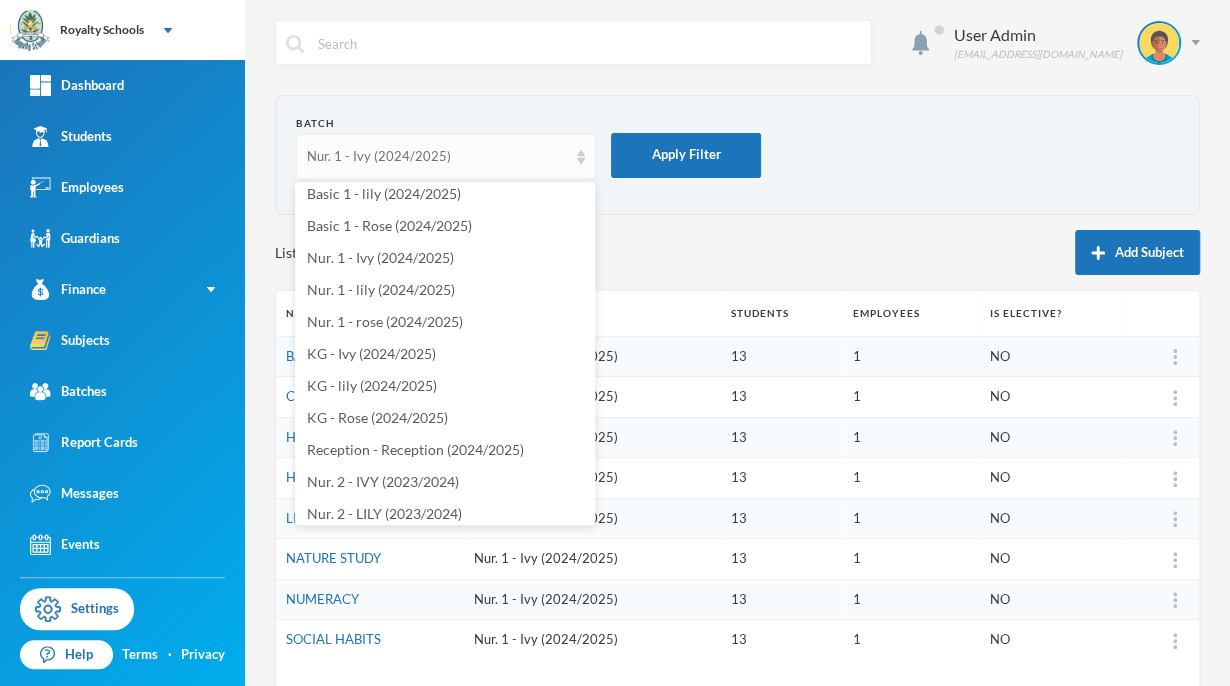 scroll, scrollTop: 361, scrollLeft: 0, axis: vertical 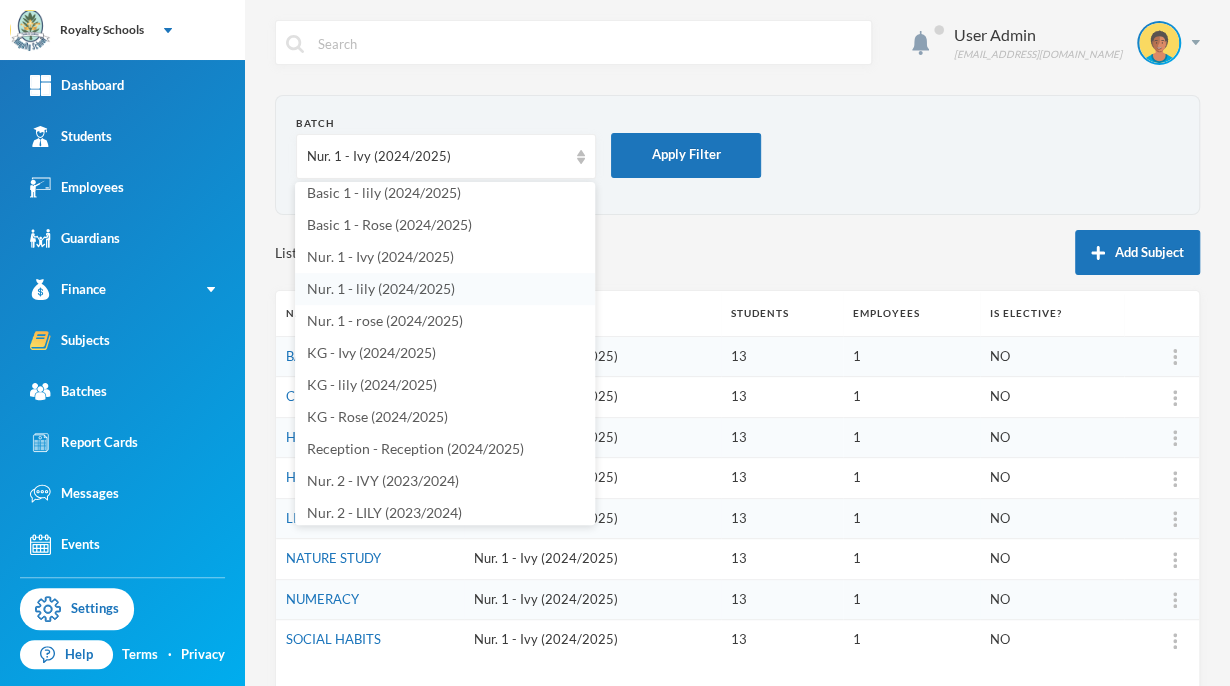 click on "Nur. 1 - lily (2024/2025)" at bounding box center (445, 289) 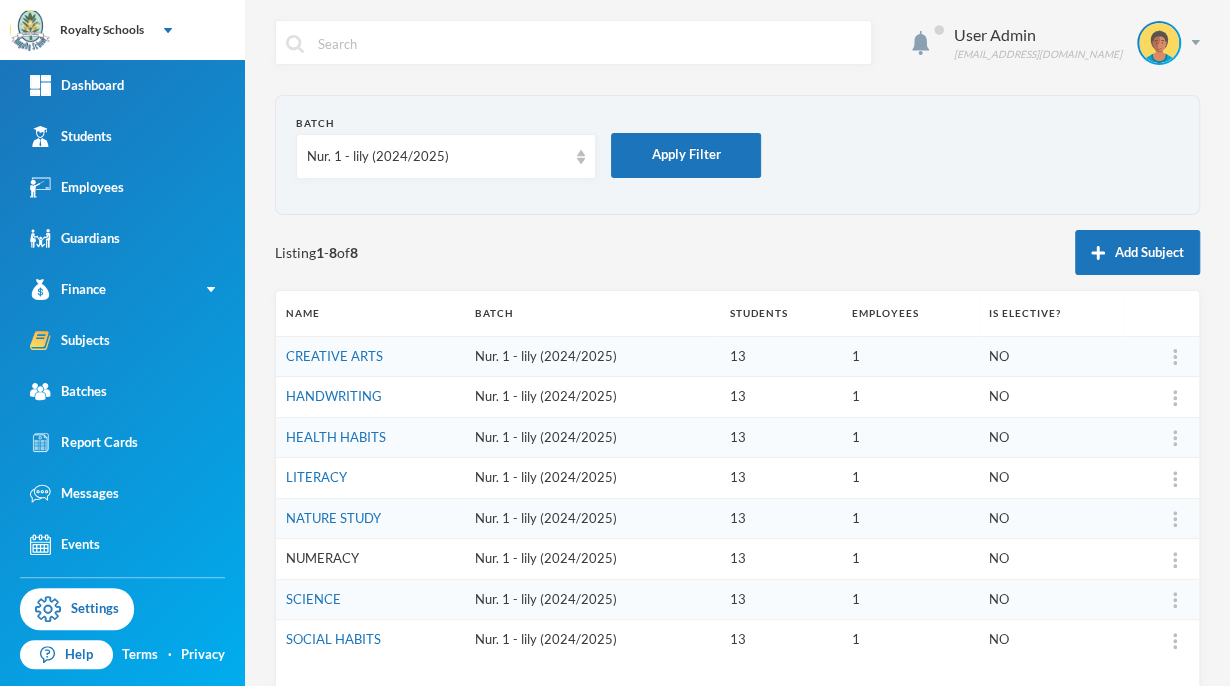 click on "NUMERACY" at bounding box center [322, 558] 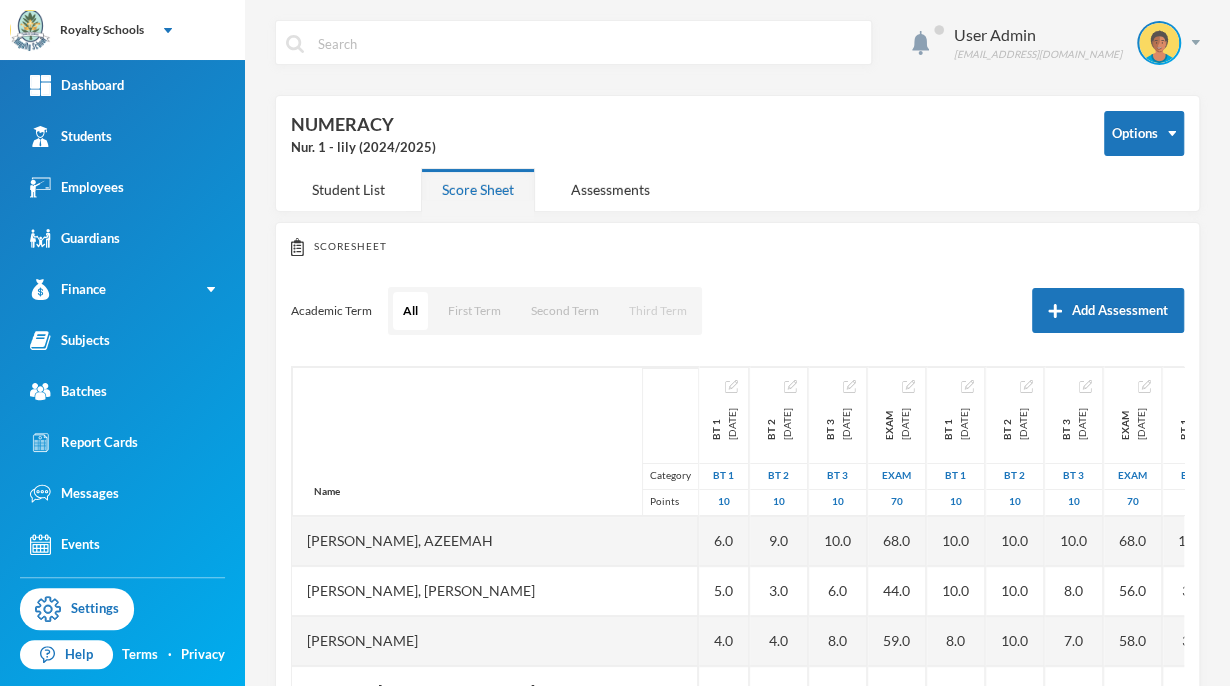 click on "Third Term" at bounding box center (658, 311) 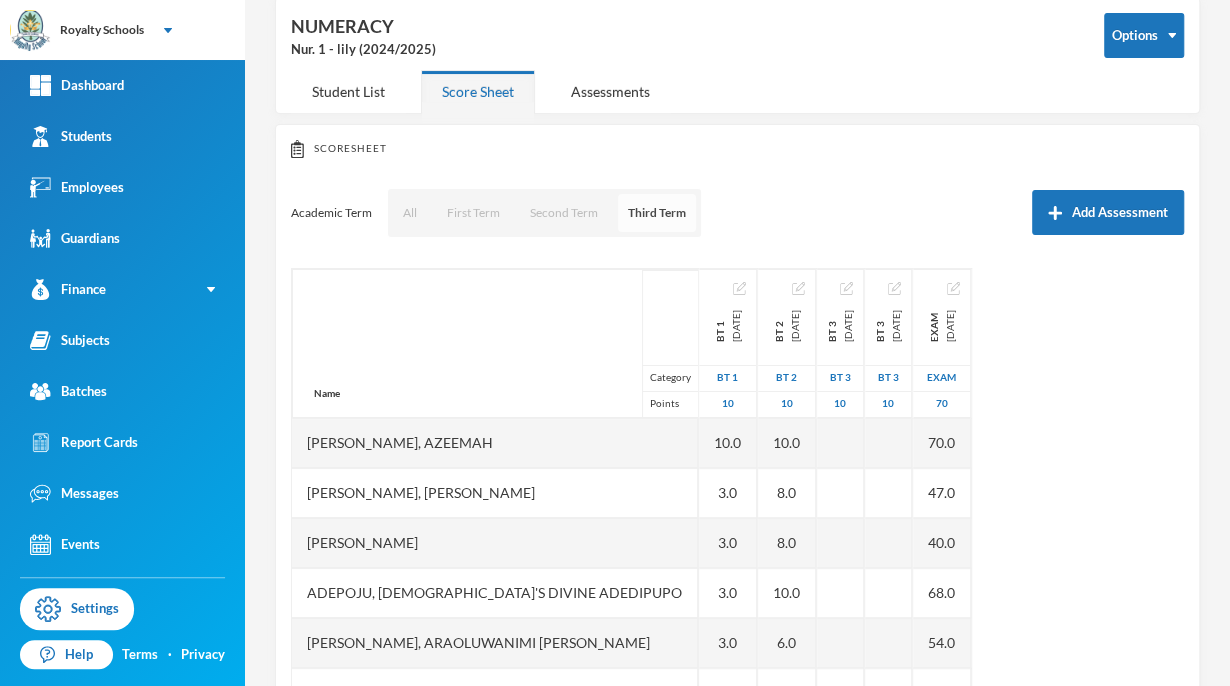 scroll, scrollTop: 100, scrollLeft: 0, axis: vertical 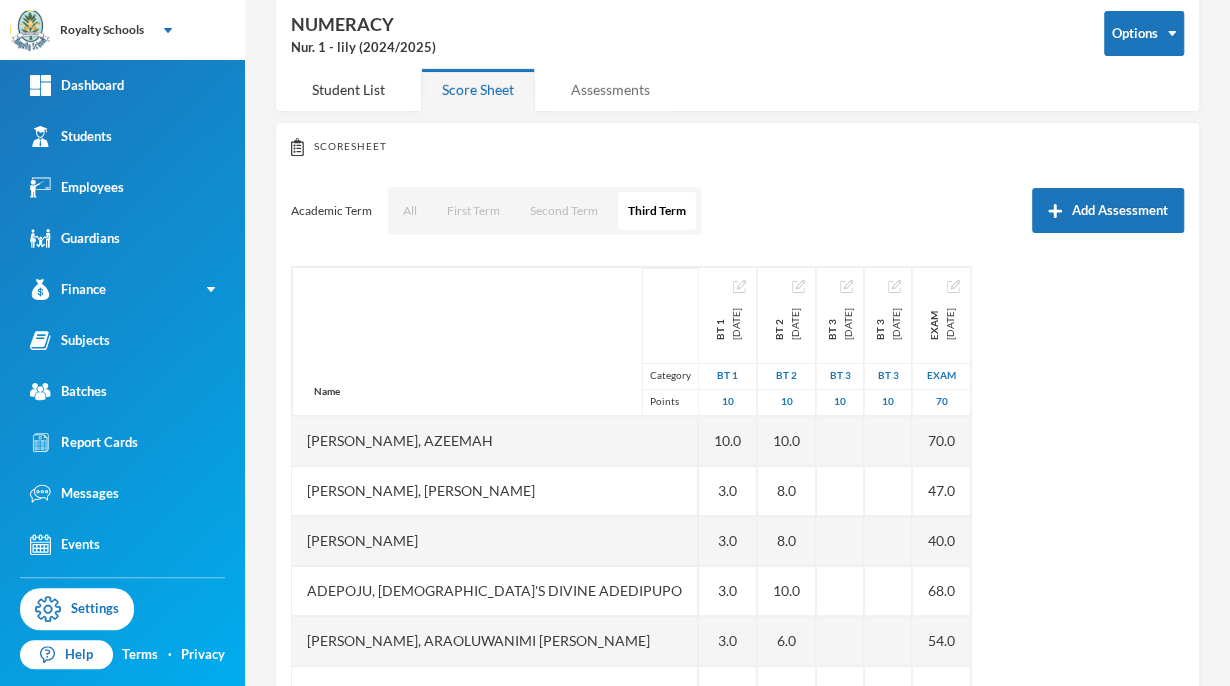 click on "Assessments" at bounding box center (610, 89) 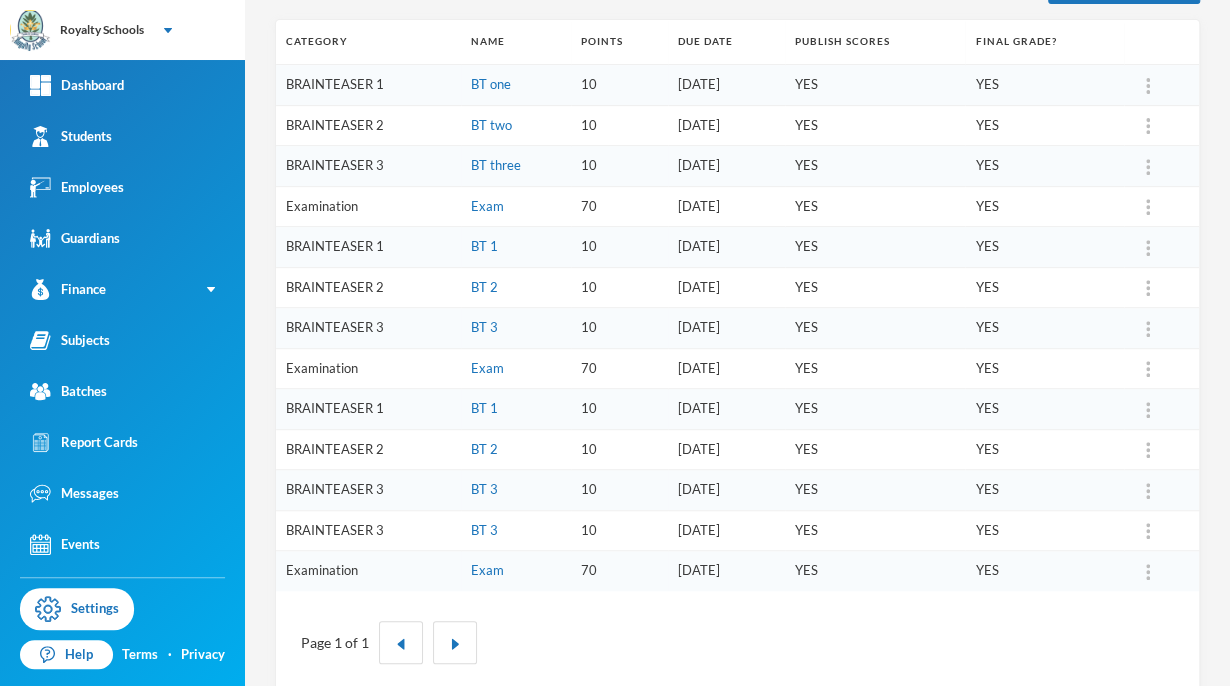 scroll, scrollTop: 288, scrollLeft: 0, axis: vertical 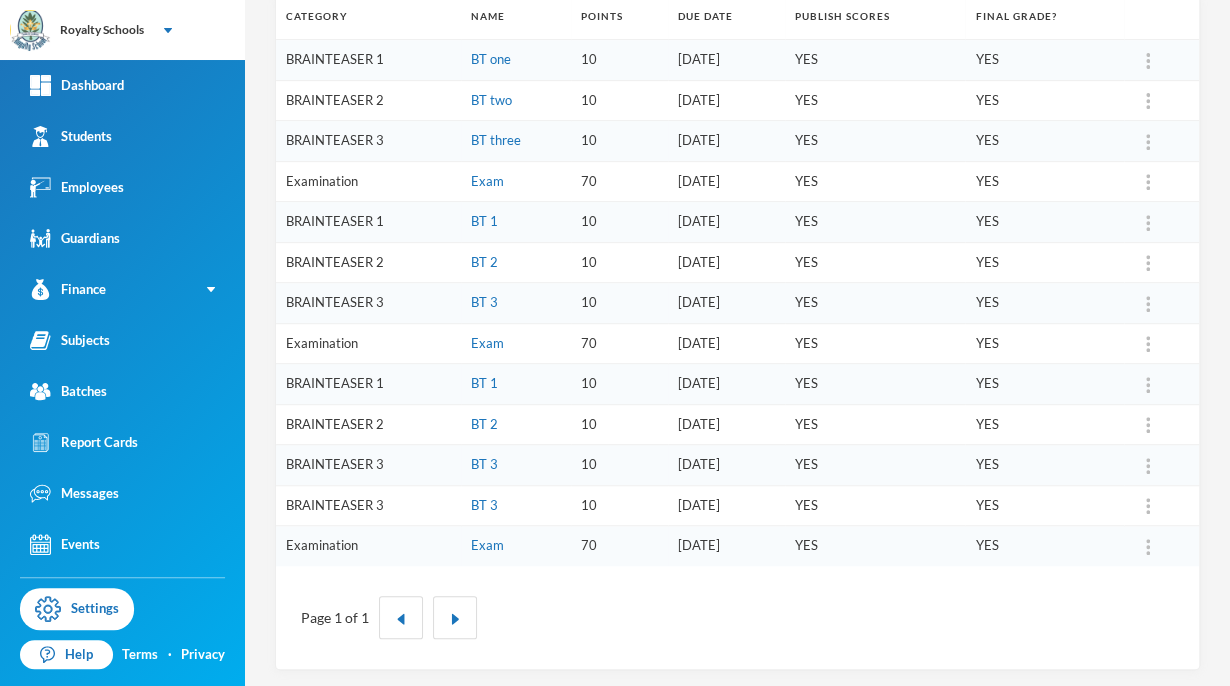 click at bounding box center [1148, 466] 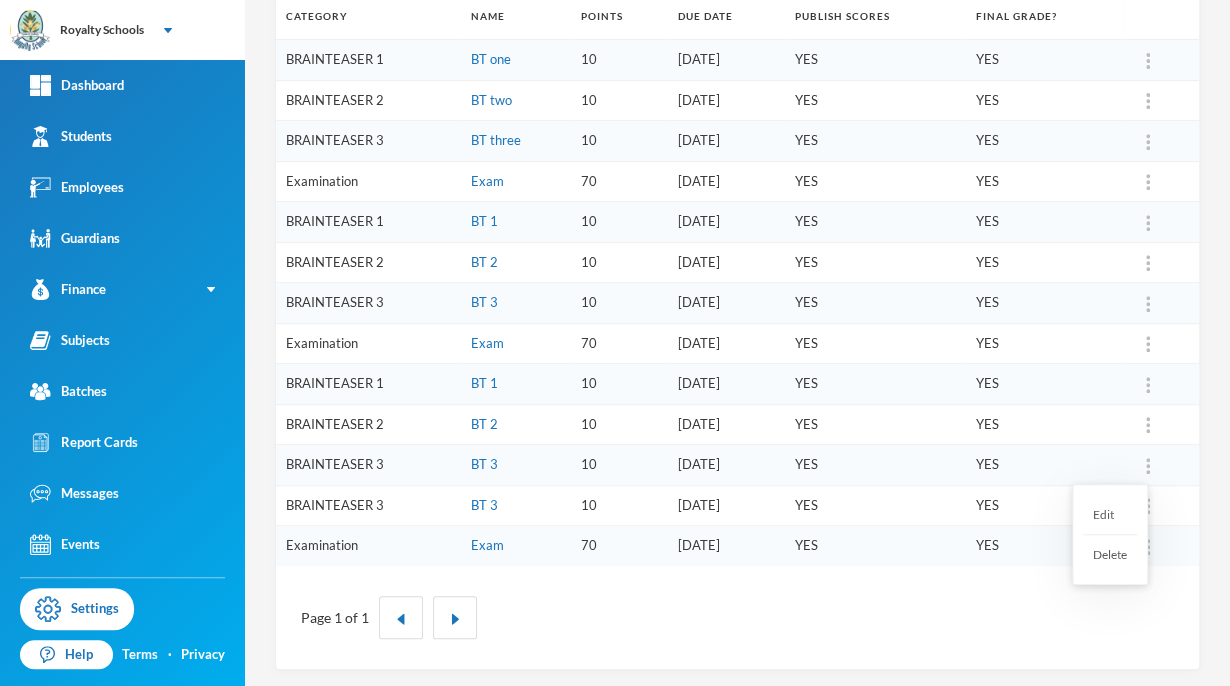 click on "Delete" at bounding box center (1110, 554) 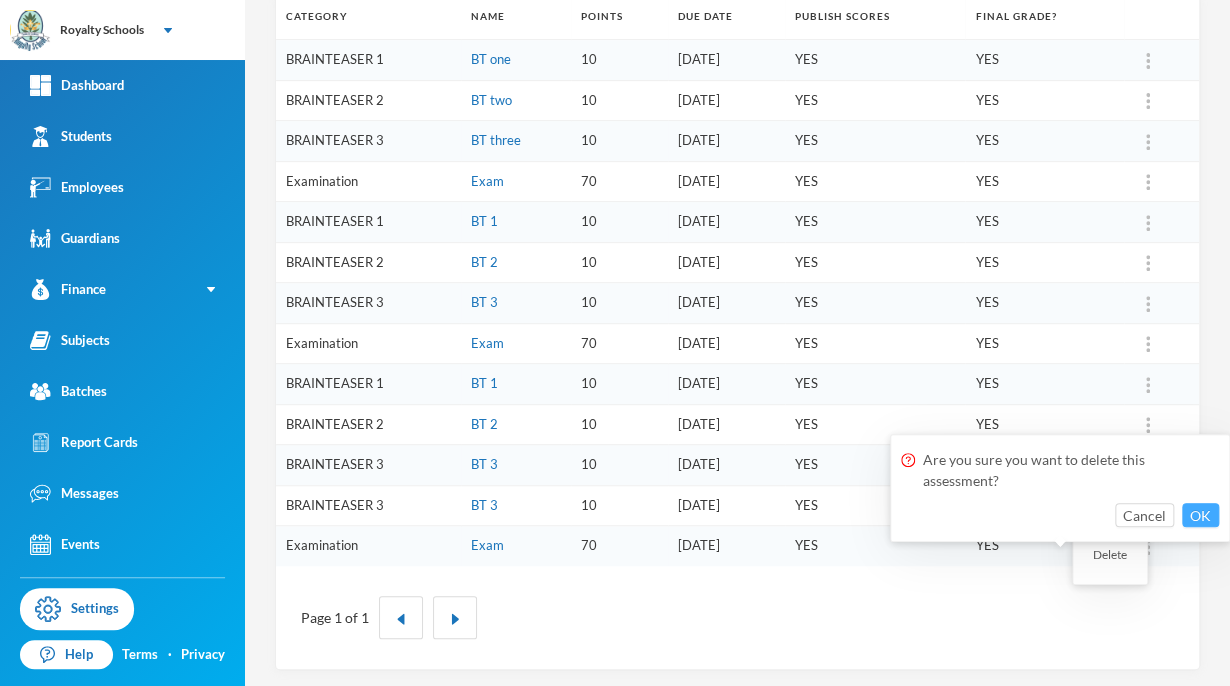 click on "OK" at bounding box center (1200, 515) 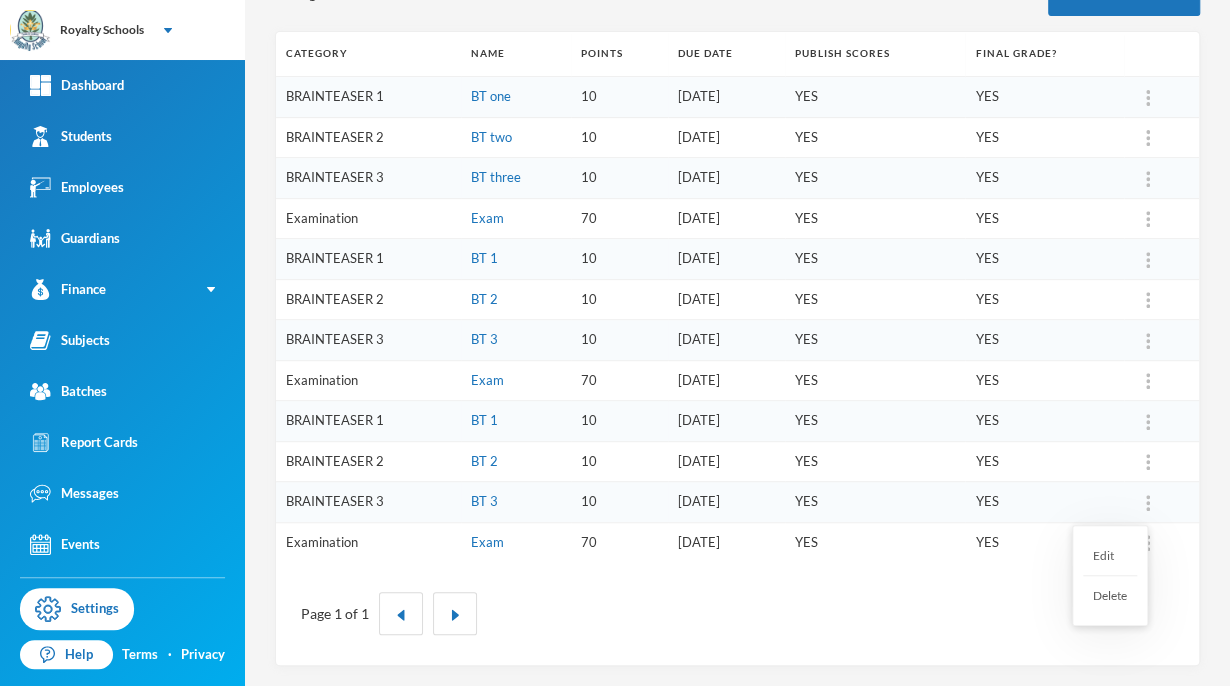 scroll, scrollTop: 247, scrollLeft: 0, axis: vertical 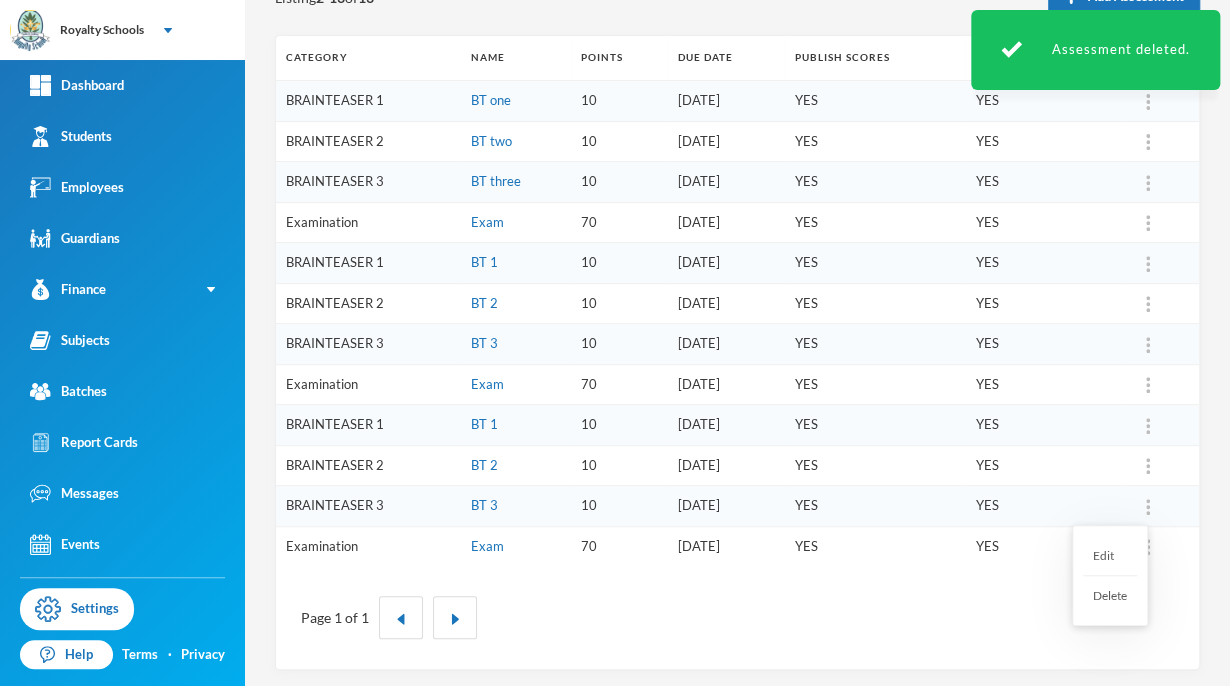 click at bounding box center [1148, 507] 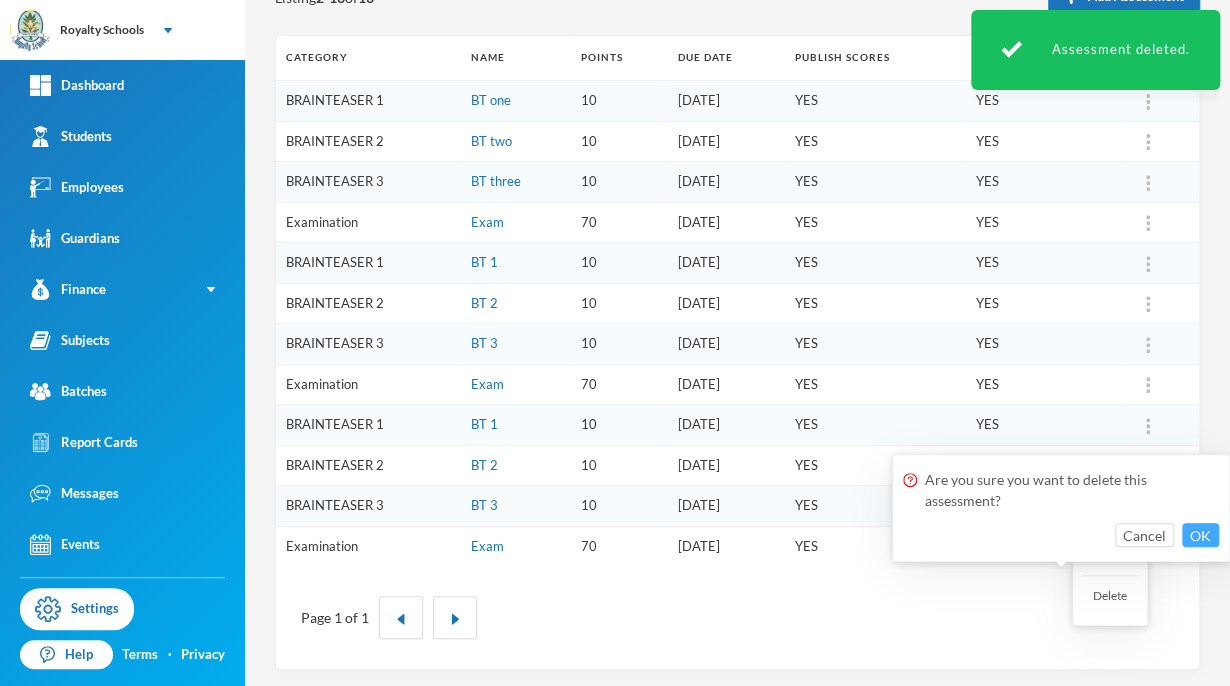 click on "OK" at bounding box center [1200, 535] 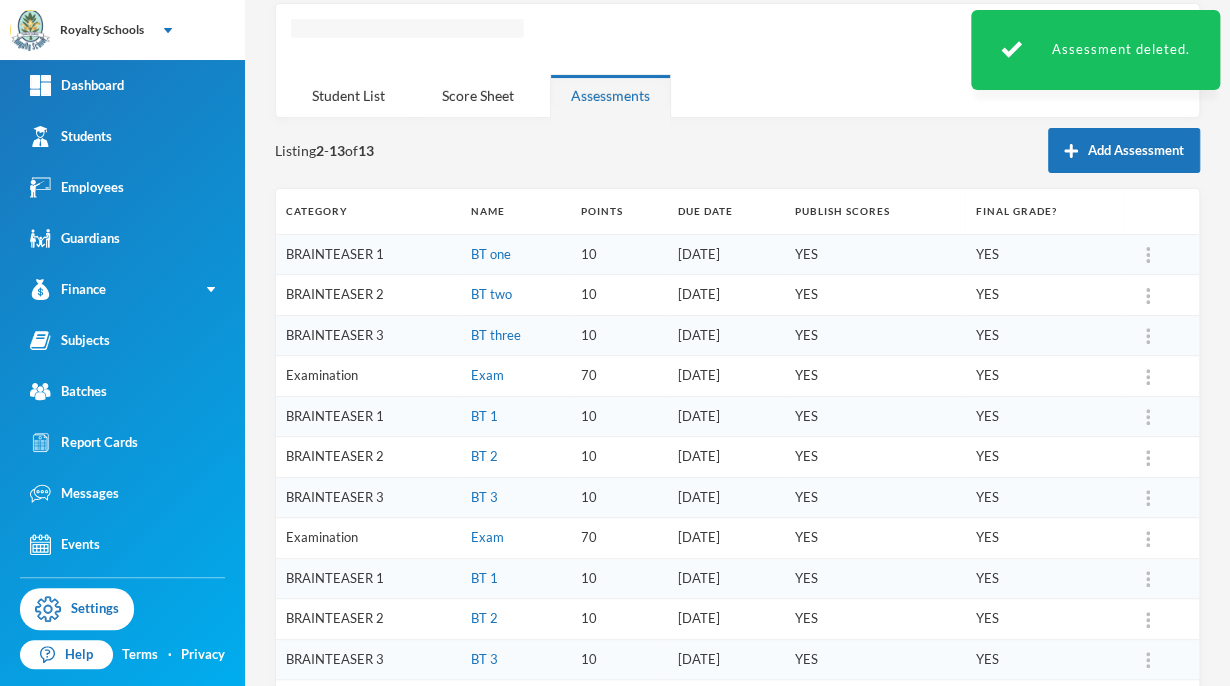 scroll, scrollTop: 0, scrollLeft: 0, axis: both 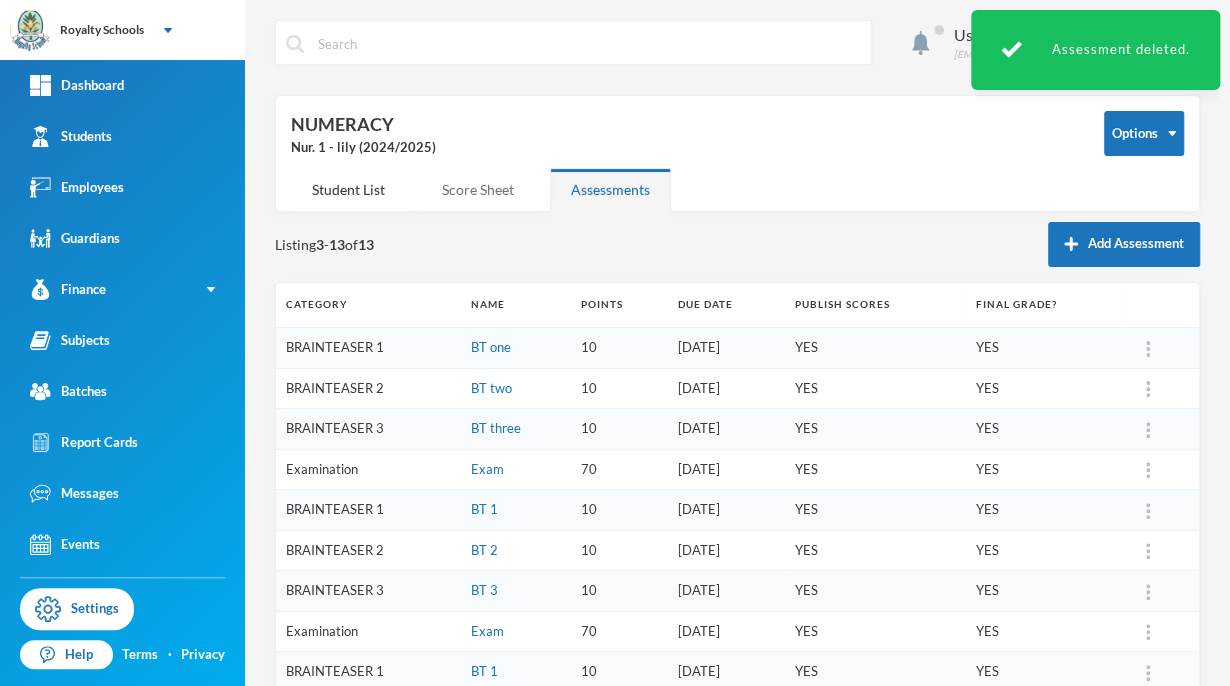 click on "Score Sheet" at bounding box center (478, 189) 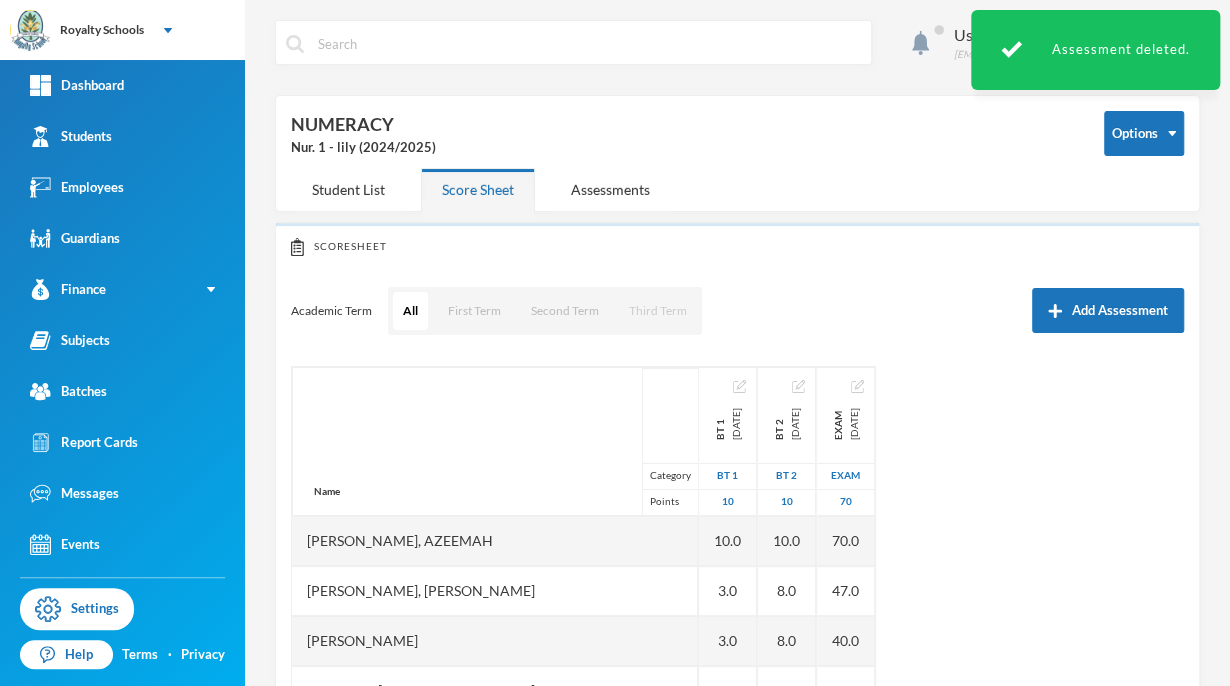 click on "Third Term" at bounding box center [658, 311] 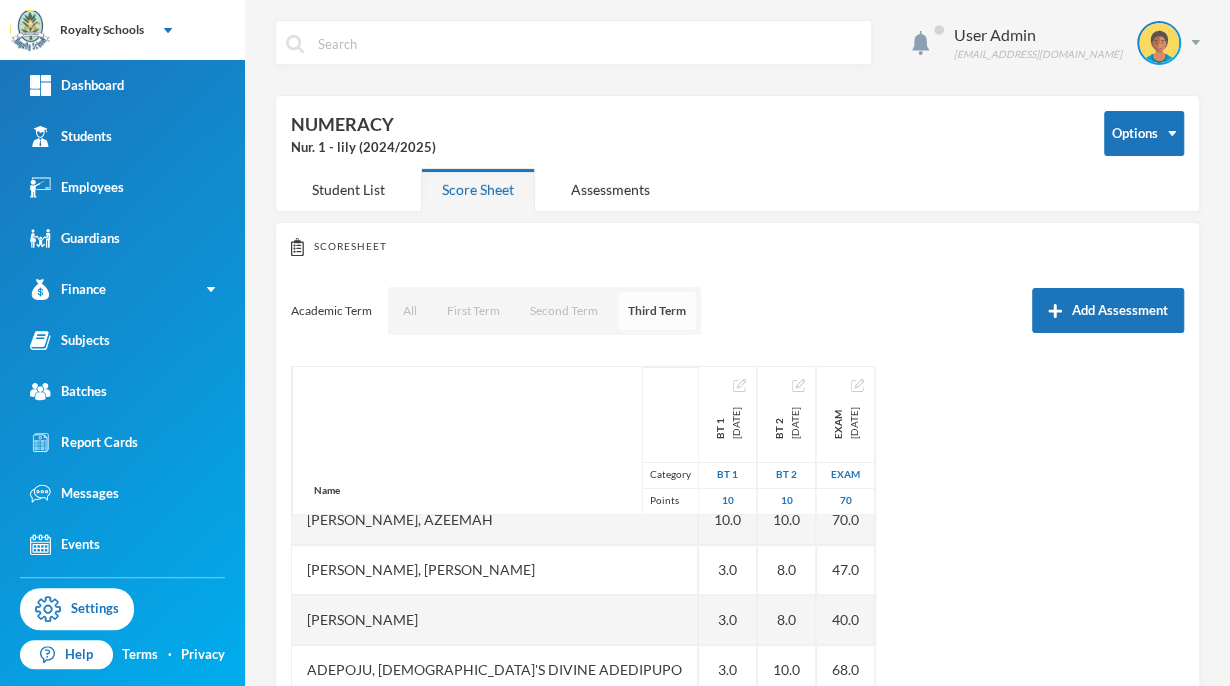scroll, scrollTop: 0, scrollLeft: 0, axis: both 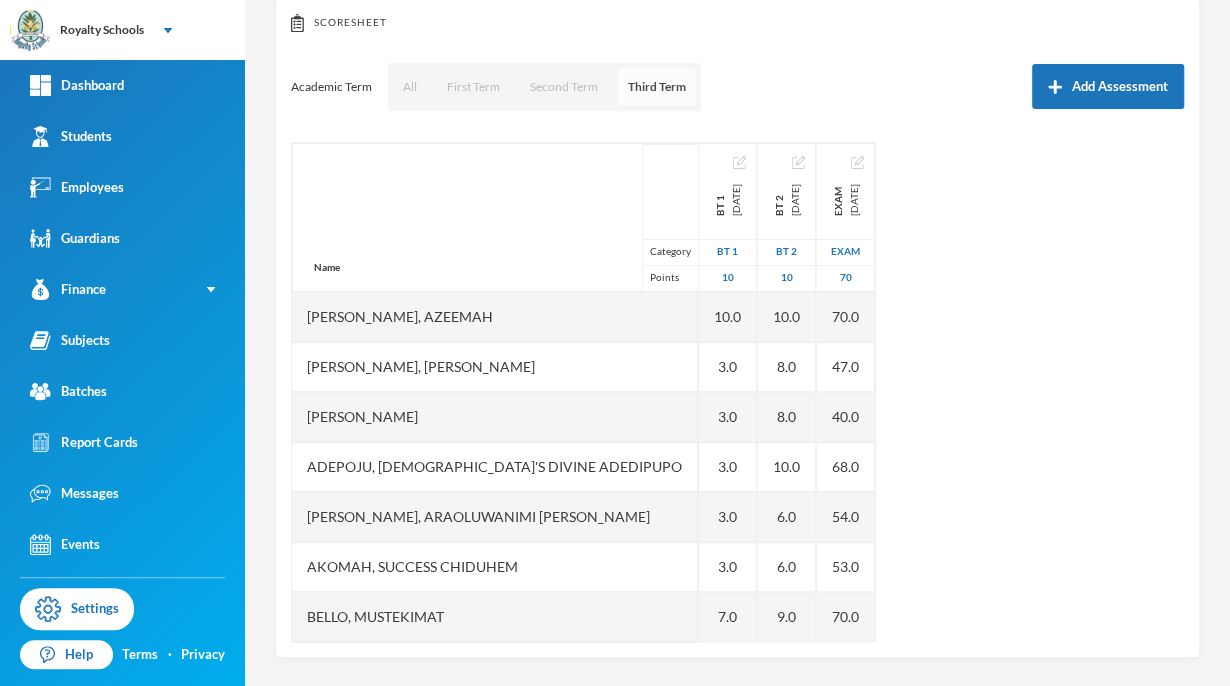 type 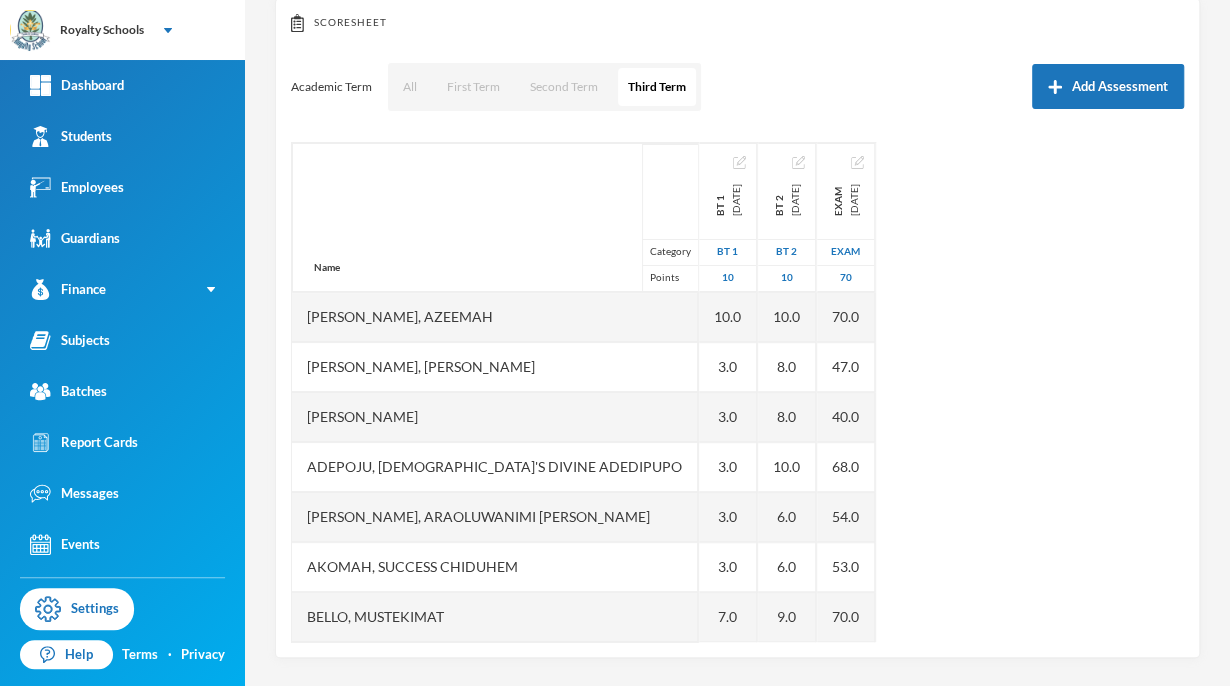 scroll, scrollTop: 223, scrollLeft: 0, axis: vertical 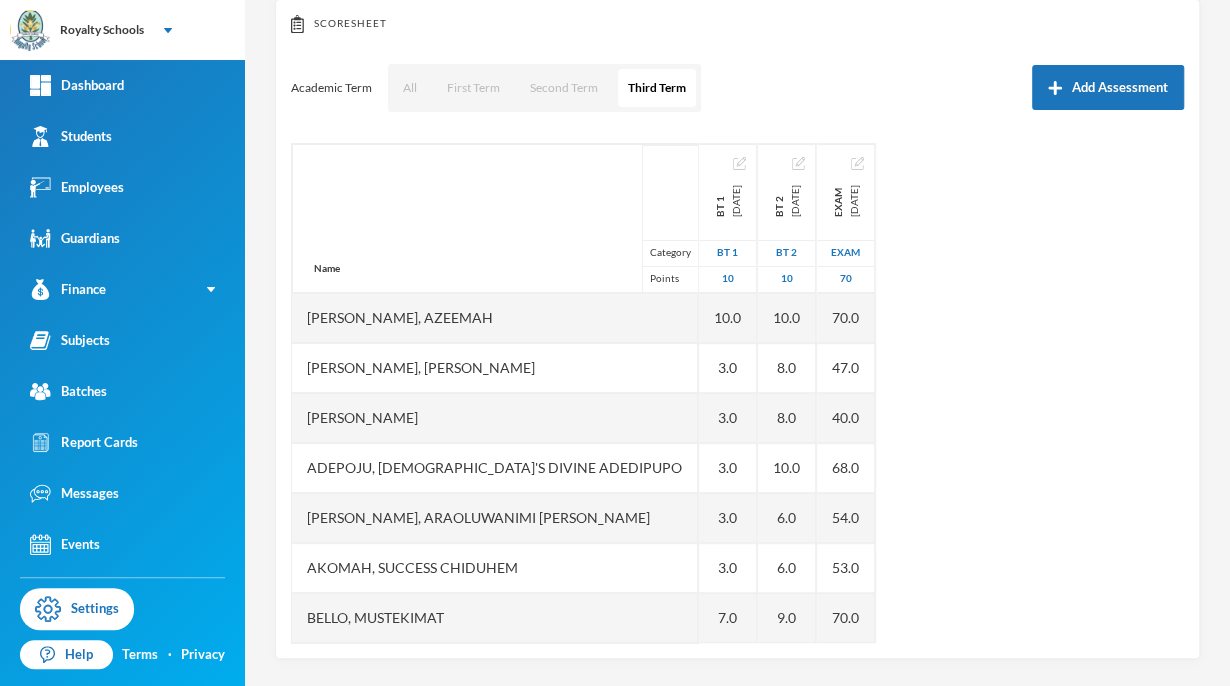 click on "Name   Category Points [PERSON_NAME], [PERSON_NAME], [PERSON_NAME] [PERSON_NAME] [PERSON_NAME], God's Divine [PERSON_NAME], [PERSON_NAME] [PERSON_NAME], Success [PERSON_NAME], [PERSON_NAME], [PERSON_NAME], [PERSON_NAME], [PERSON_NAME] [PERSON_NAME], Oluwadamilare [PERSON_NAME] [PERSON_NAME] BT 1 [DATE] BT 1 10 10.0 3.0 3.0 3.0 3.0 3.0 7.0 3.0 3.0 7.0 5.0 4.0 BT 2 [DATE] BT 2 10 10.0 8.0 8.0 10.0 6.0 6.0 9.0 10.0 8.0 10.0 9.0 5.0 Exam [DATE] exam 70 70.0 47.0 40.0 68.0 54.0 53.0 70.0 50.0 66.0 57.0 63.0 46.0" at bounding box center [737, 393] 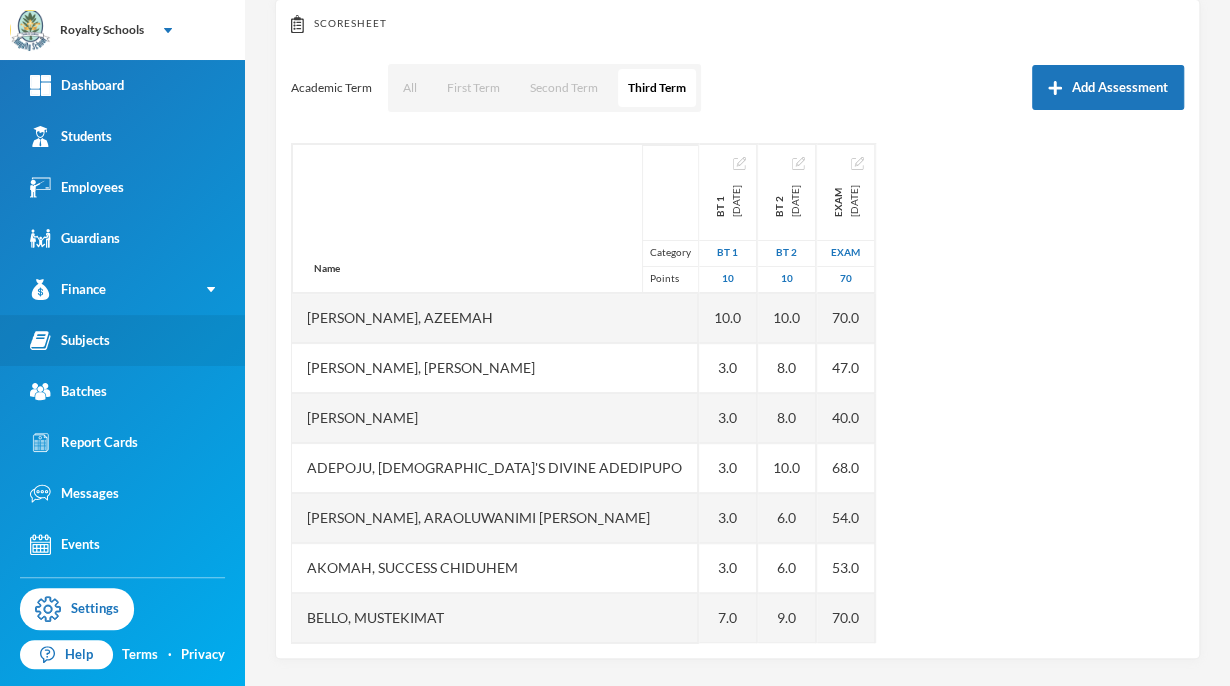 click on "Subjects" at bounding box center [122, 340] 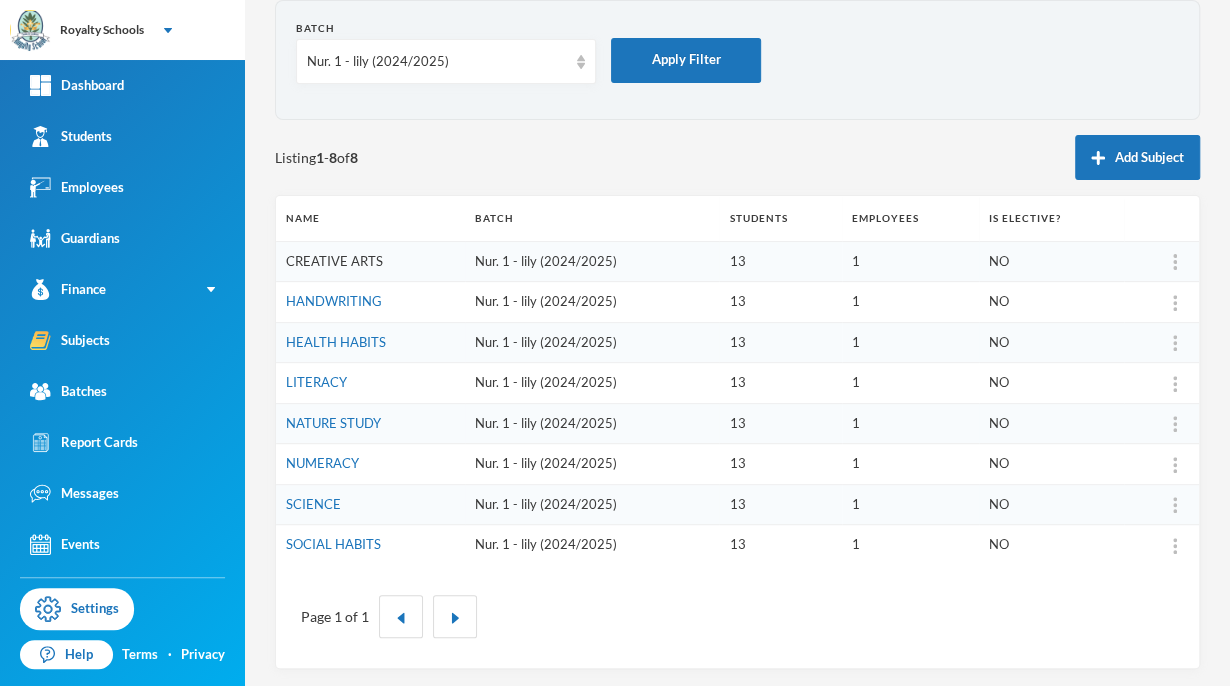 click on "CREATIVE ARTS" at bounding box center [334, 261] 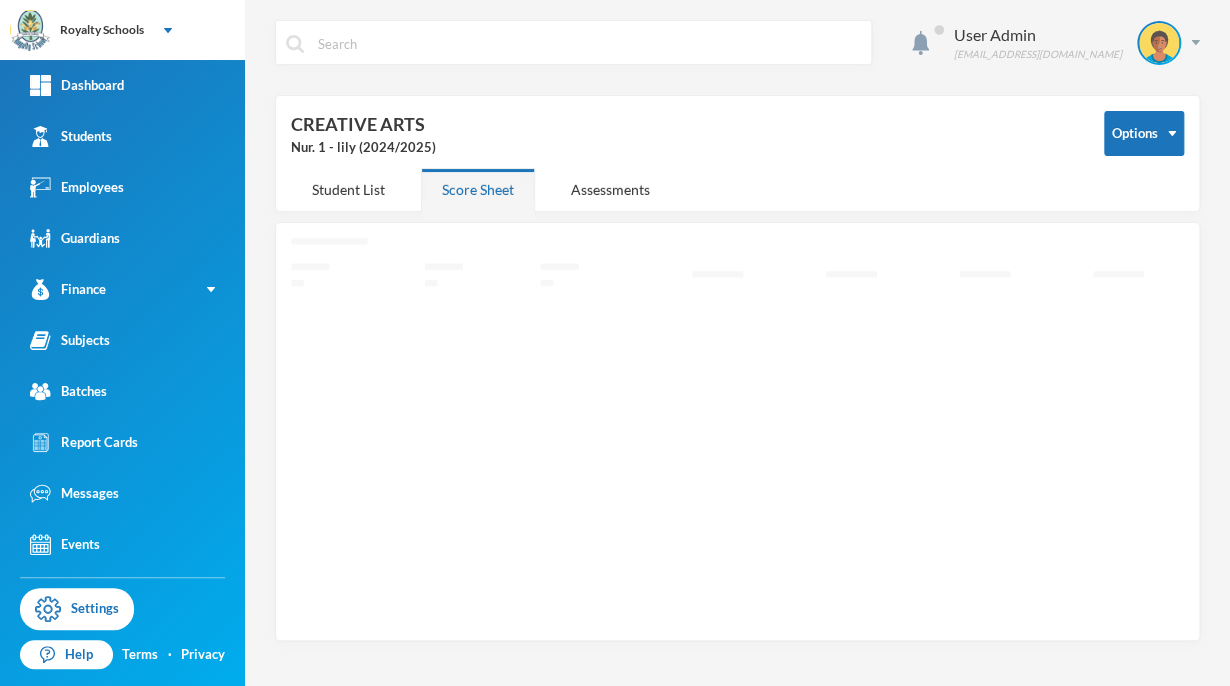 scroll, scrollTop: 0, scrollLeft: 0, axis: both 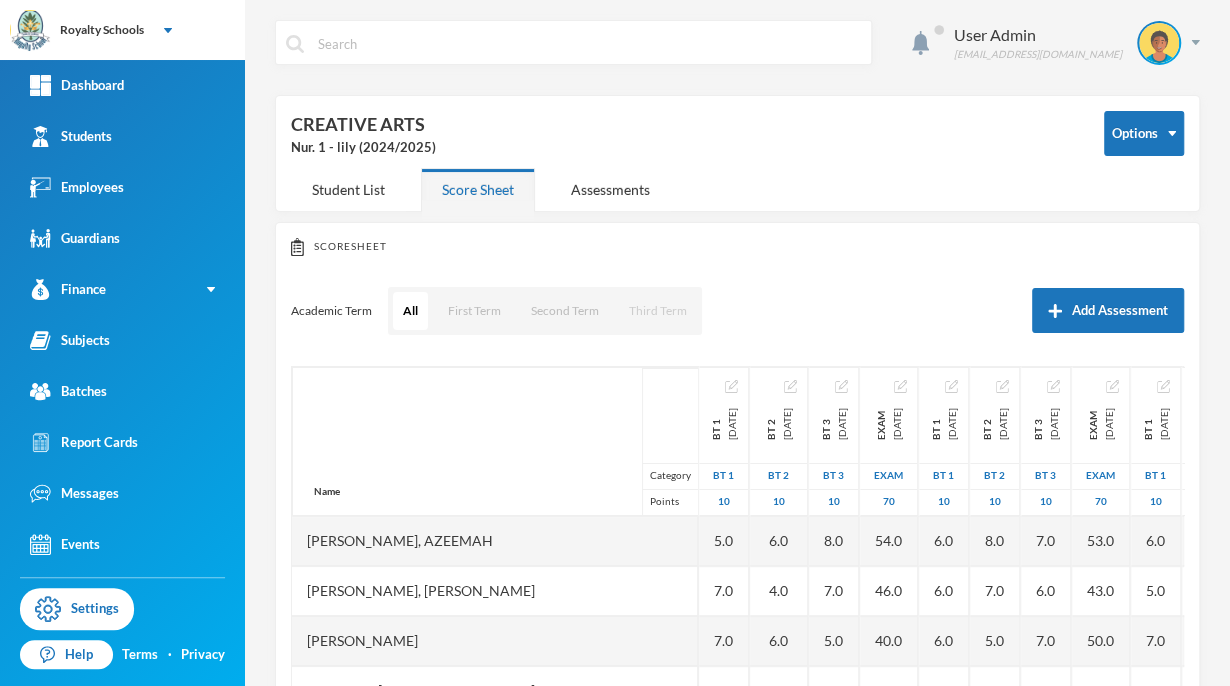 click on "Third Term" at bounding box center (658, 311) 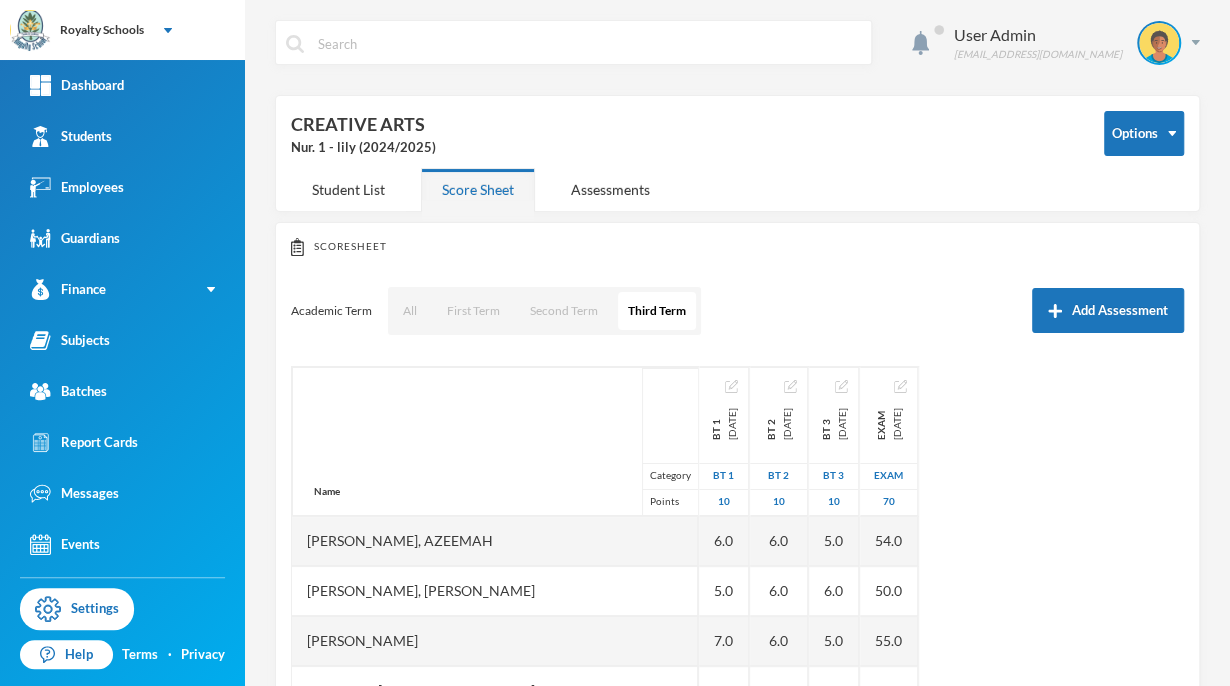 click on "Academic Term All First Term Second Term Third Term Add Assessment" at bounding box center [737, 311] 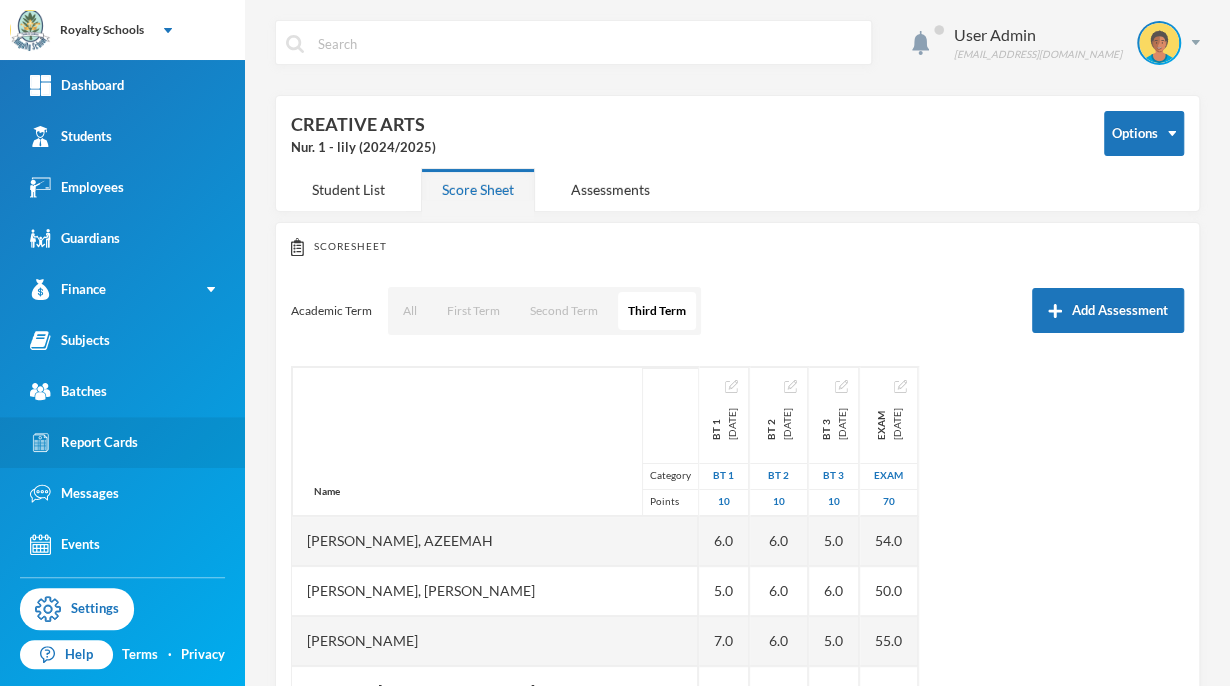 click on "Report Cards" at bounding box center [122, 442] 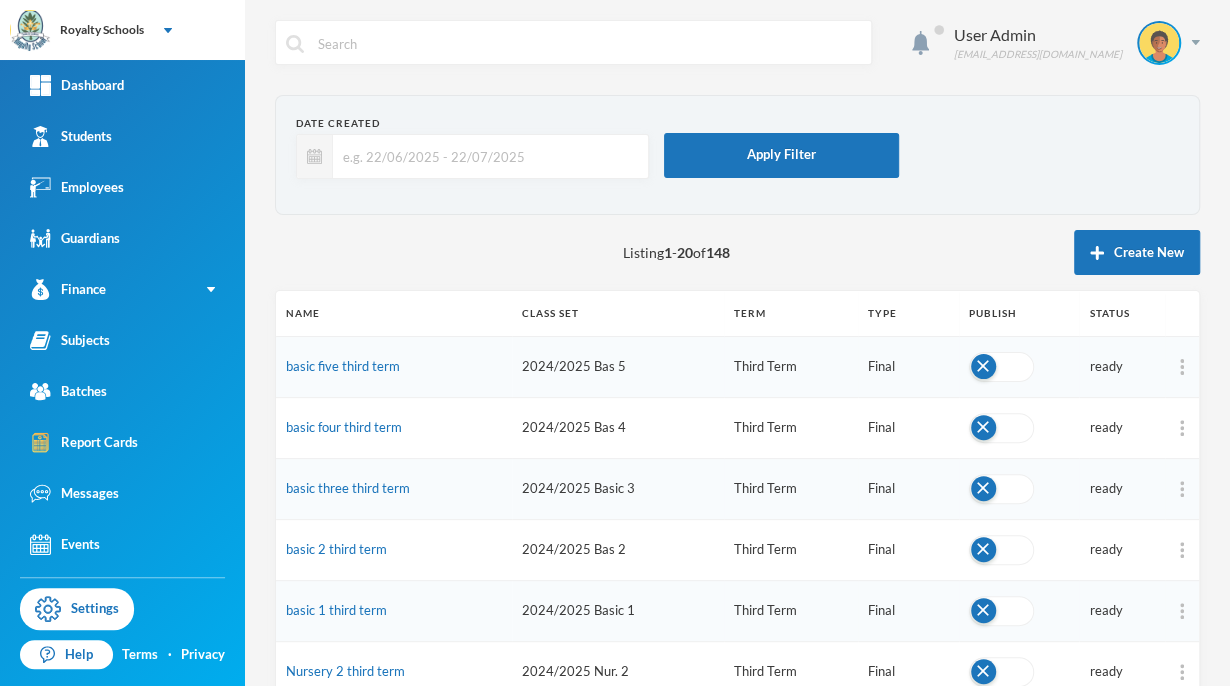 click on "basic 2 third term" at bounding box center [394, 549] 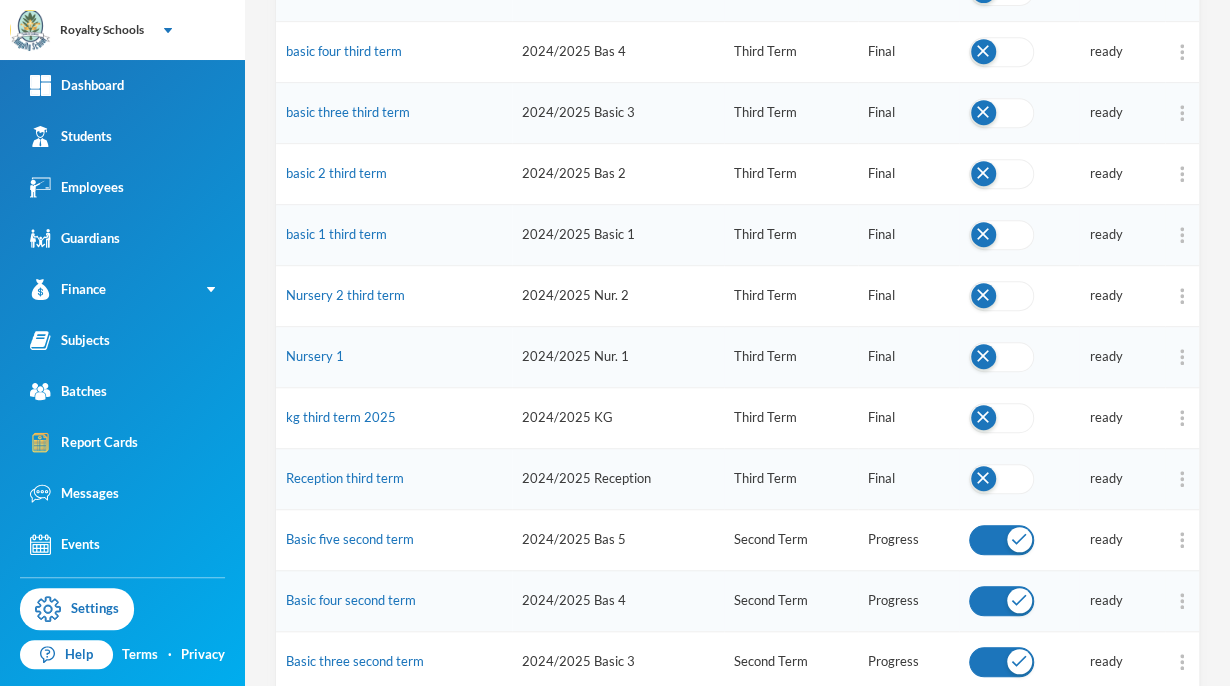 scroll, scrollTop: 380, scrollLeft: 0, axis: vertical 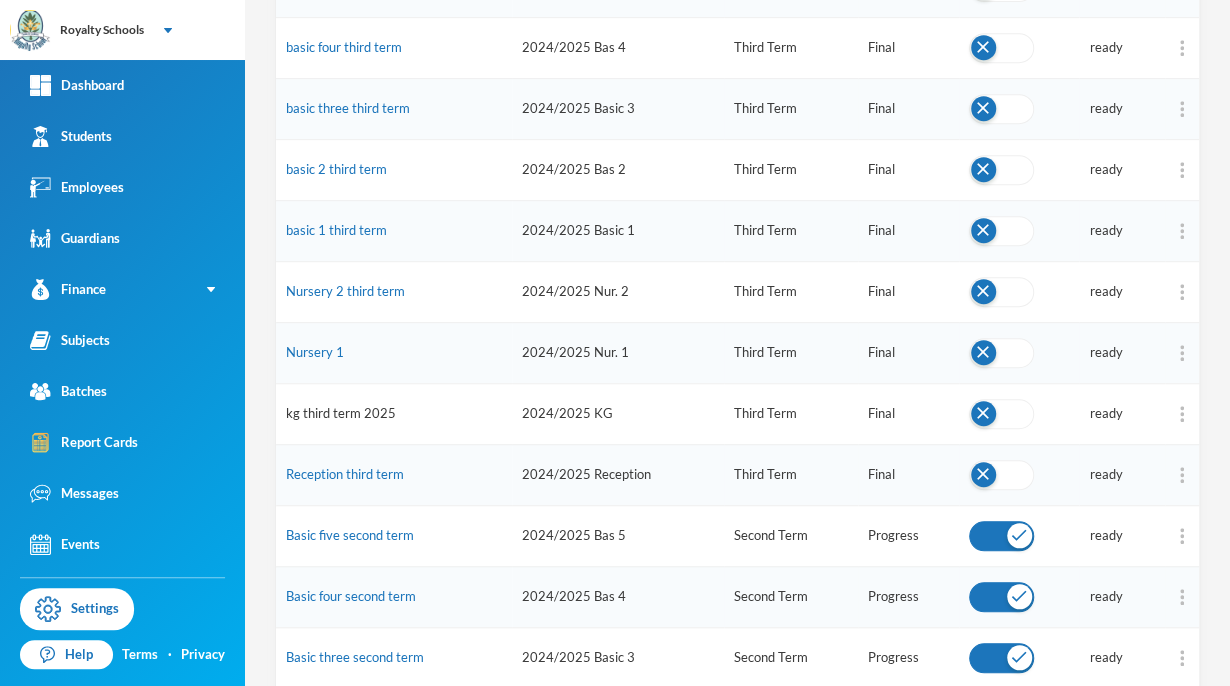 click on "kg third term  2025" at bounding box center [341, 413] 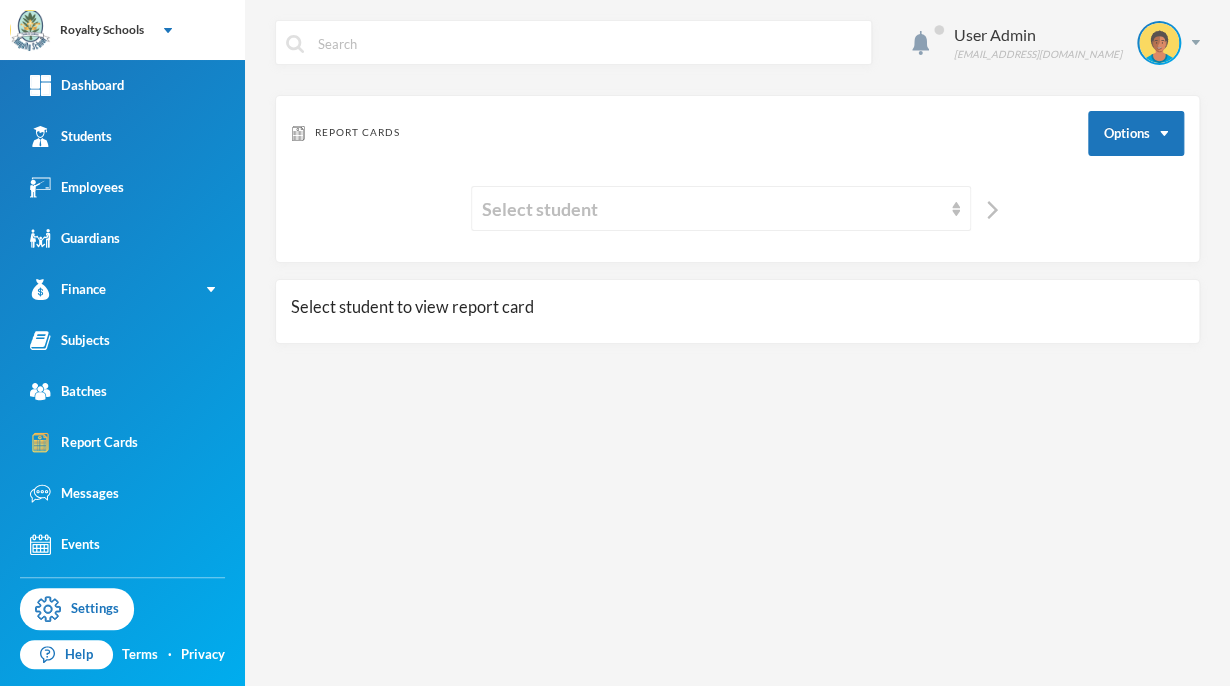 scroll, scrollTop: 0, scrollLeft: 0, axis: both 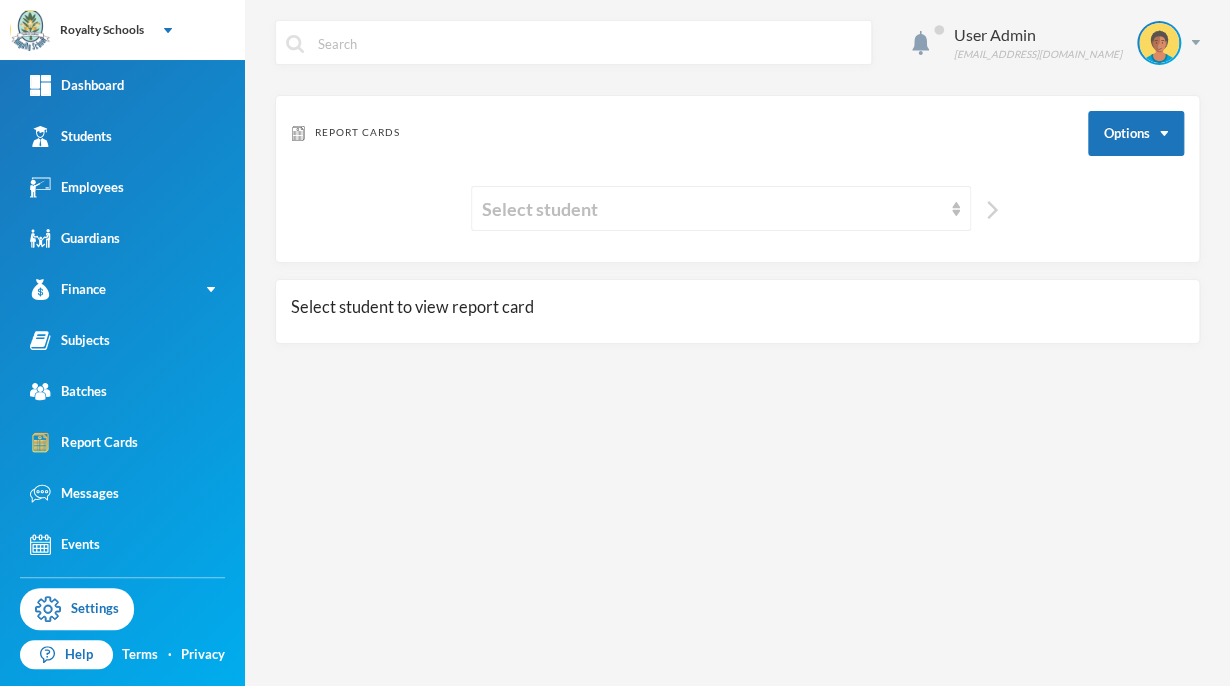 click at bounding box center [992, 210] 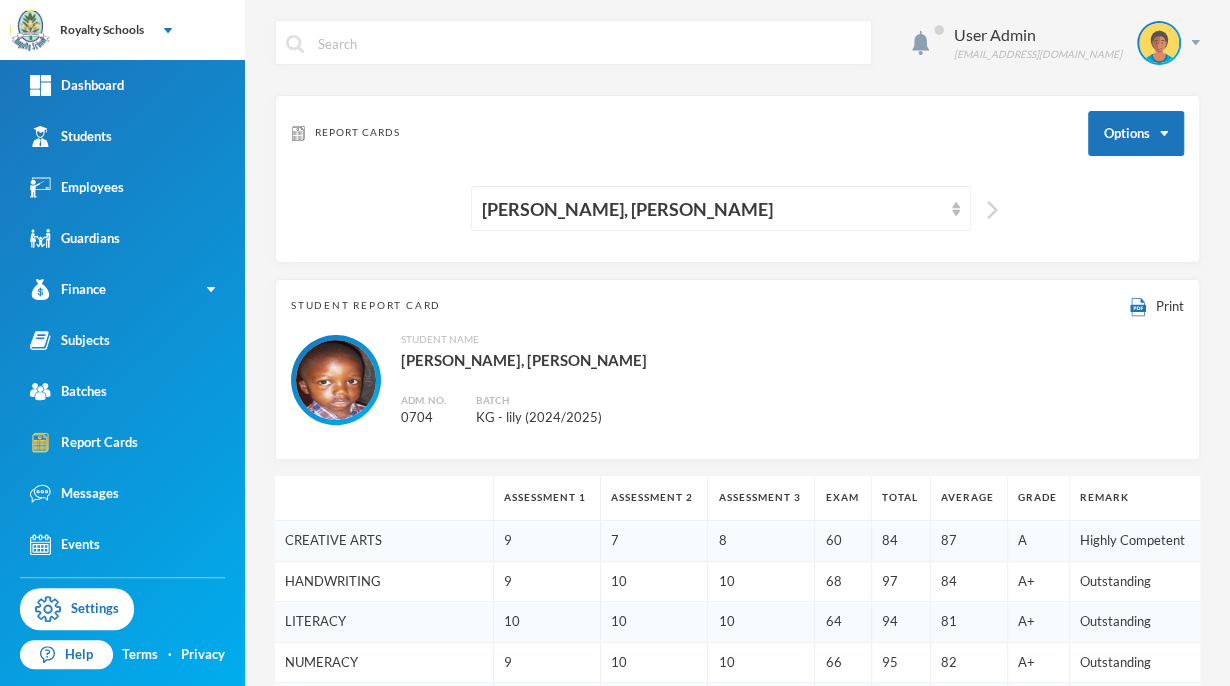 click at bounding box center (987, 208) 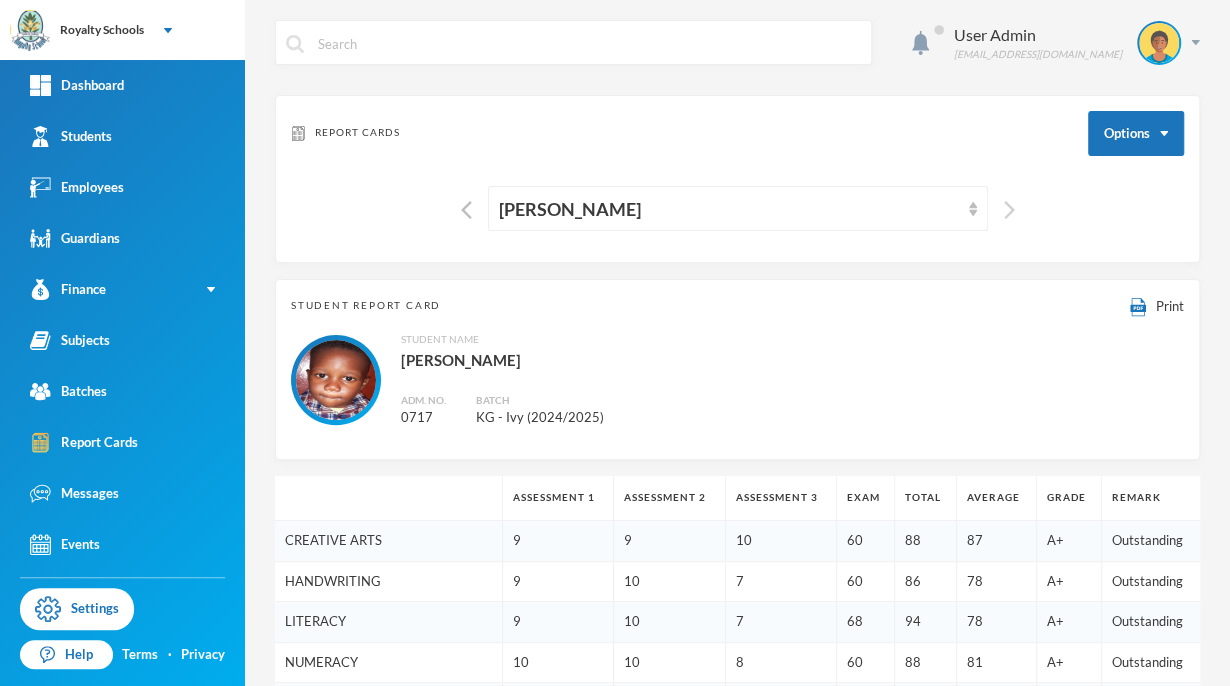 click at bounding box center (1004, 208) 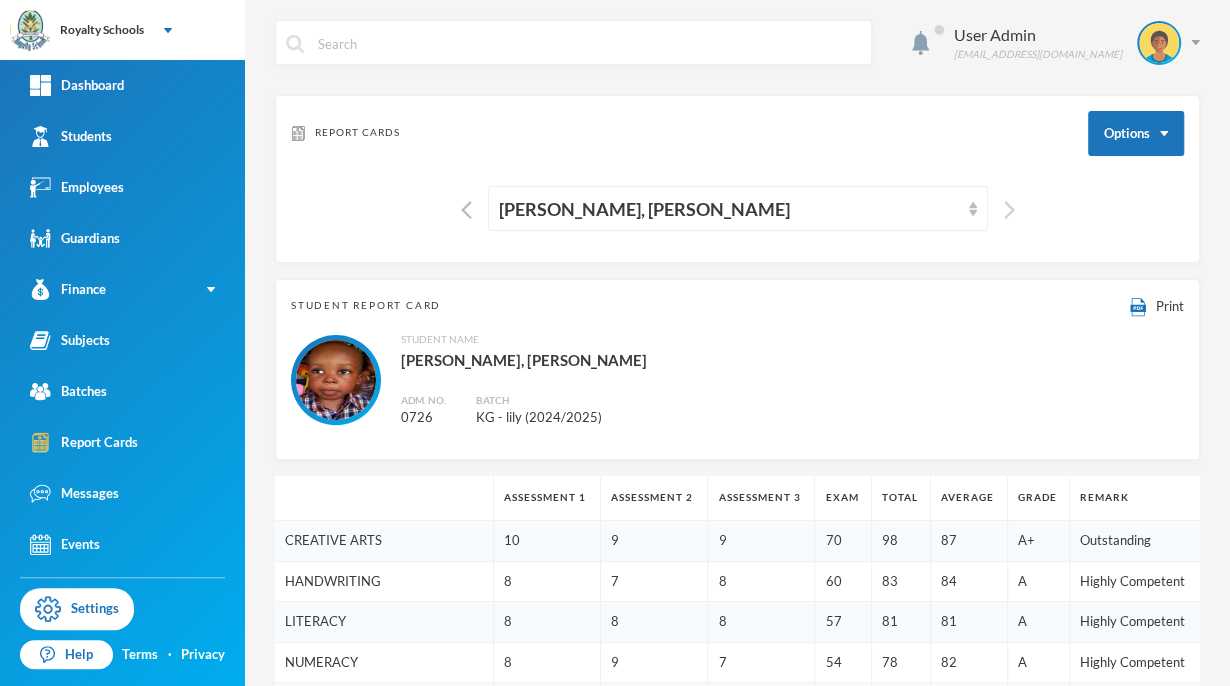 click at bounding box center [1004, 208] 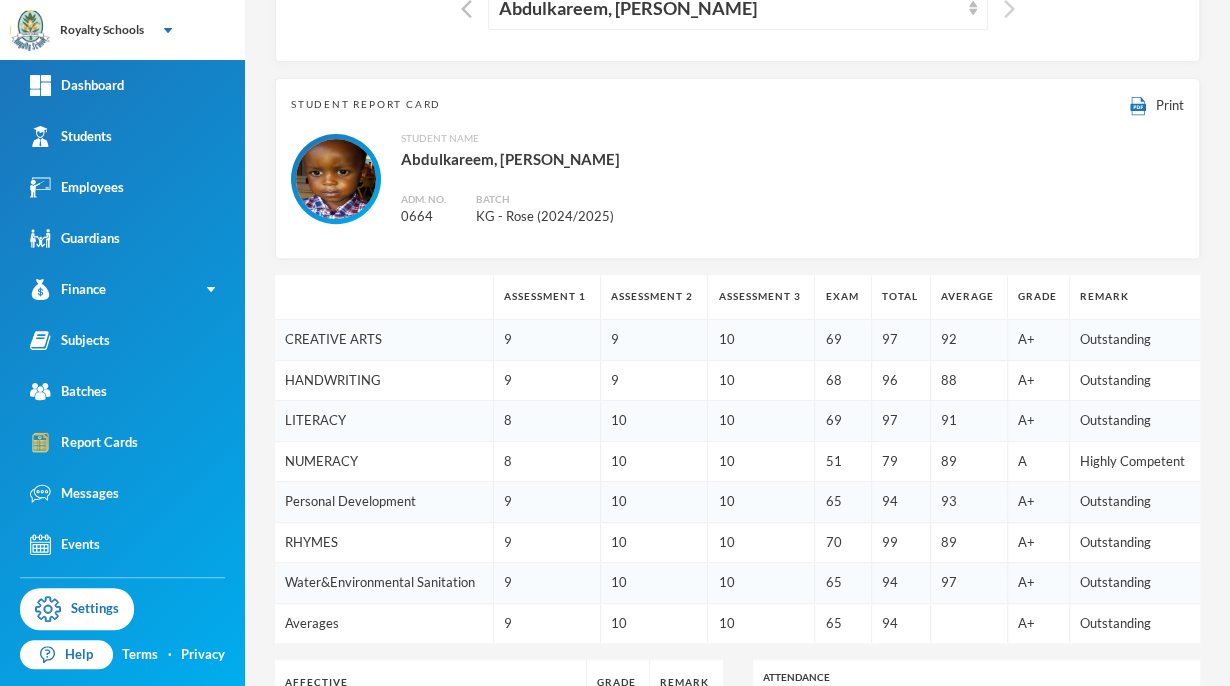scroll, scrollTop: 0, scrollLeft: 0, axis: both 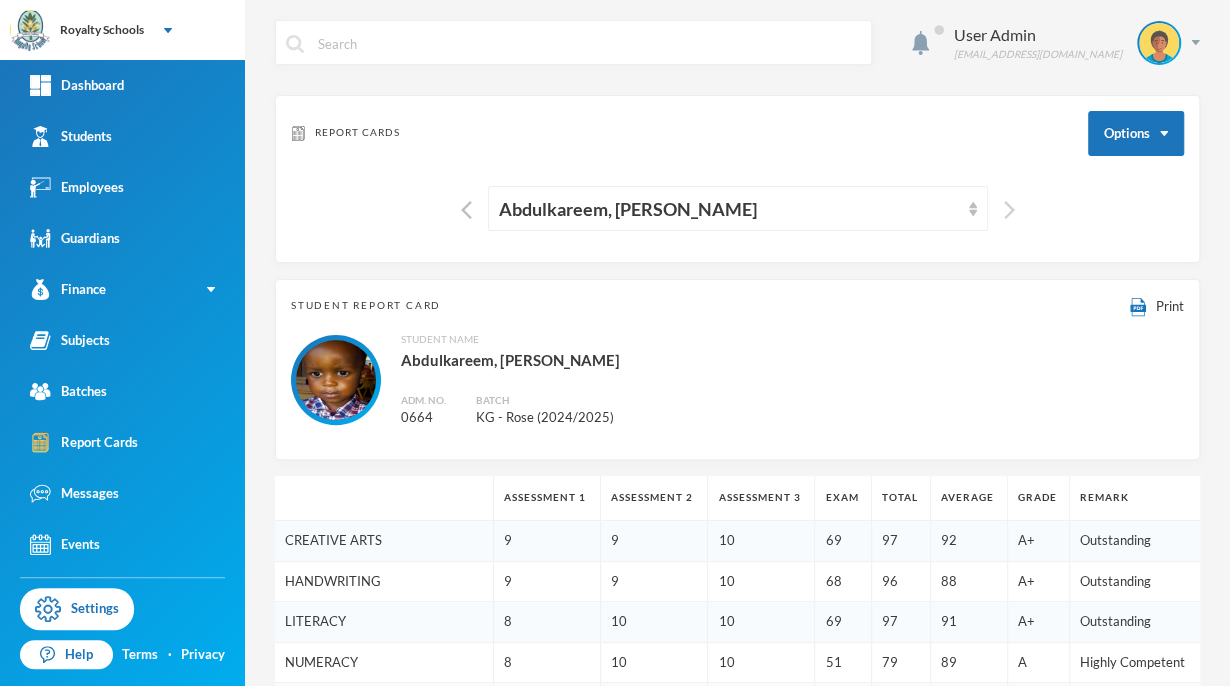 click at bounding box center (1009, 210) 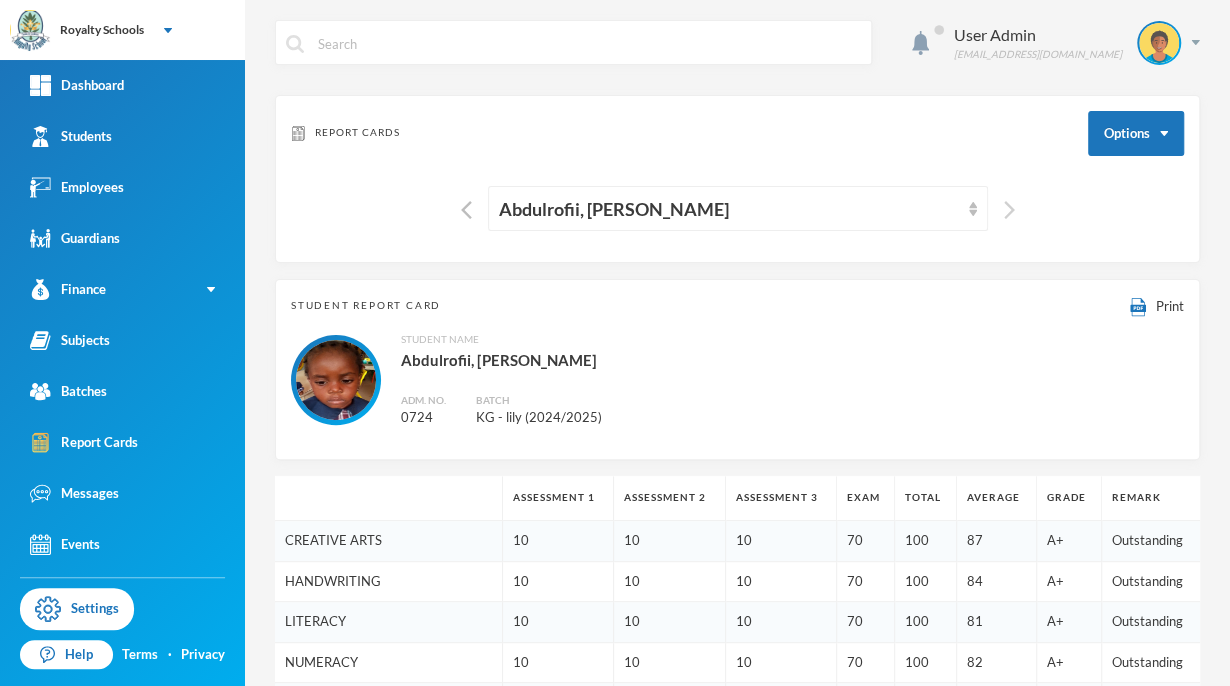 click at bounding box center (1009, 210) 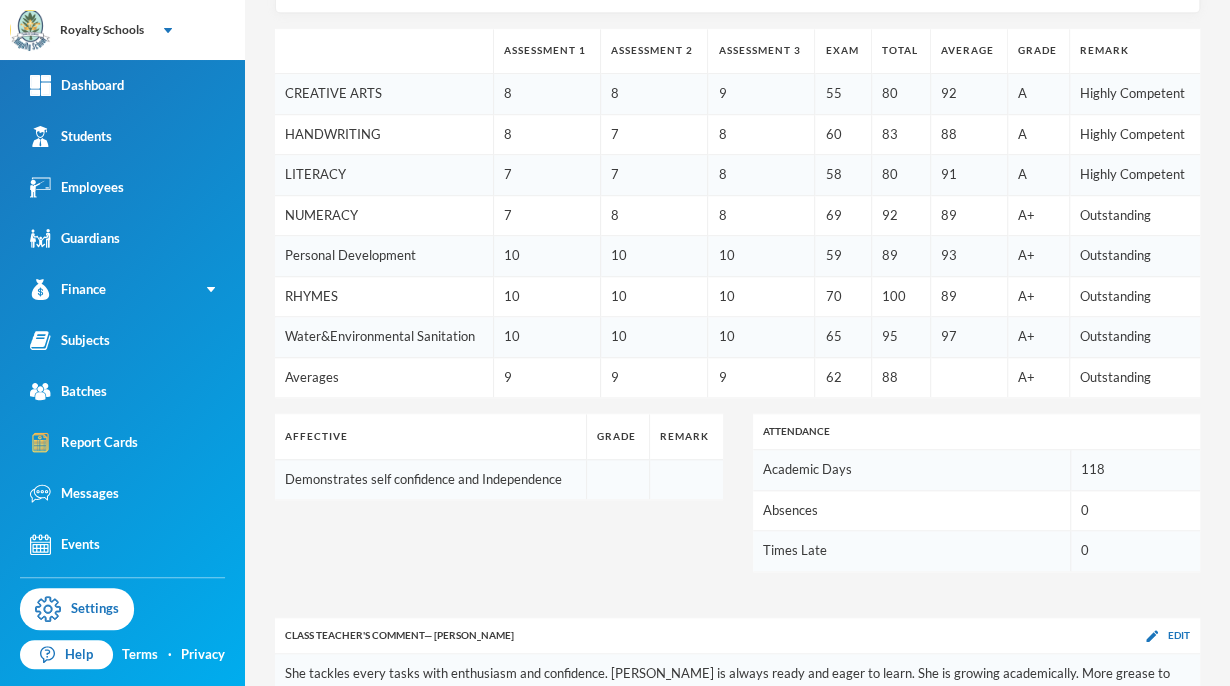 scroll, scrollTop: 0, scrollLeft: 0, axis: both 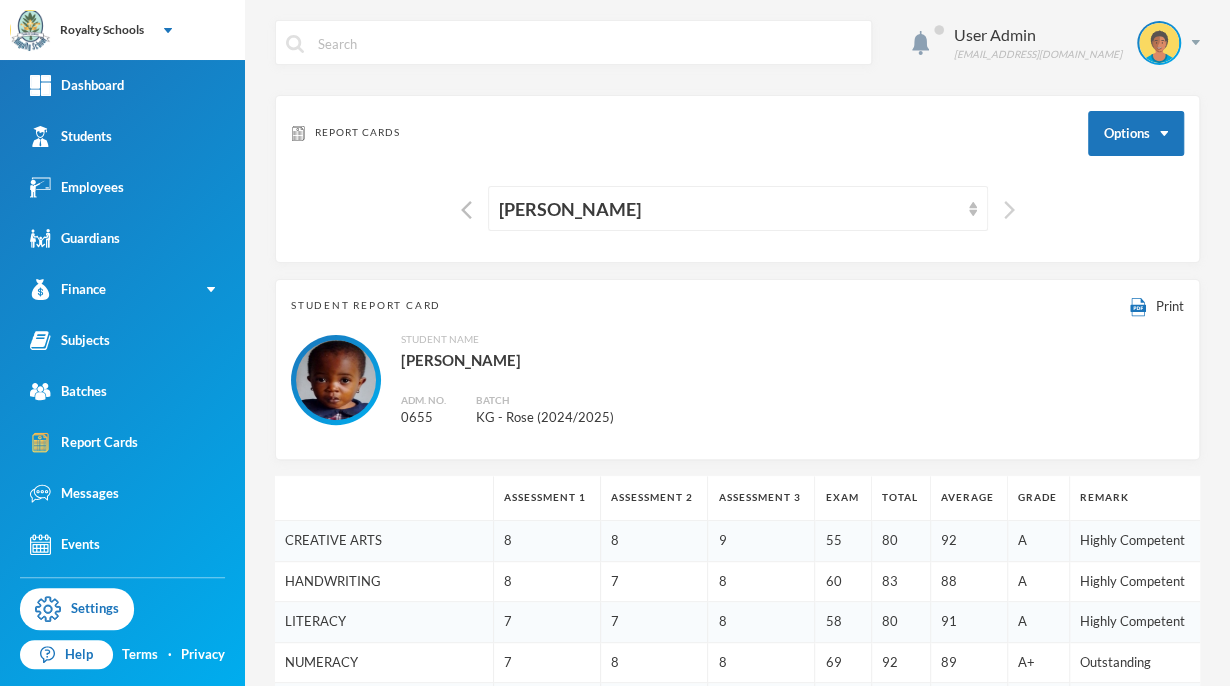 click at bounding box center [1009, 210] 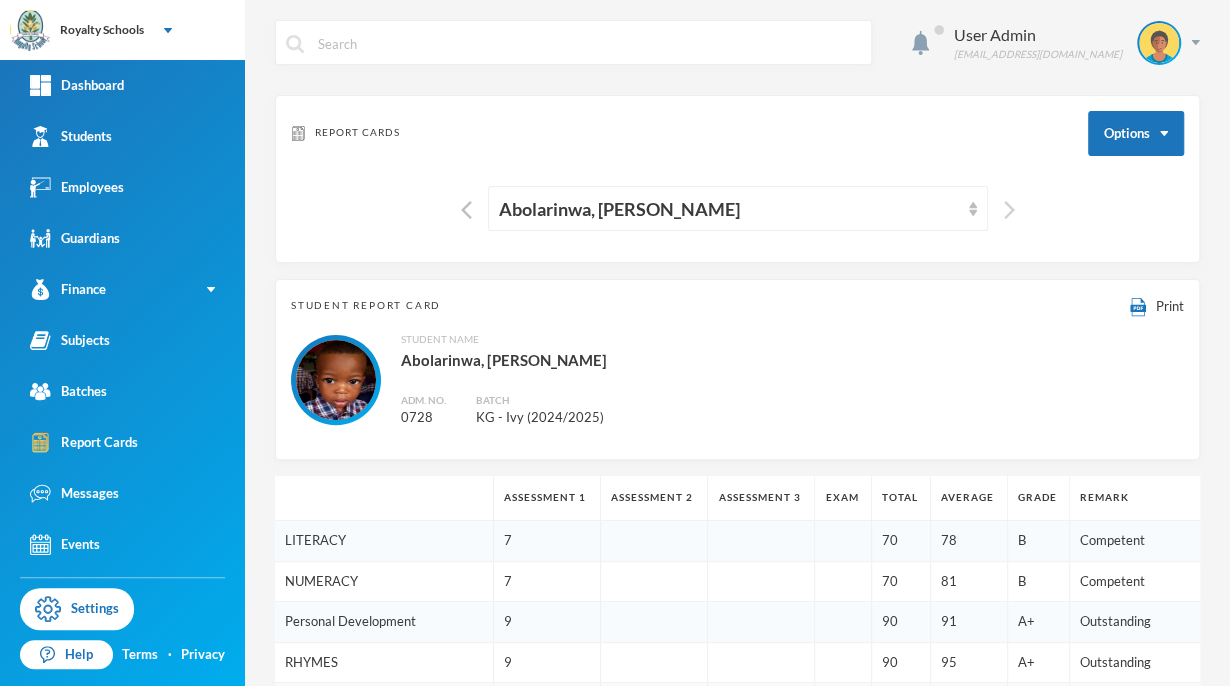 click at bounding box center [1009, 210] 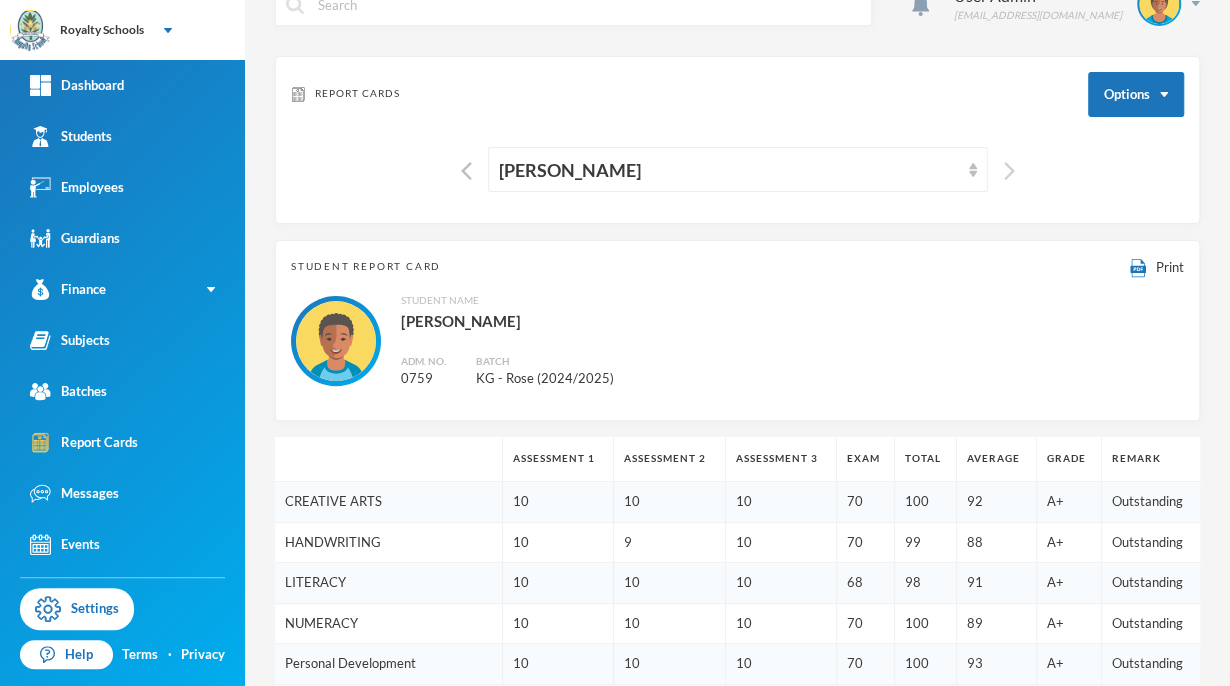 scroll, scrollTop: 0, scrollLeft: 0, axis: both 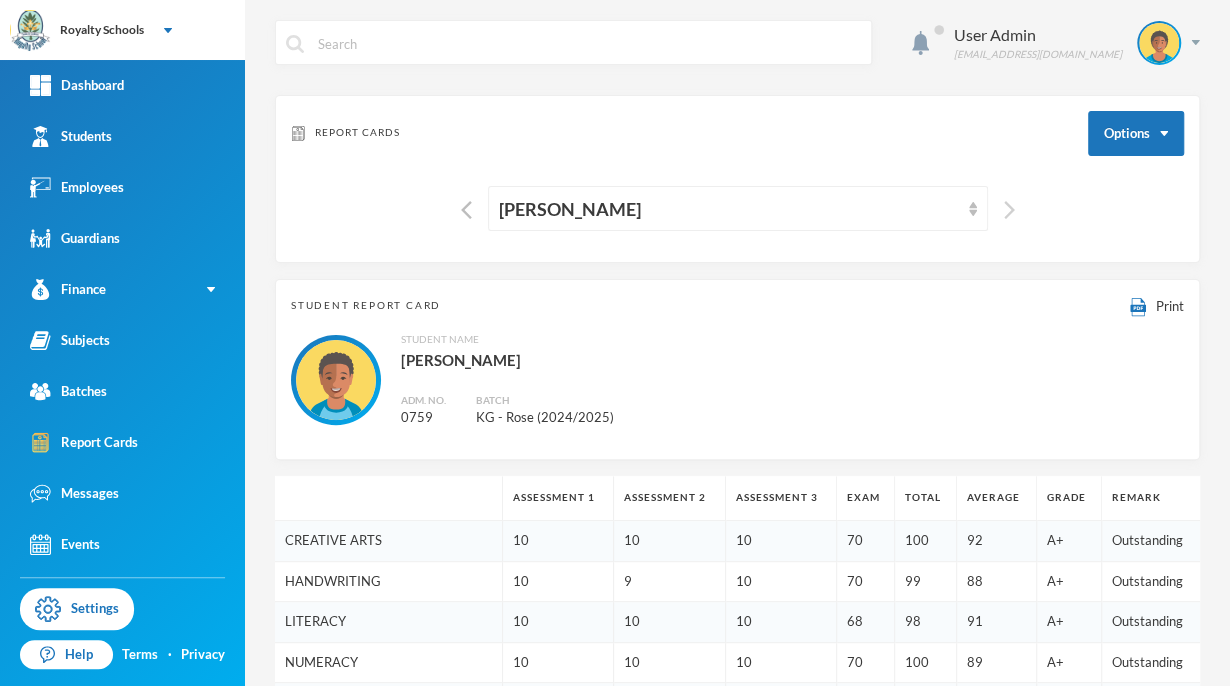 click at bounding box center (1009, 210) 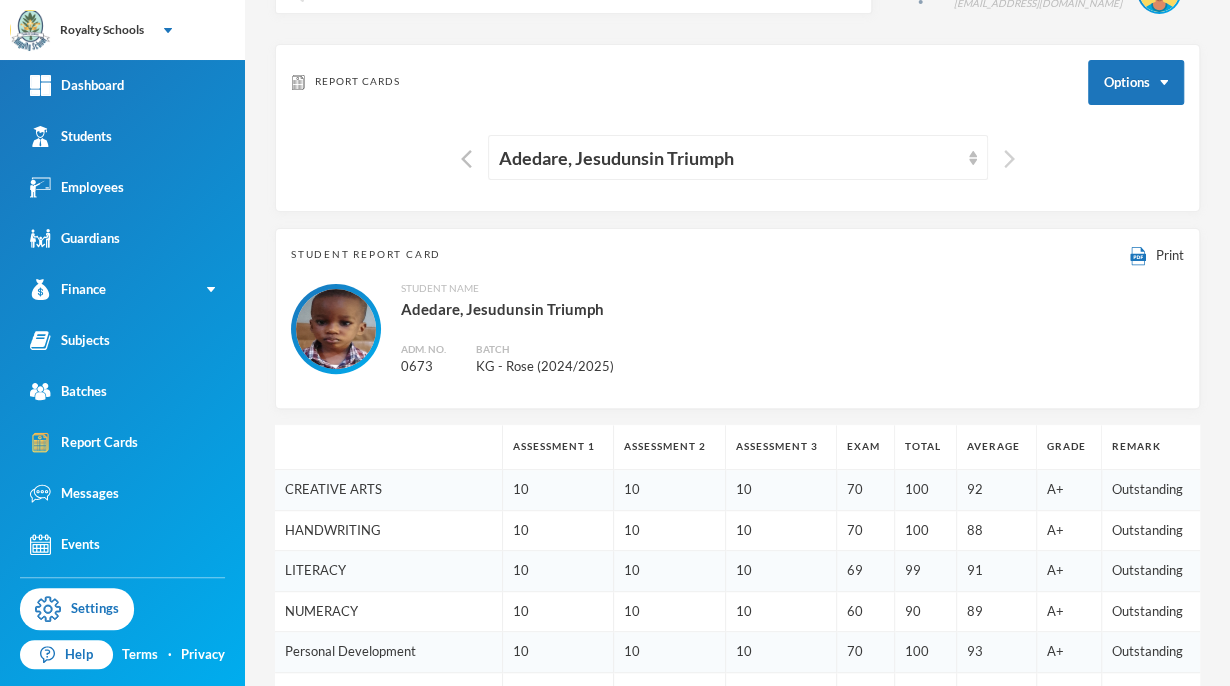 scroll, scrollTop: 0, scrollLeft: 0, axis: both 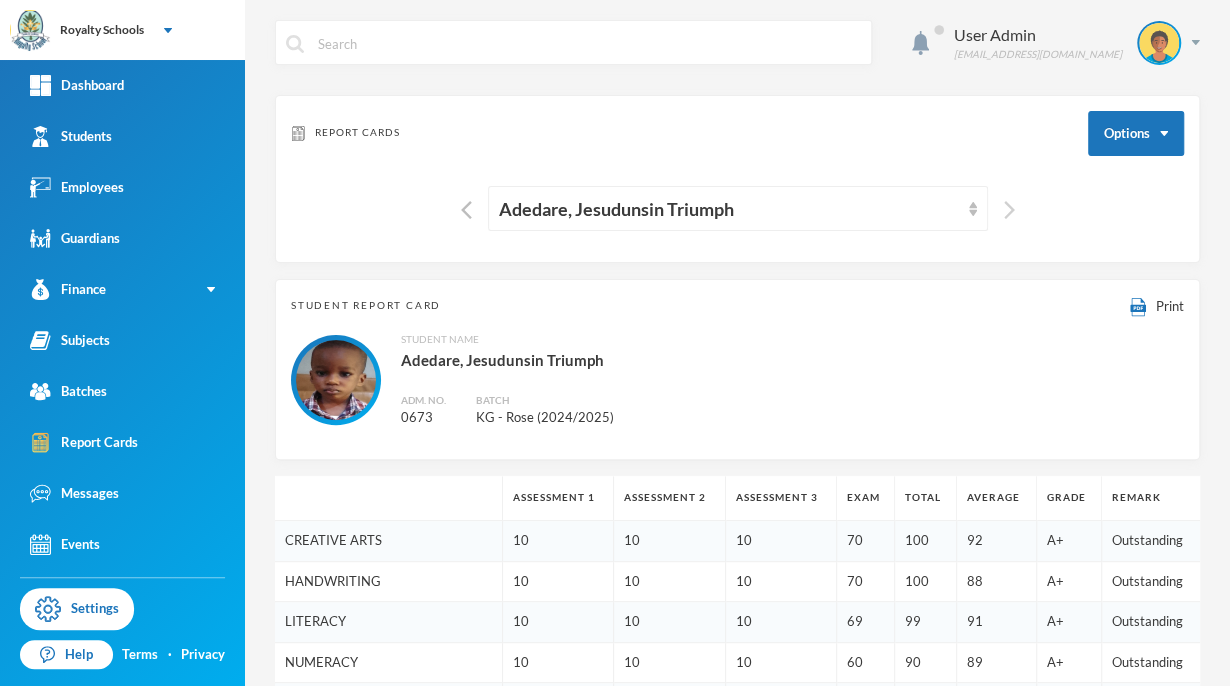 click at bounding box center (1009, 210) 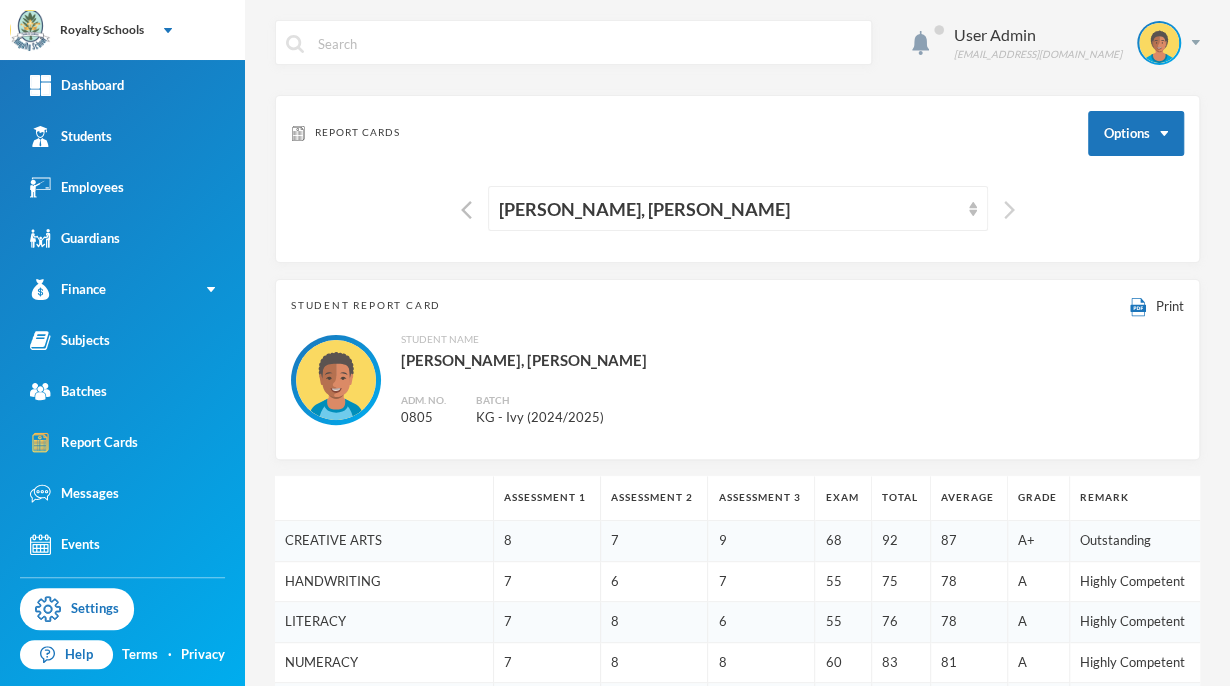 click at bounding box center [1009, 210] 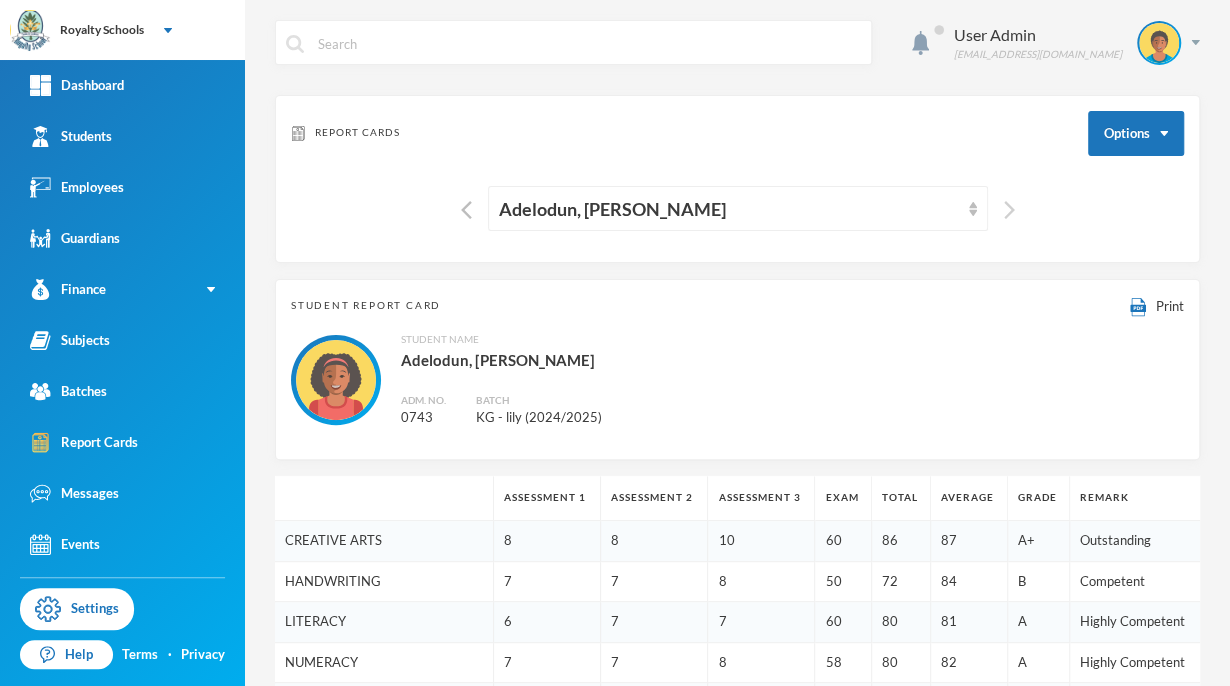click at bounding box center [1009, 210] 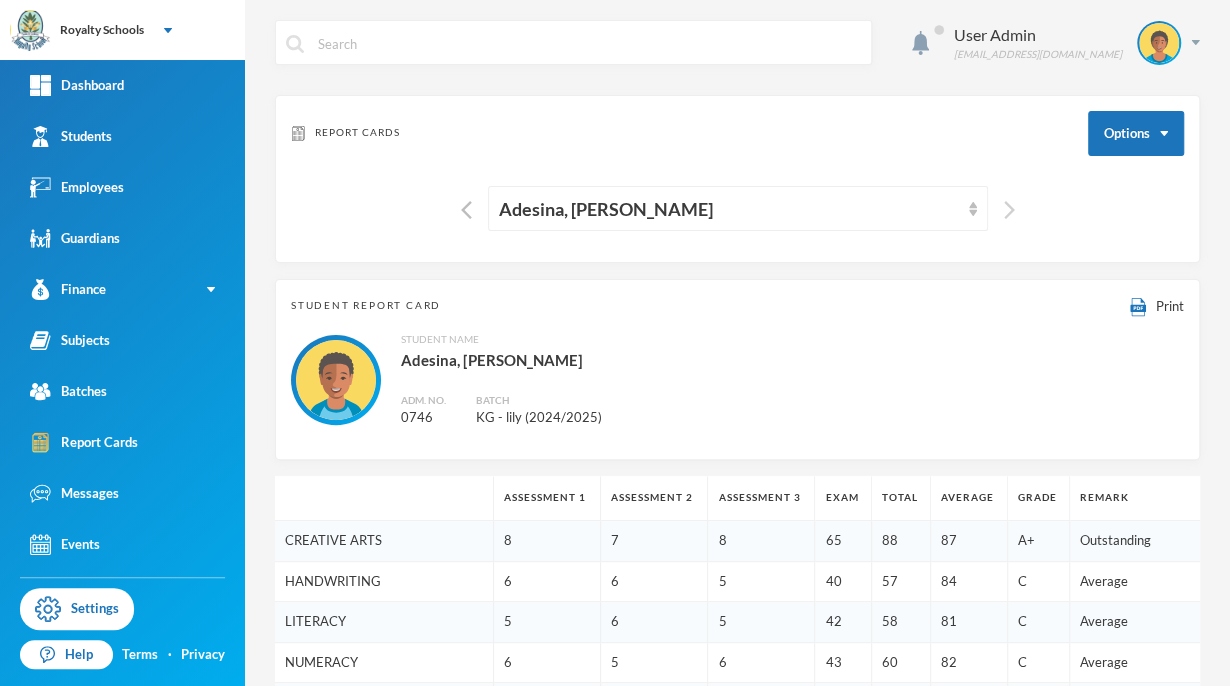 click at bounding box center (1009, 210) 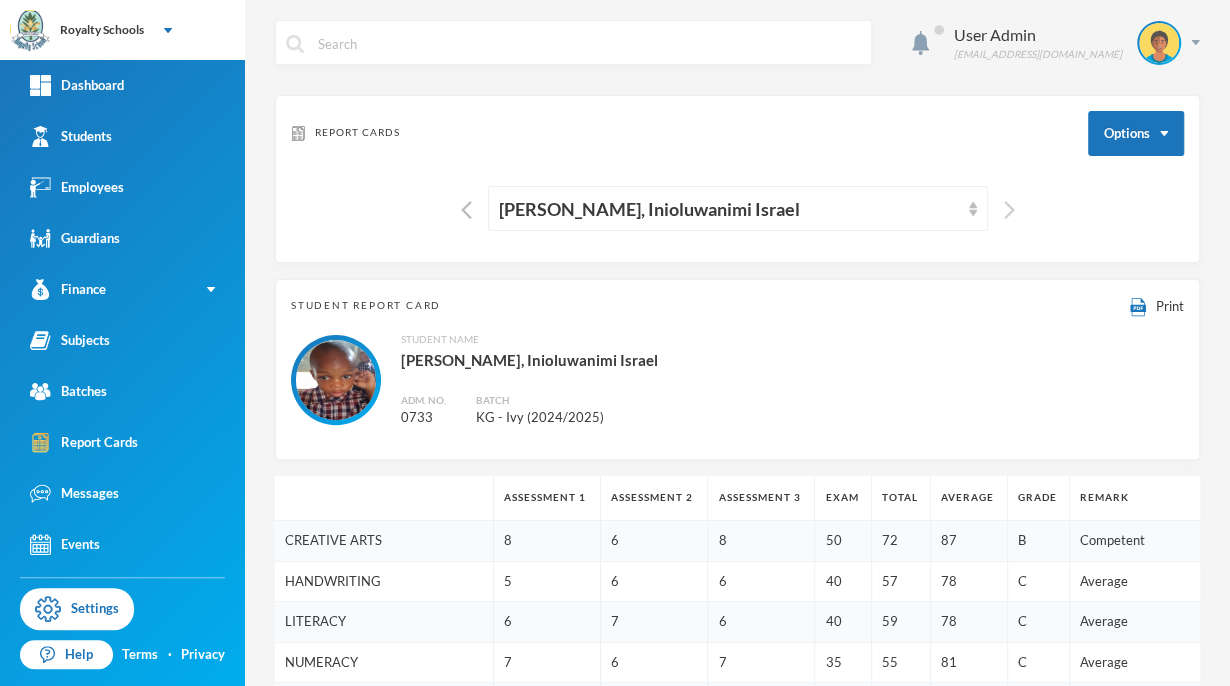 click at bounding box center [1009, 210] 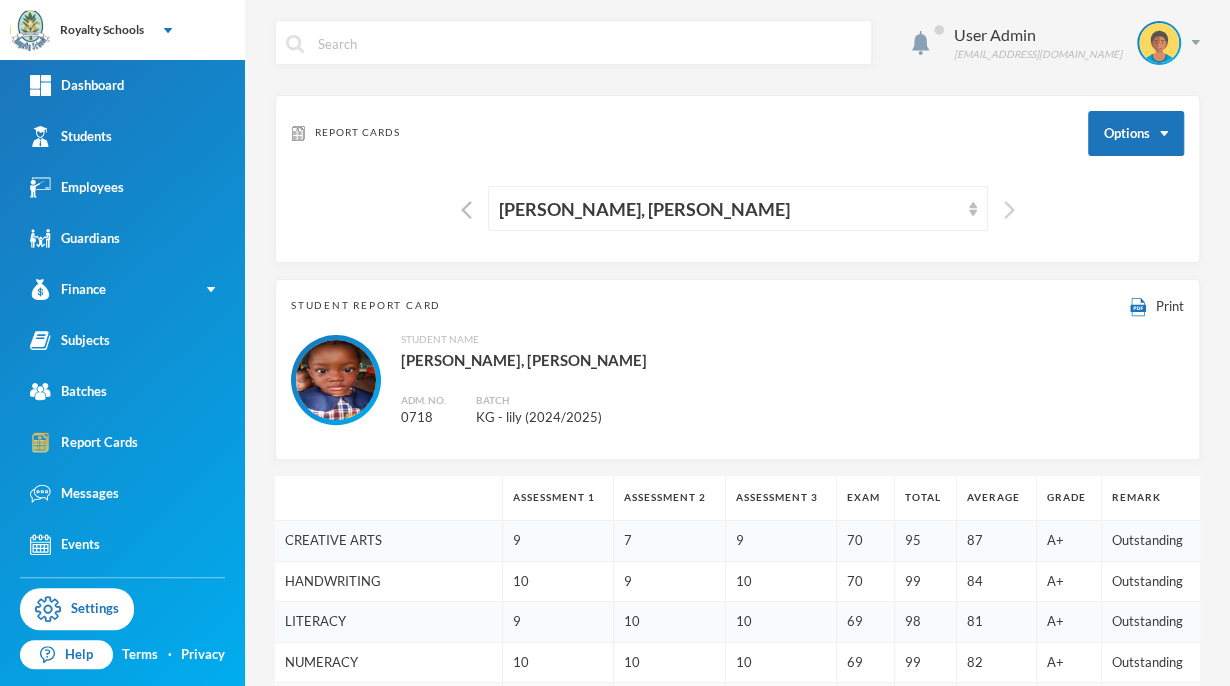 click at bounding box center [1009, 210] 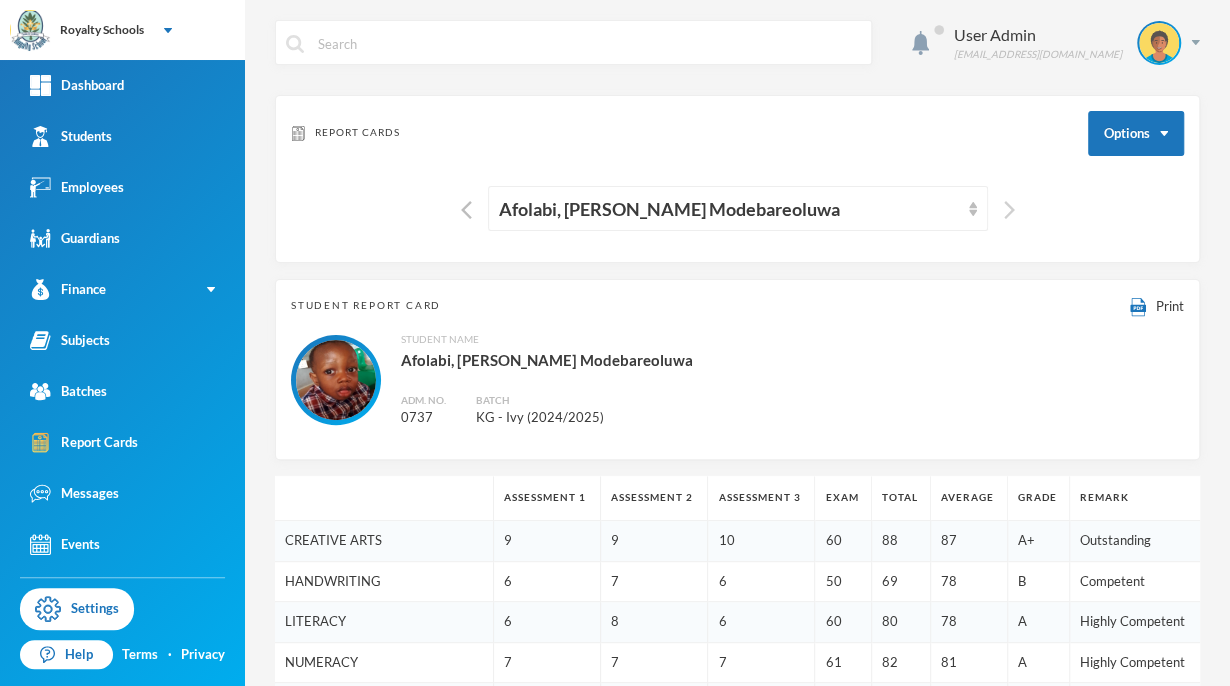 click at bounding box center [1009, 210] 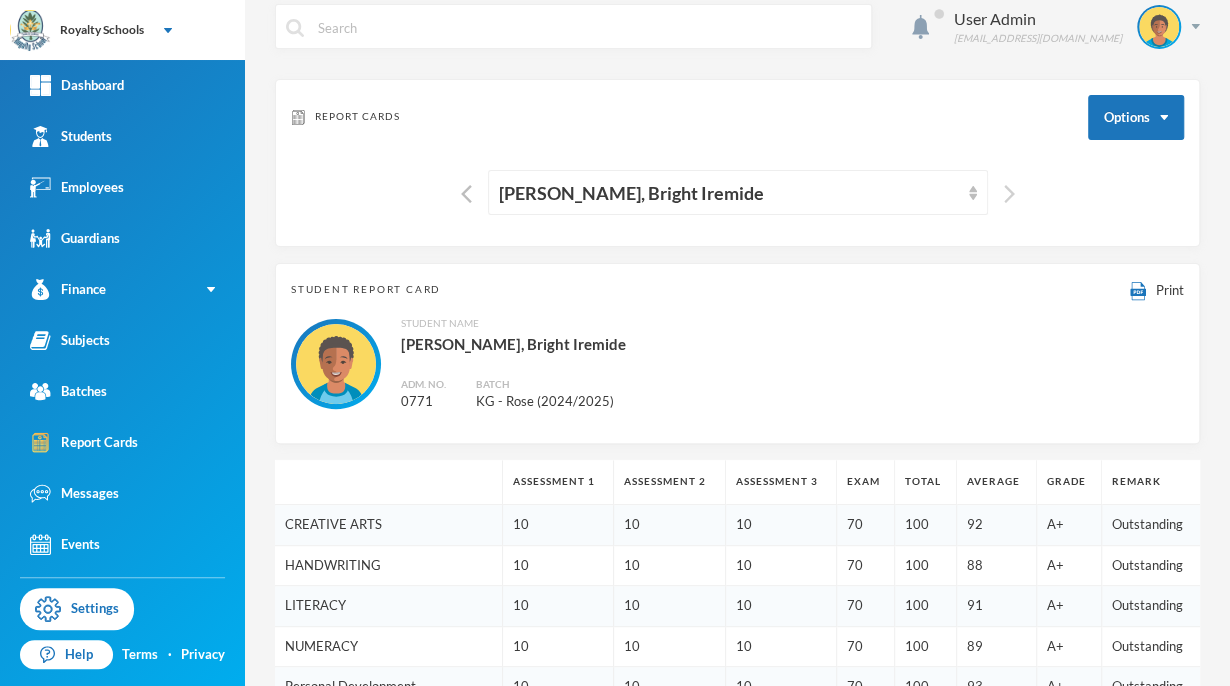scroll, scrollTop: 0, scrollLeft: 0, axis: both 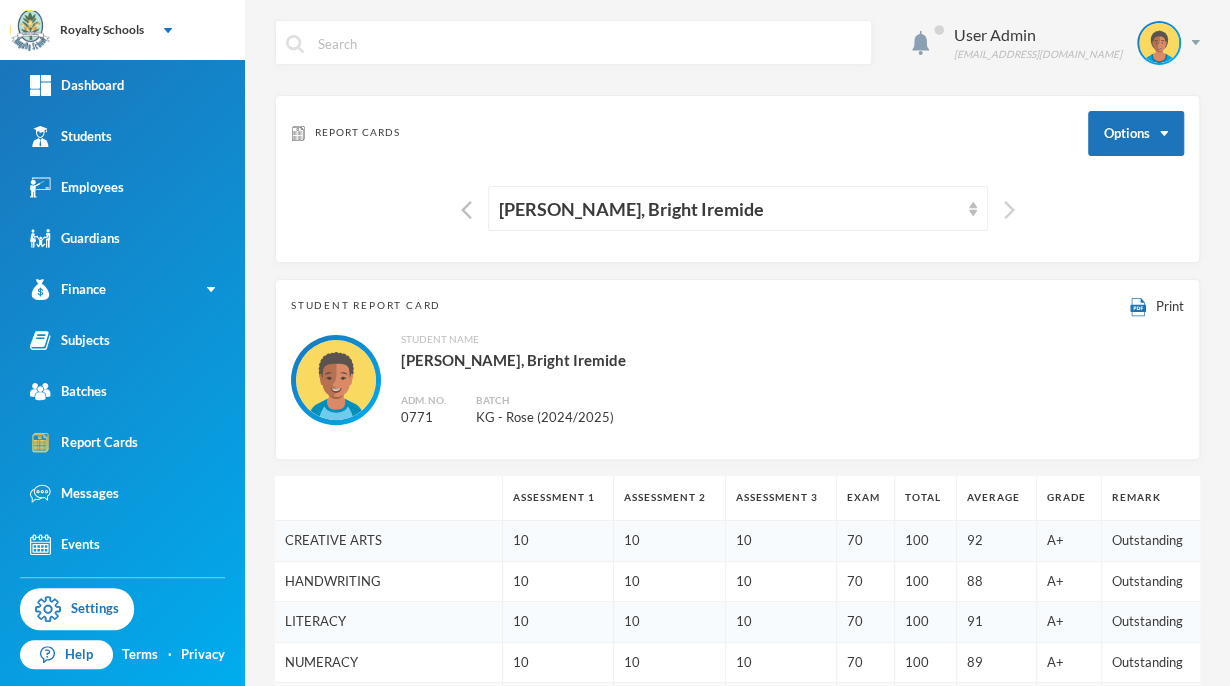 click at bounding box center [1009, 210] 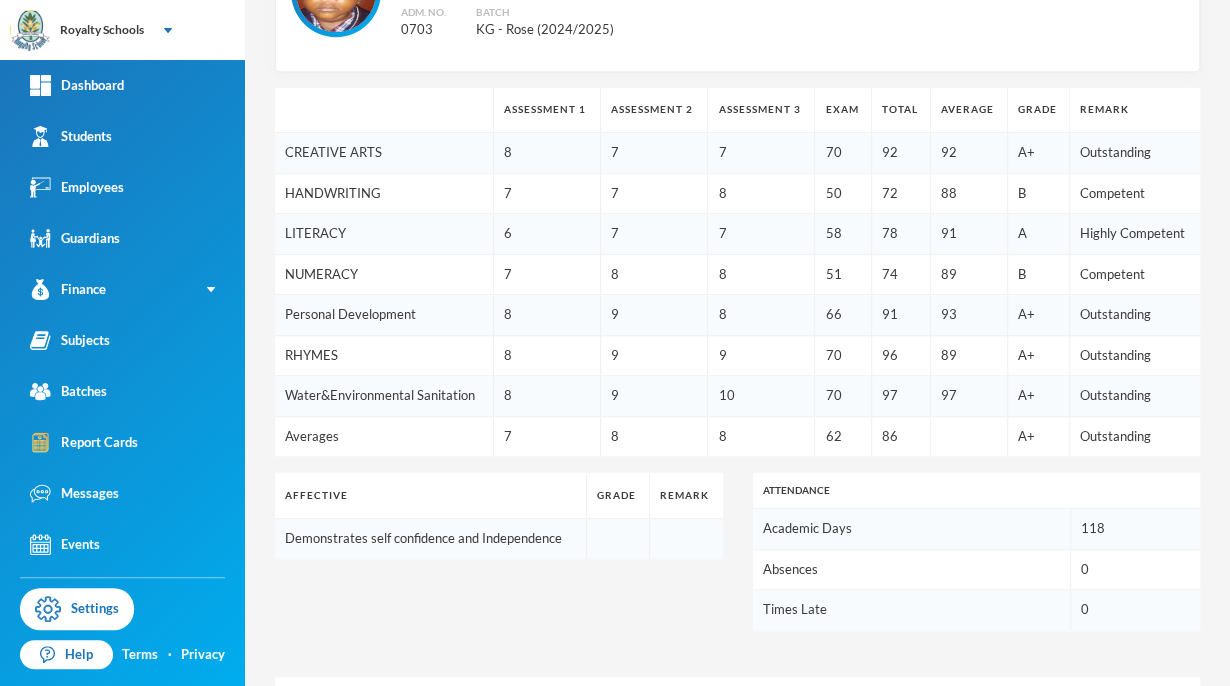 scroll, scrollTop: 0, scrollLeft: 0, axis: both 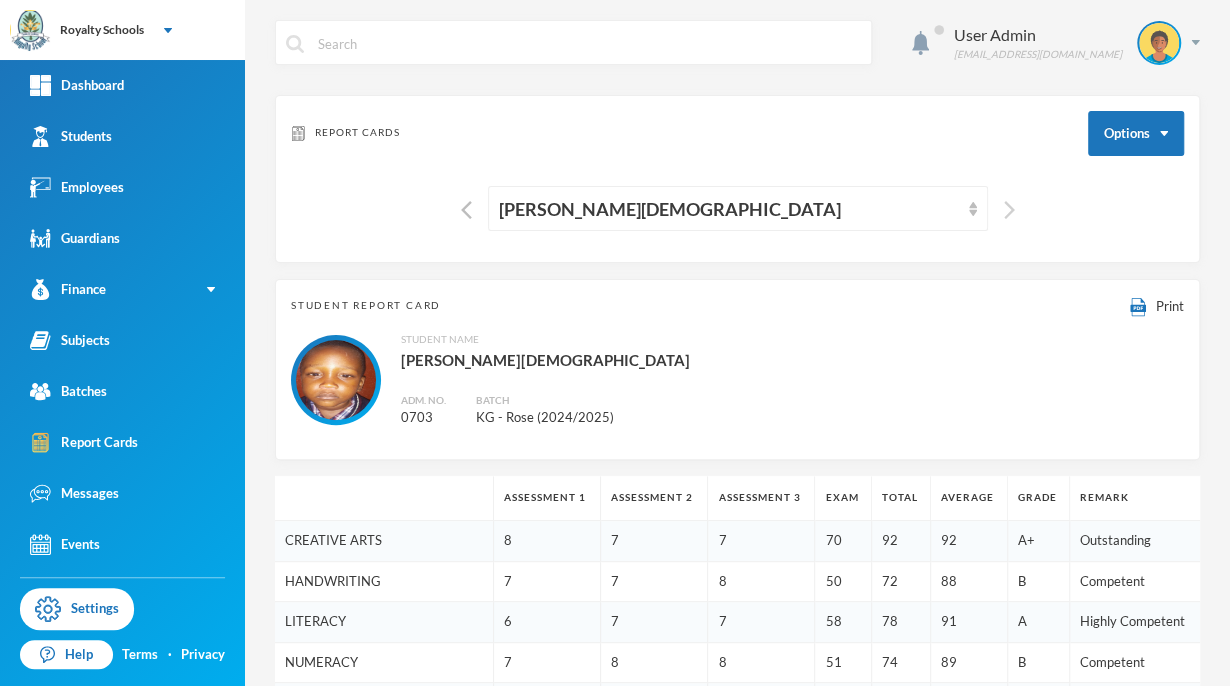 click at bounding box center [1009, 210] 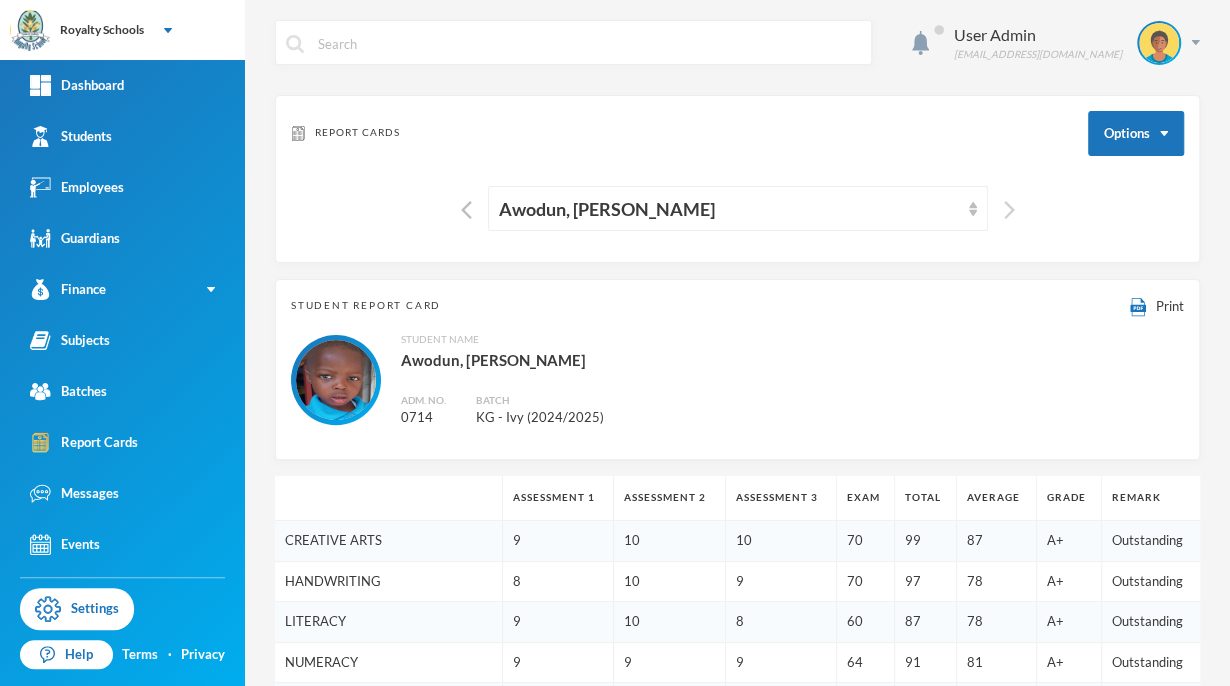 click at bounding box center [1009, 210] 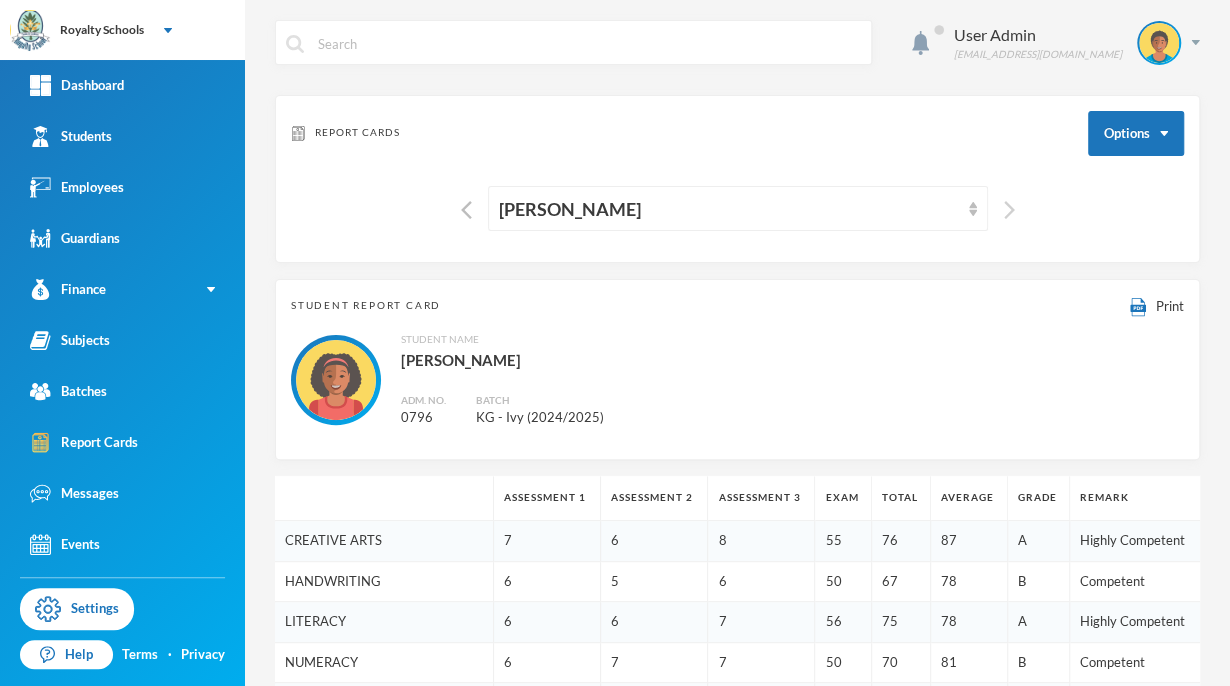 click at bounding box center [1009, 210] 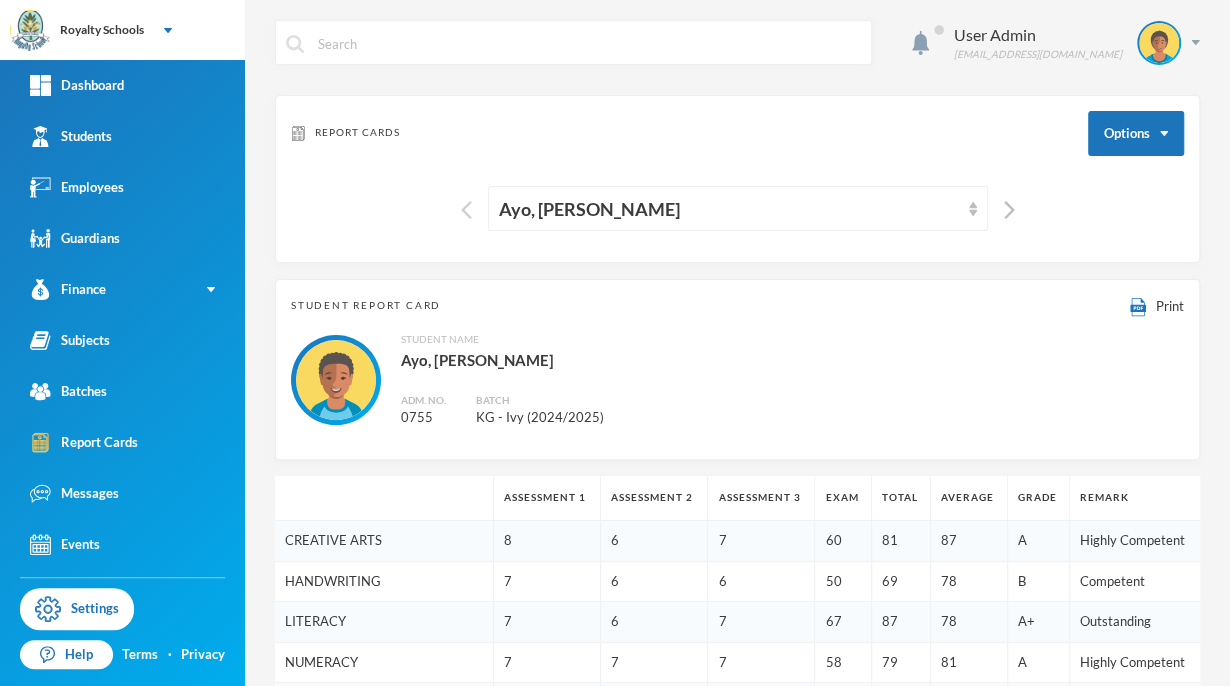 click at bounding box center (466, 210) 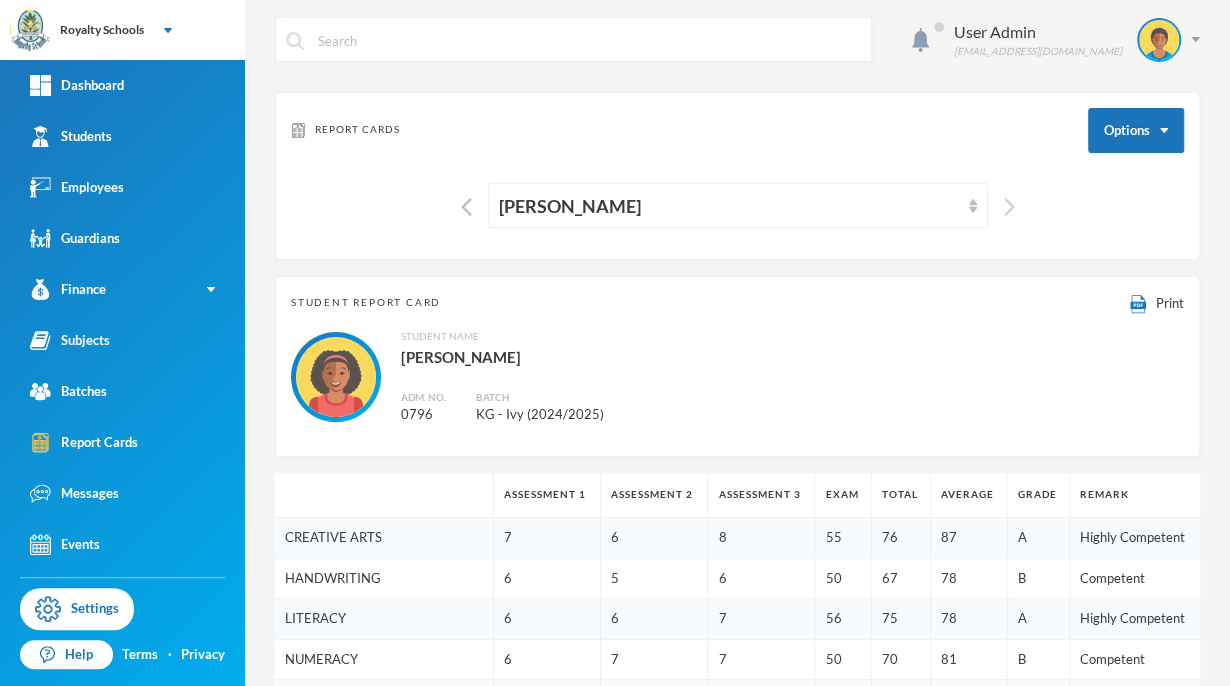 scroll, scrollTop: 0, scrollLeft: 0, axis: both 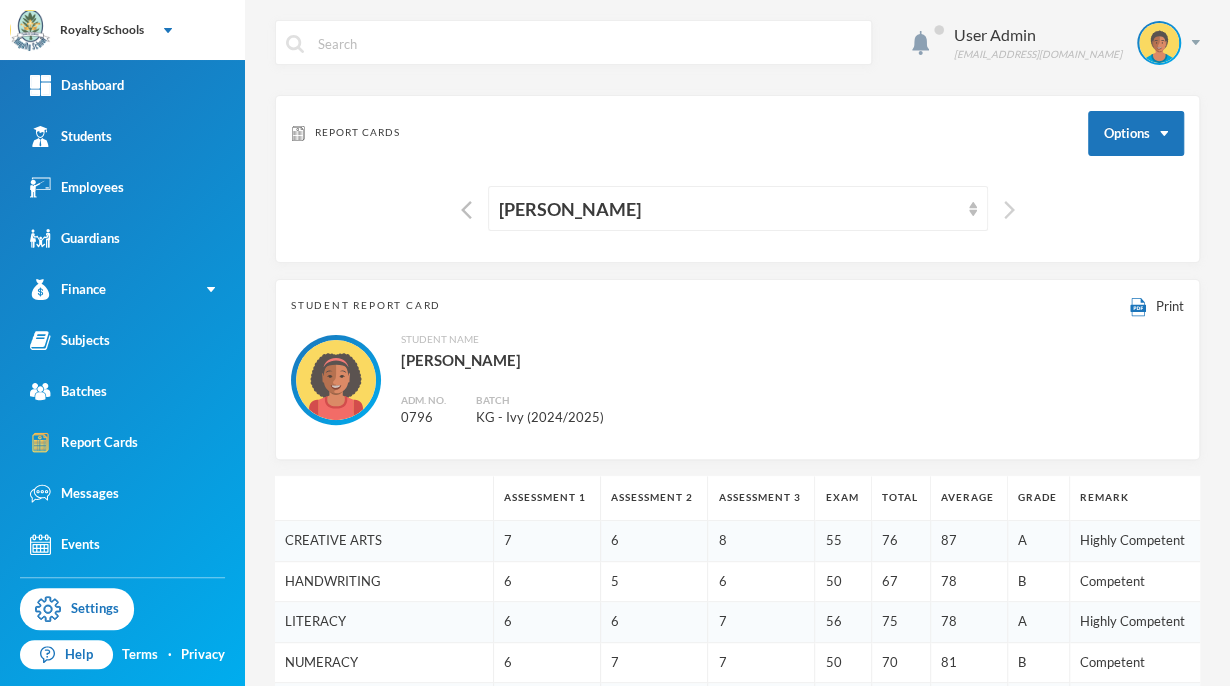 click at bounding box center (1009, 210) 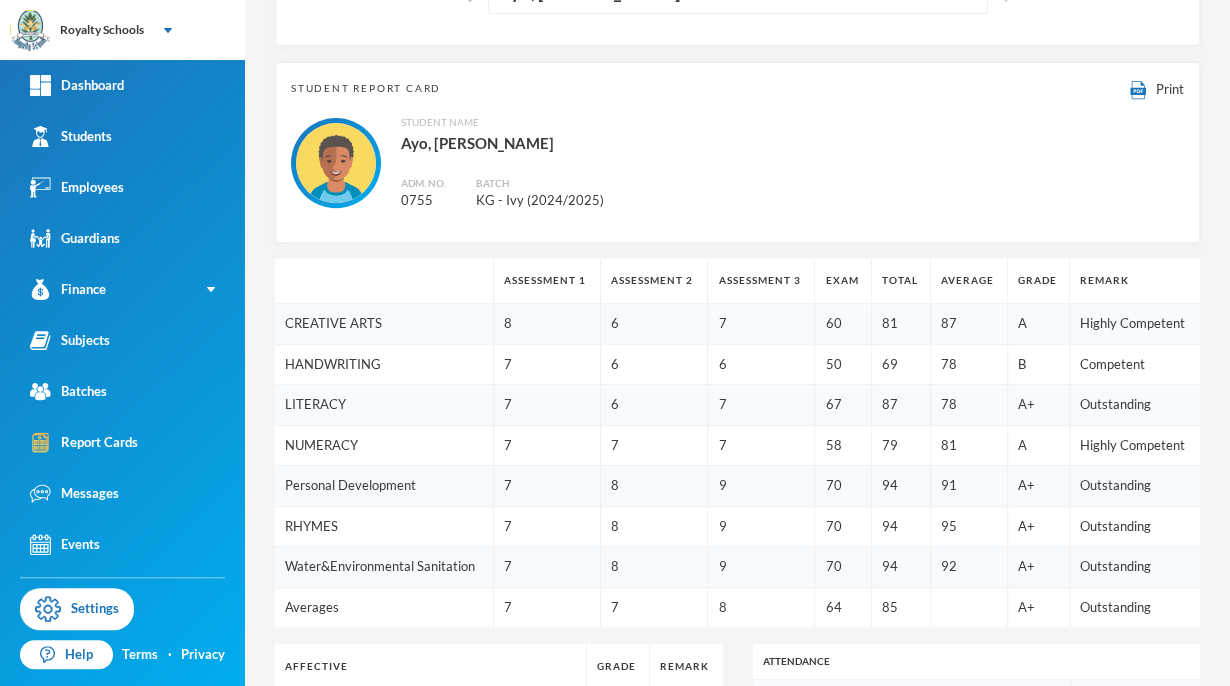 scroll, scrollTop: 0, scrollLeft: 0, axis: both 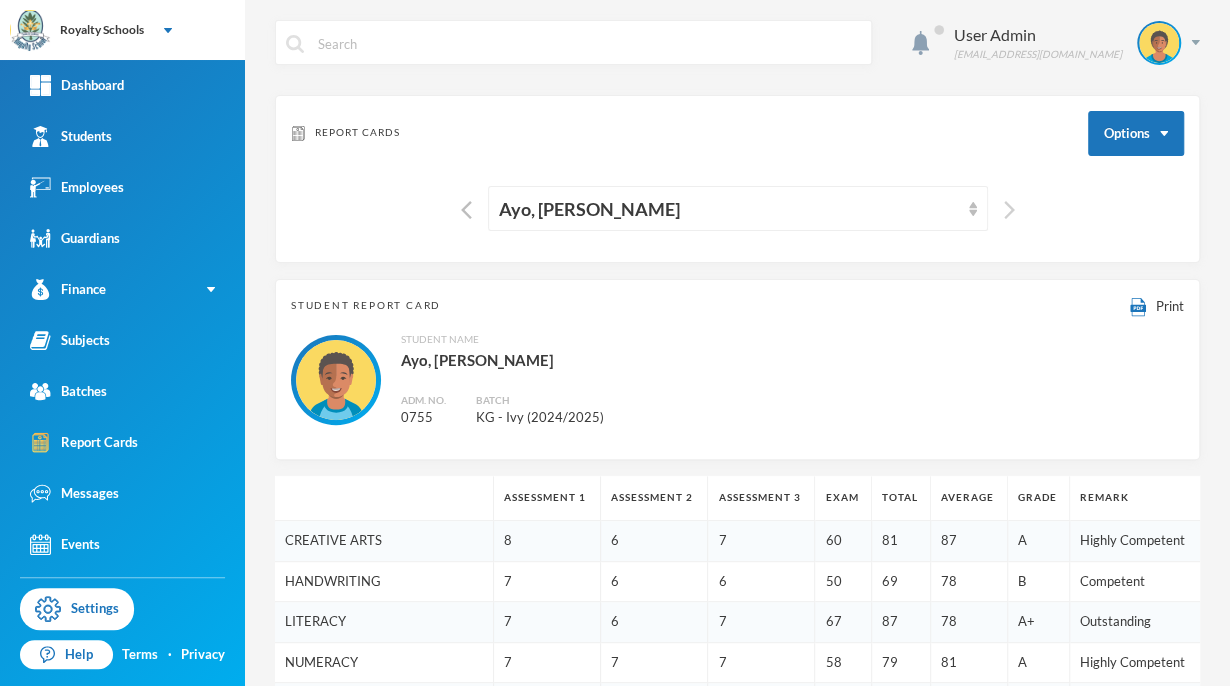 click at bounding box center (1009, 210) 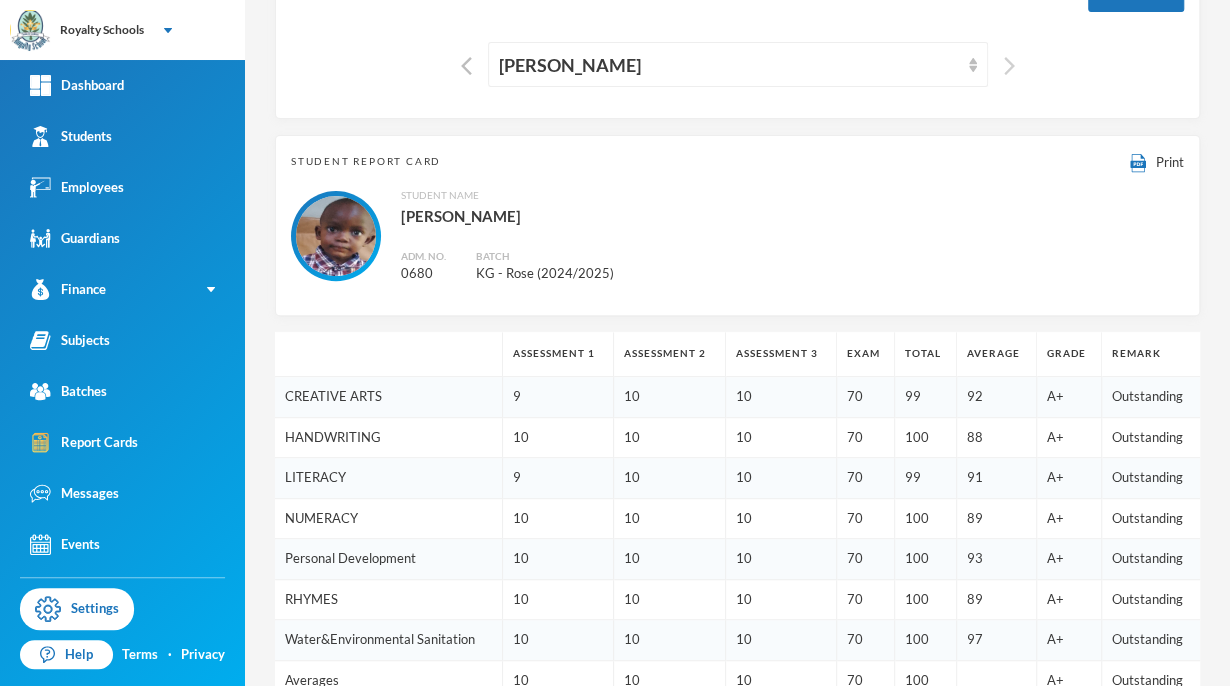 scroll, scrollTop: 132, scrollLeft: 0, axis: vertical 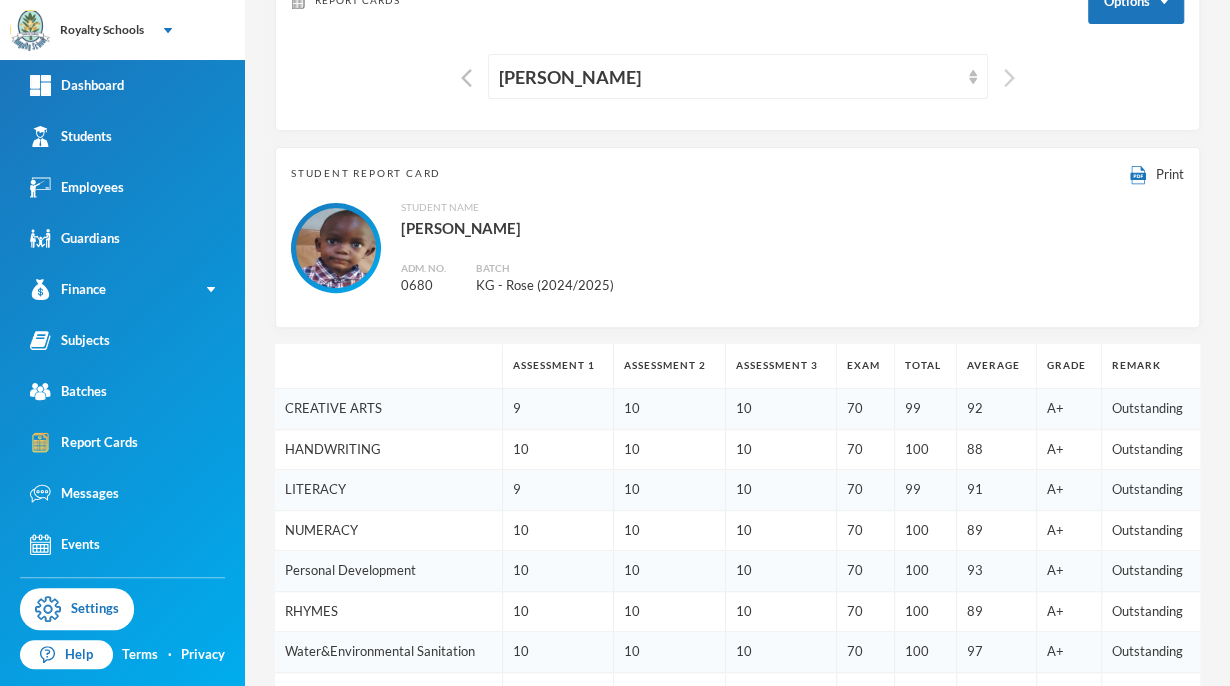 click at bounding box center (1009, 78) 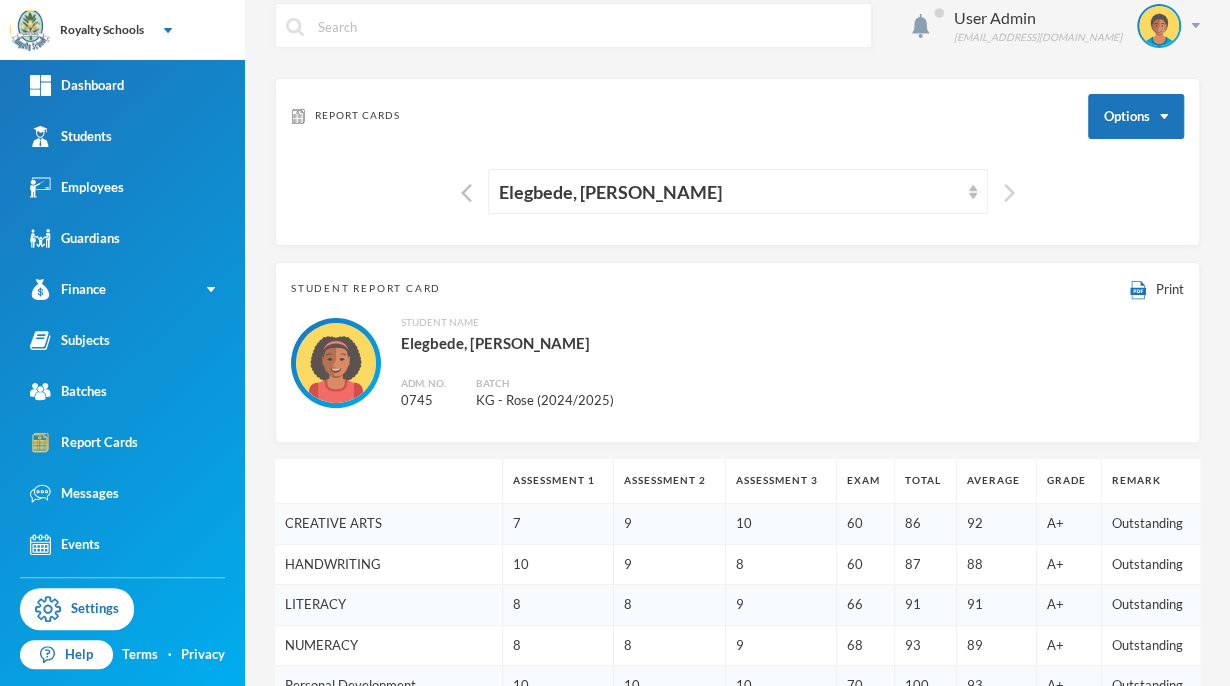 scroll, scrollTop: 13, scrollLeft: 0, axis: vertical 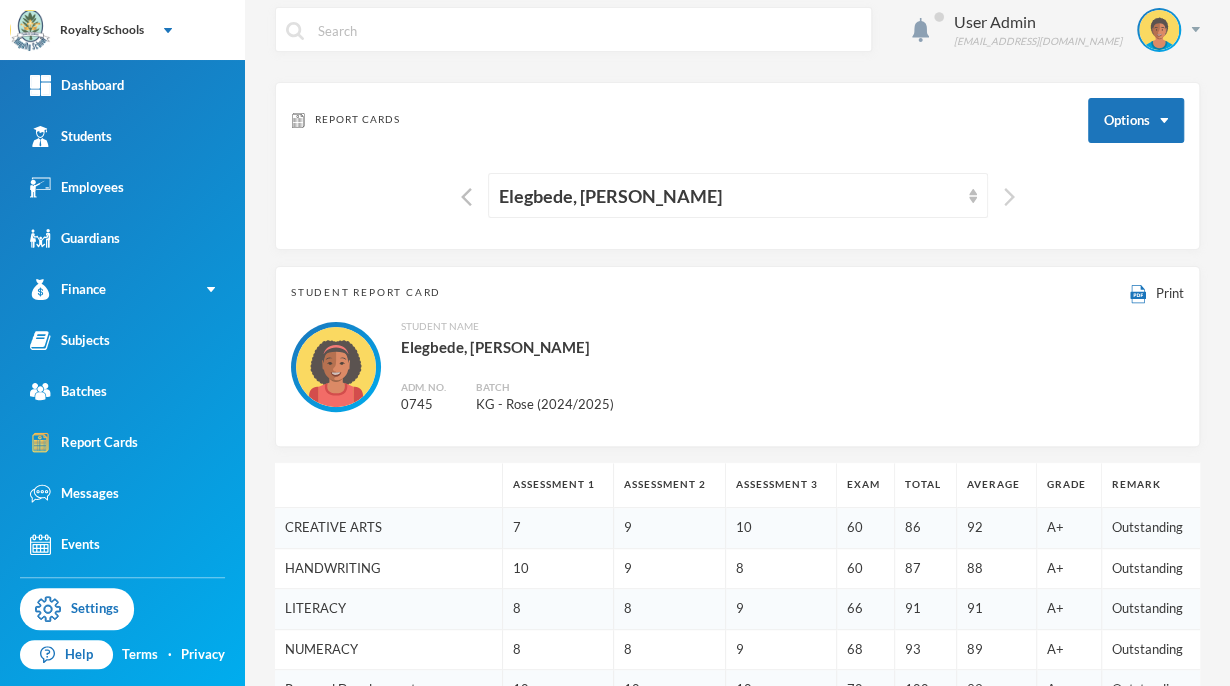 click at bounding box center (1009, 197) 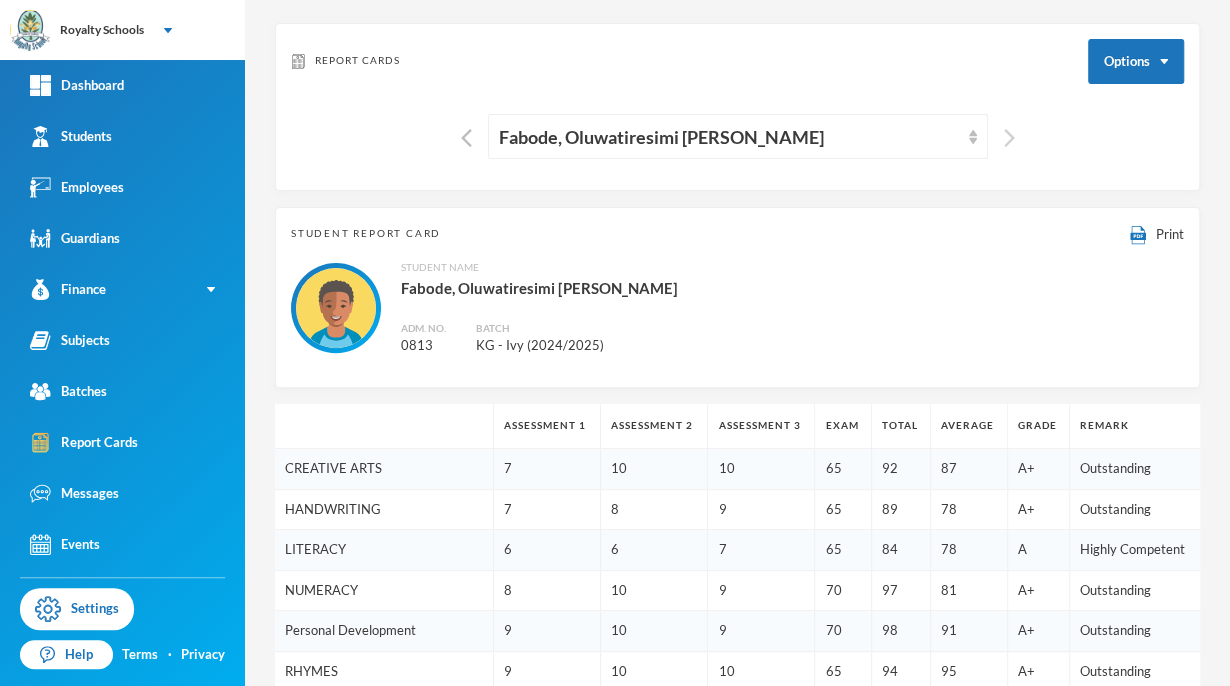scroll, scrollTop: 80, scrollLeft: 0, axis: vertical 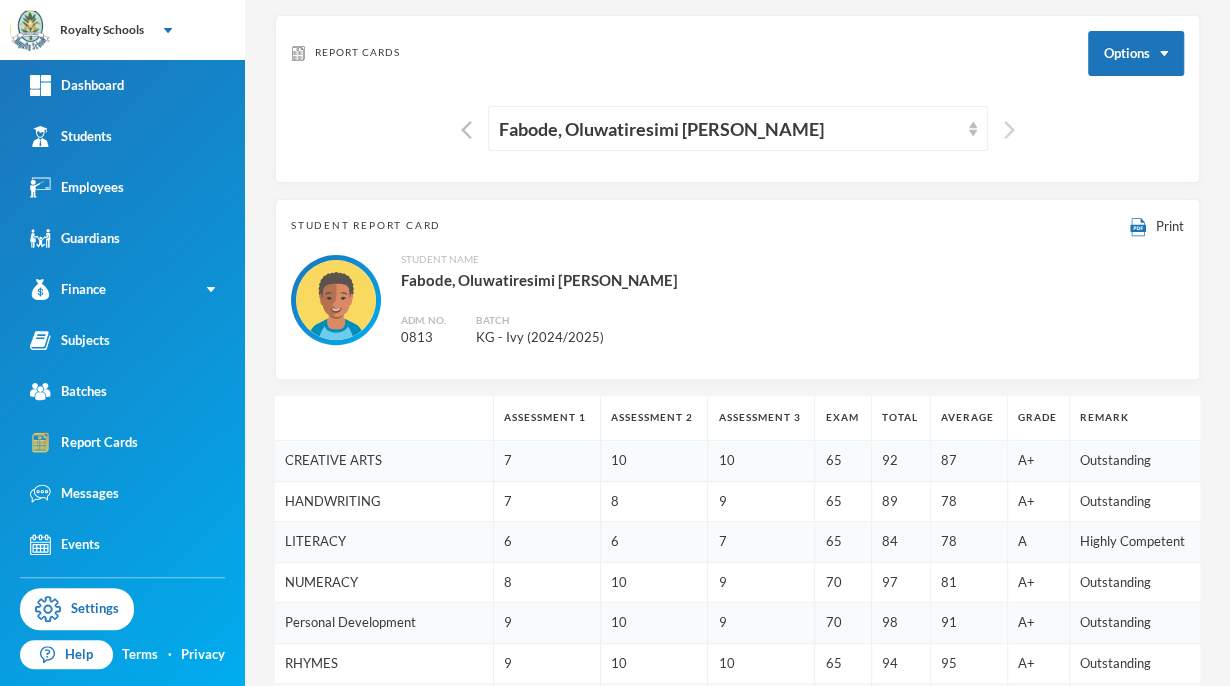 click at bounding box center (1009, 130) 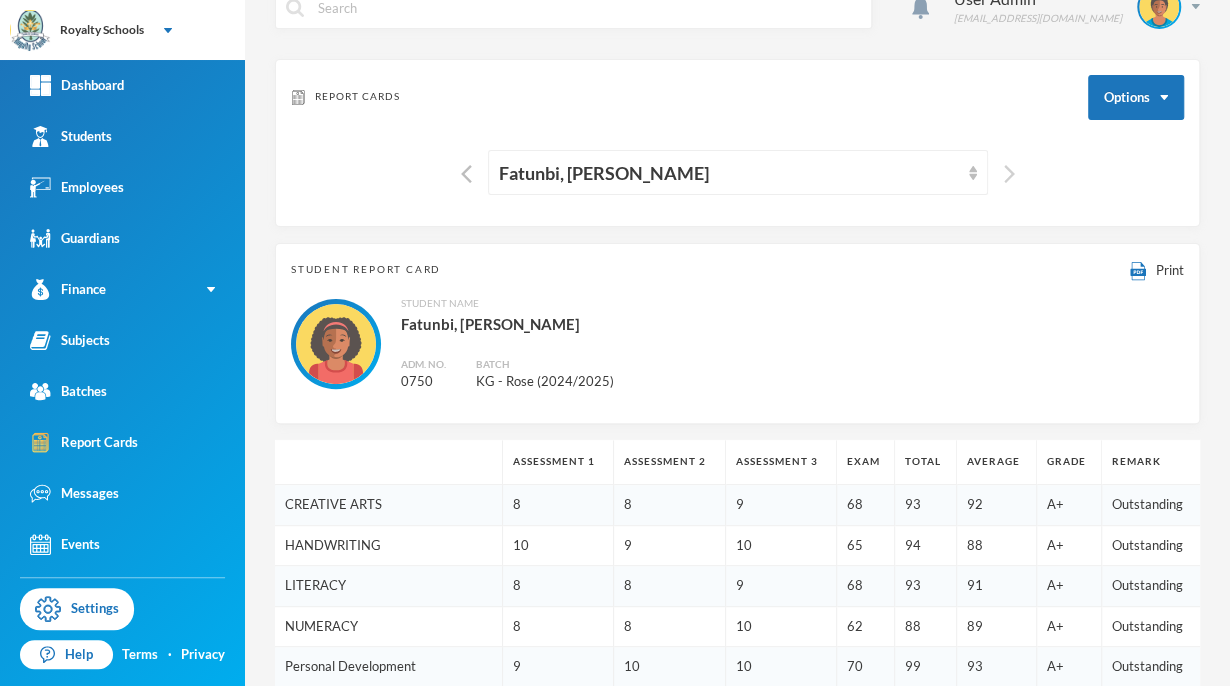 scroll, scrollTop: 0, scrollLeft: 0, axis: both 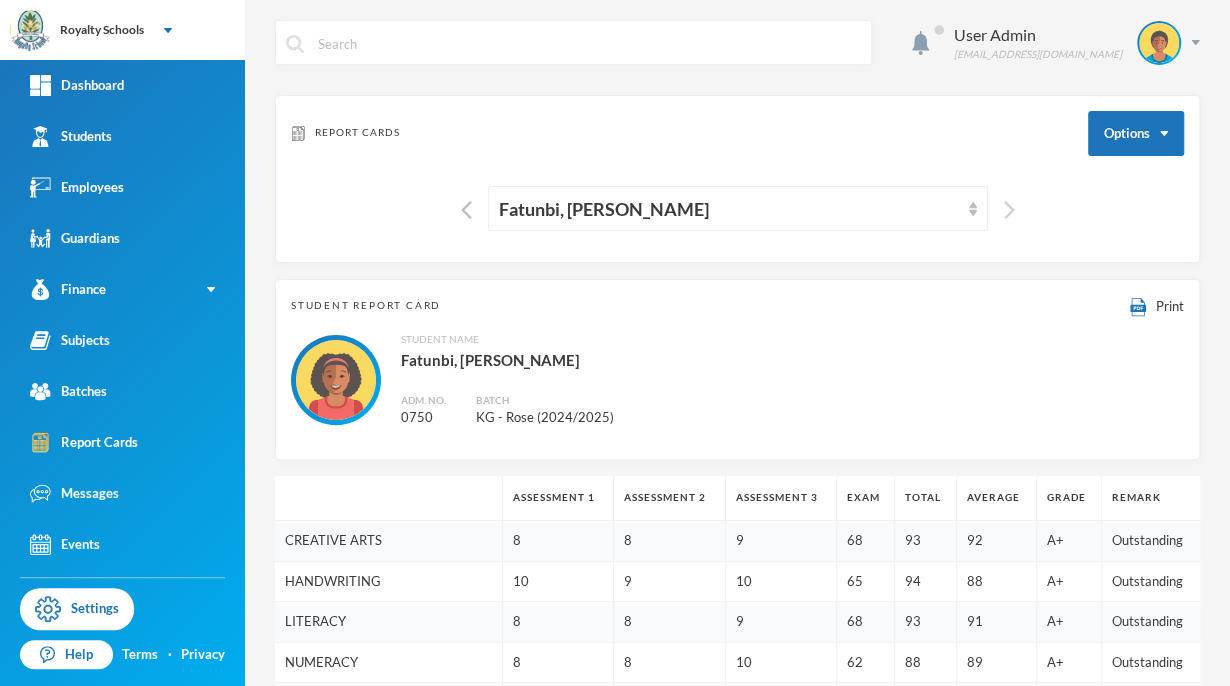 click at bounding box center (1009, 210) 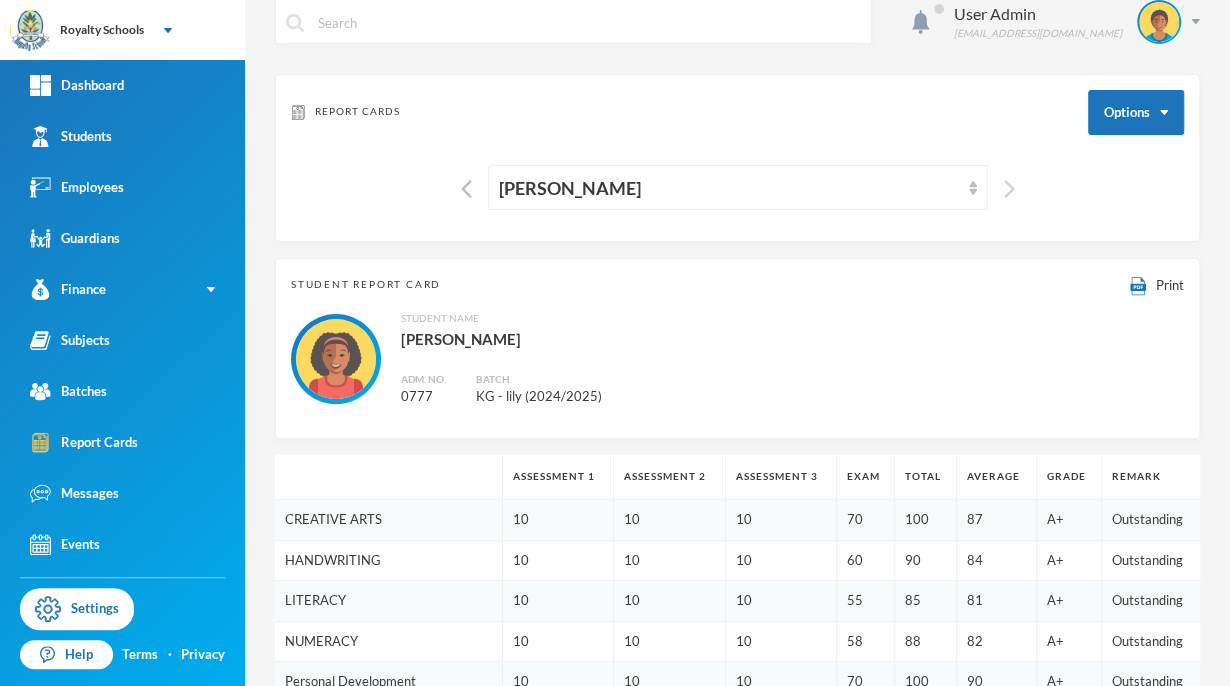 scroll, scrollTop: 0, scrollLeft: 0, axis: both 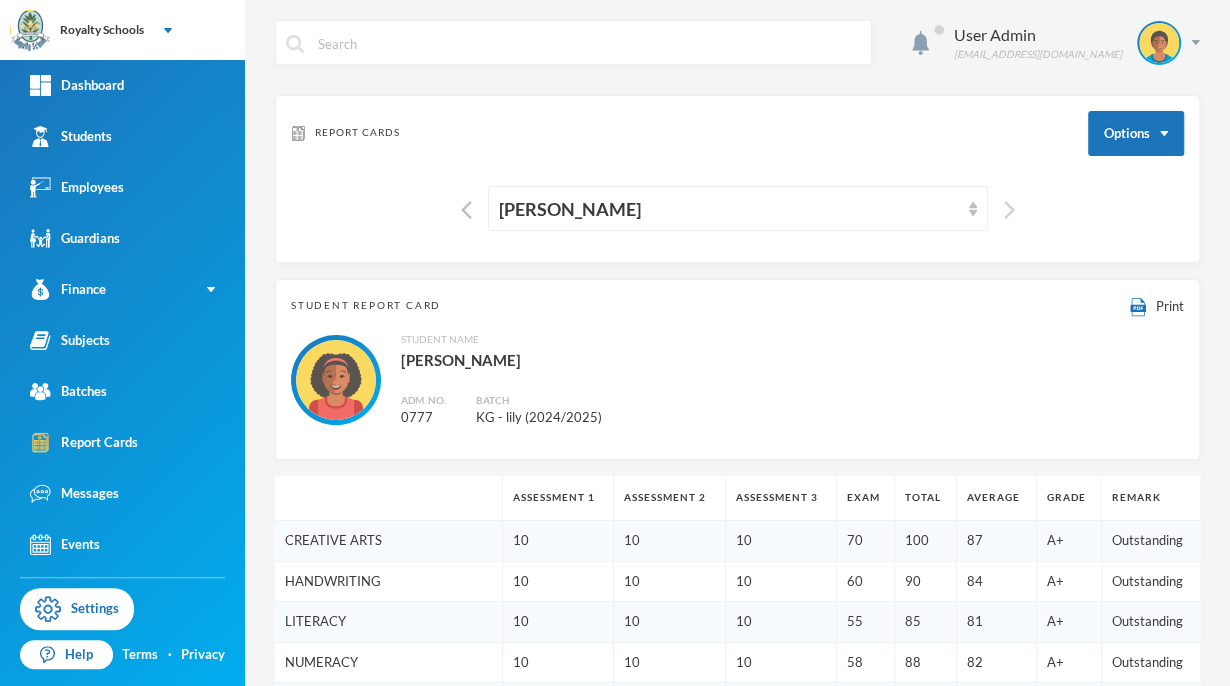 click at bounding box center (1009, 210) 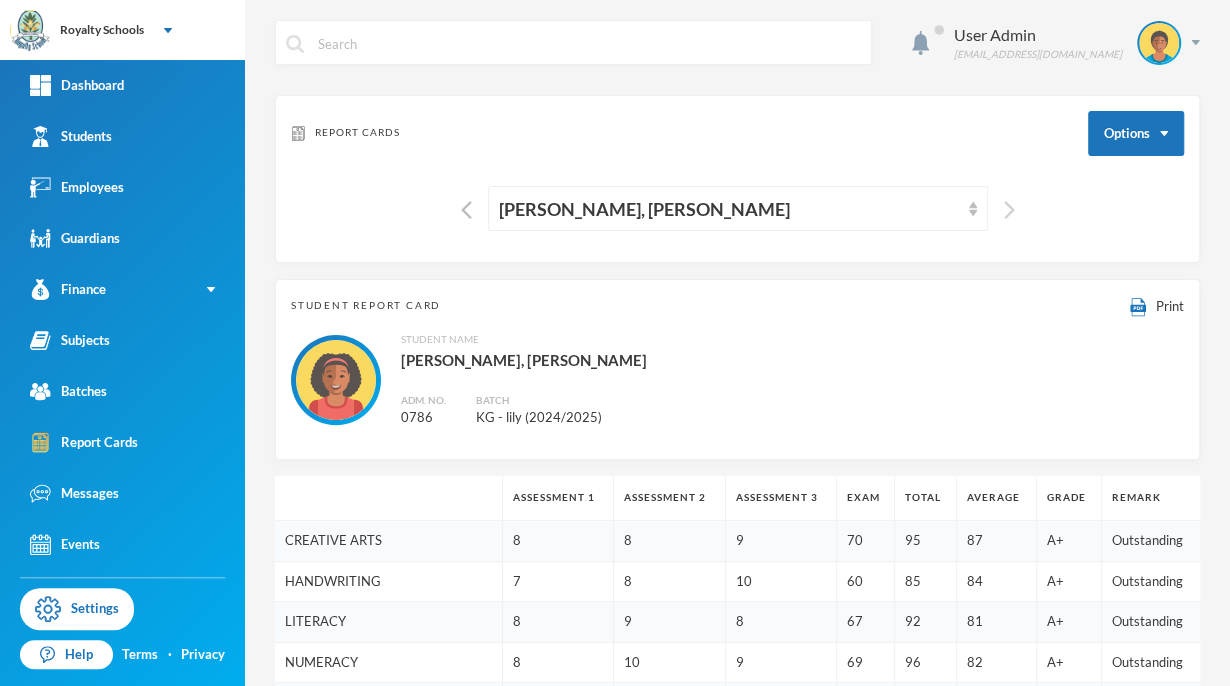 click at bounding box center [1009, 210] 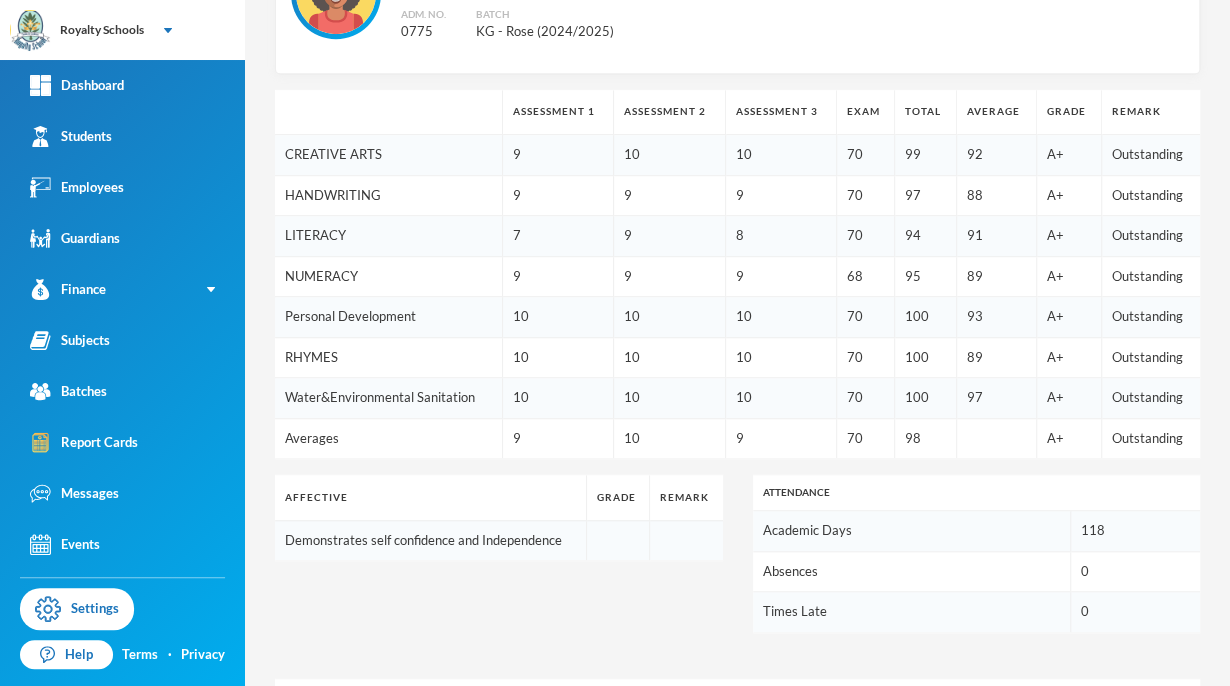 scroll, scrollTop: 0, scrollLeft: 0, axis: both 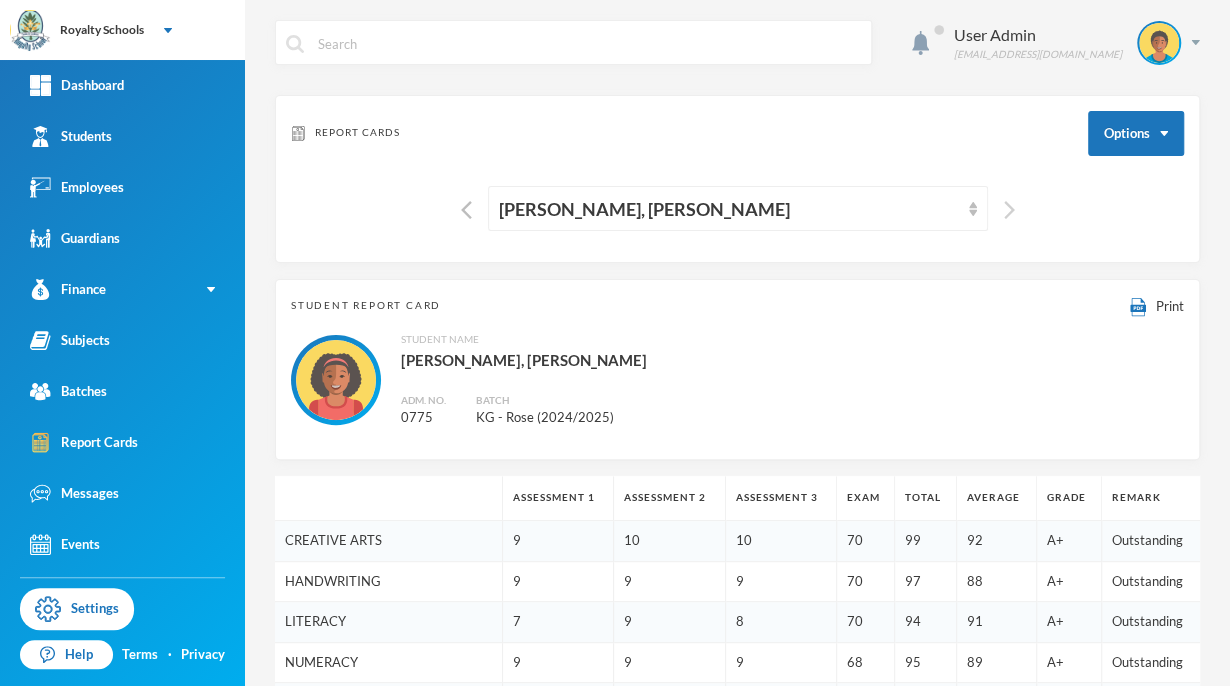 click at bounding box center [1009, 210] 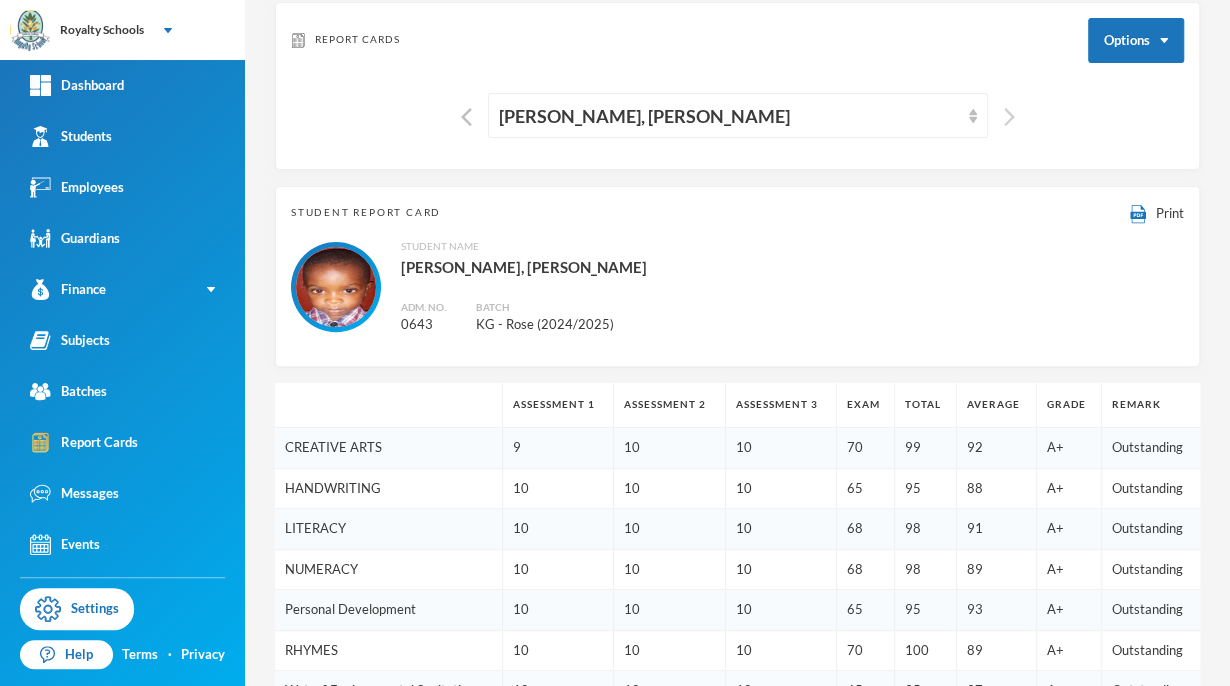 scroll, scrollTop: 0, scrollLeft: 0, axis: both 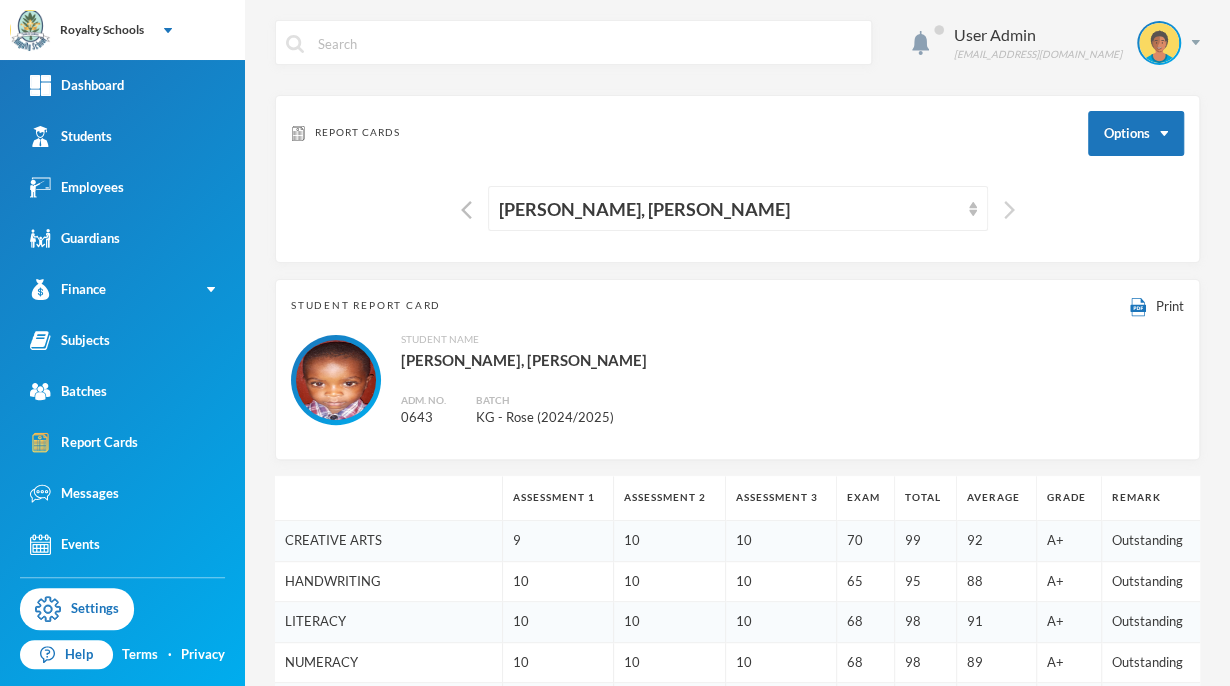 click at bounding box center (1009, 210) 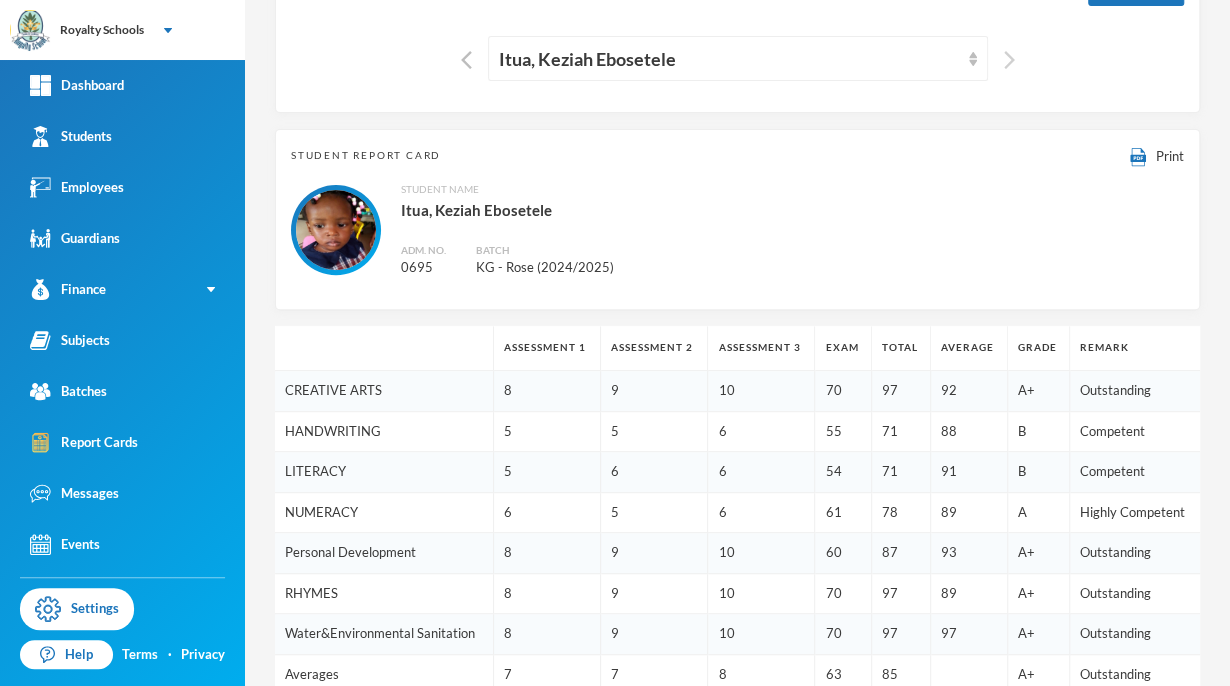 scroll, scrollTop: 0, scrollLeft: 0, axis: both 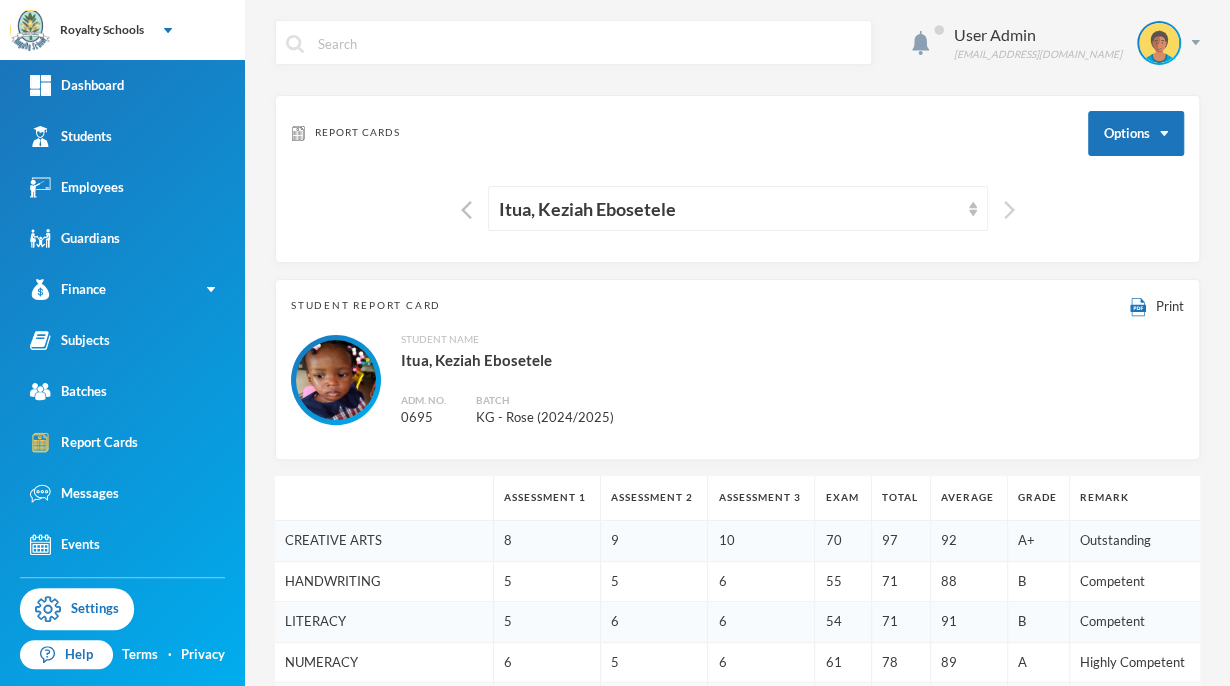 click at bounding box center (1009, 210) 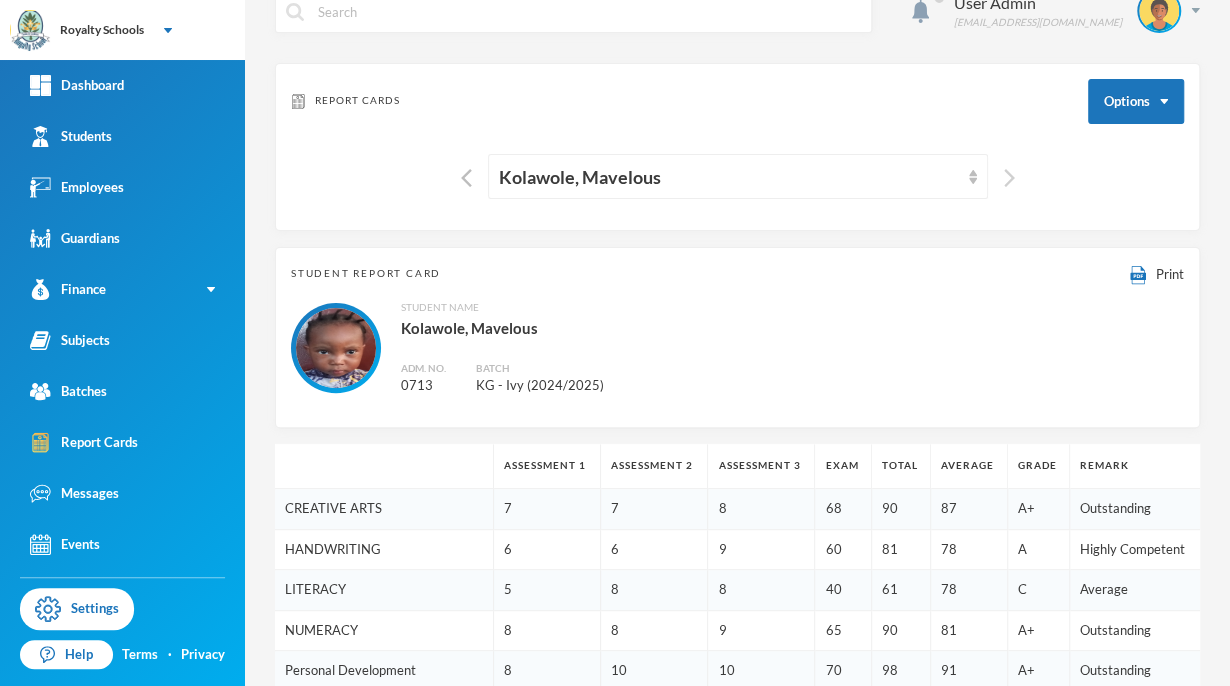 scroll, scrollTop: 0, scrollLeft: 0, axis: both 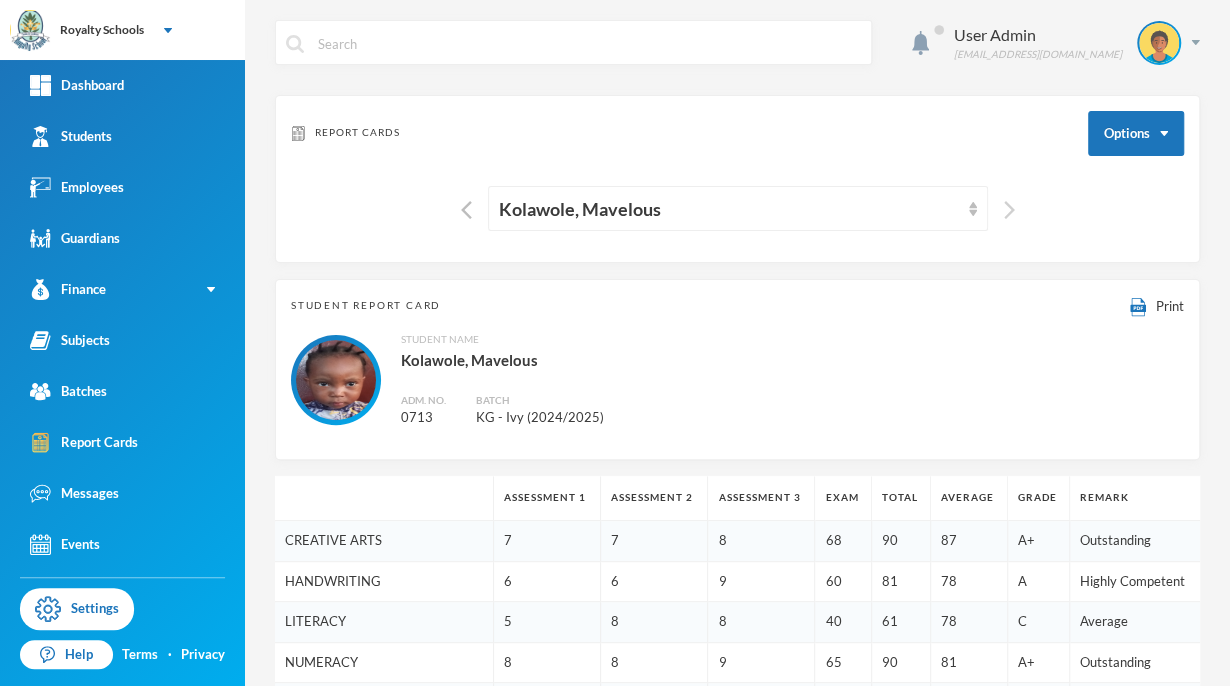 click at bounding box center [1009, 210] 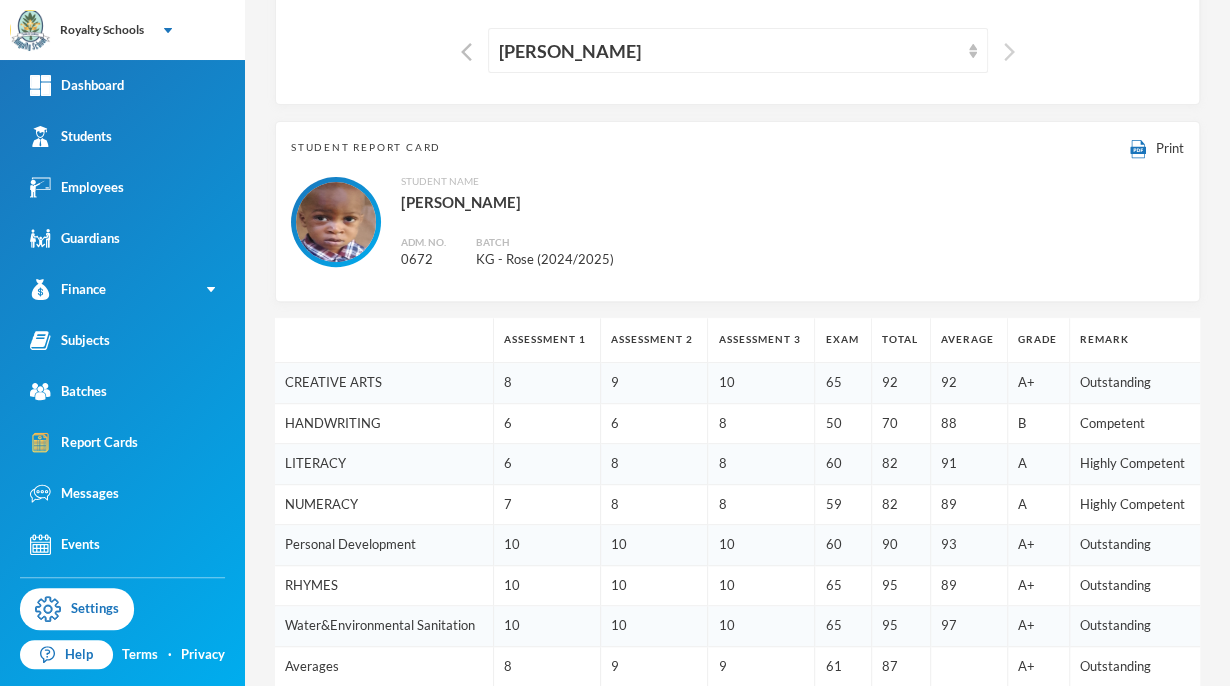scroll, scrollTop: 157, scrollLeft: 0, axis: vertical 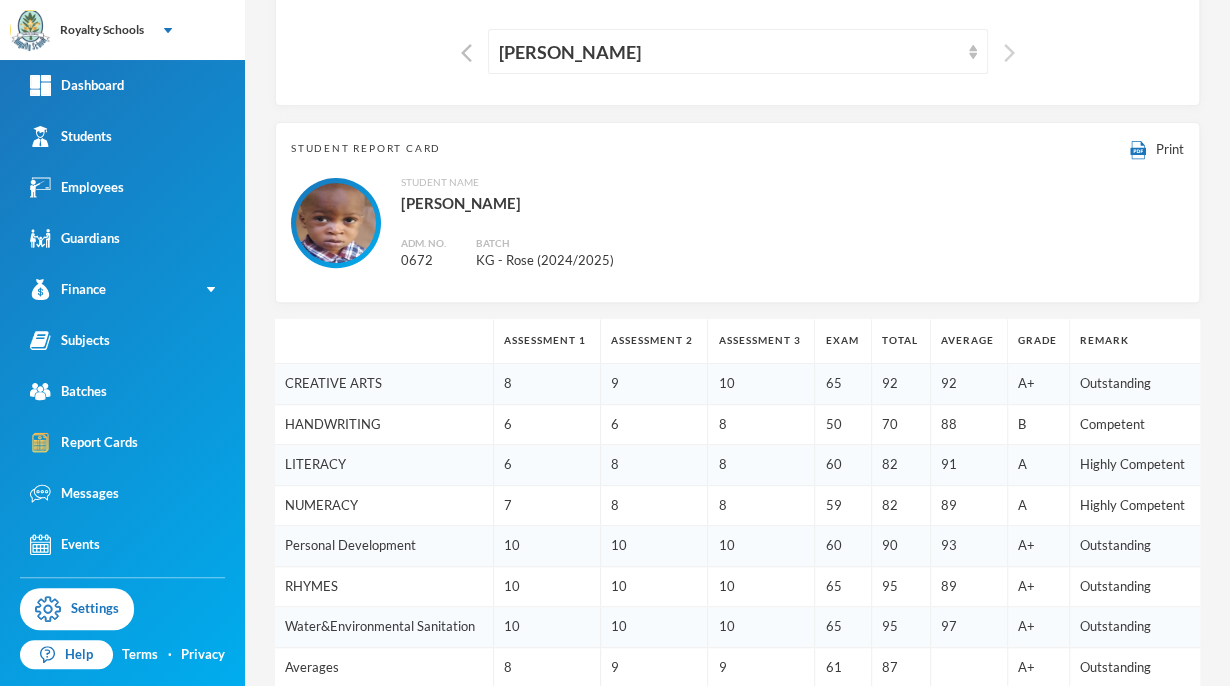 click at bounding box center [1009, 53] 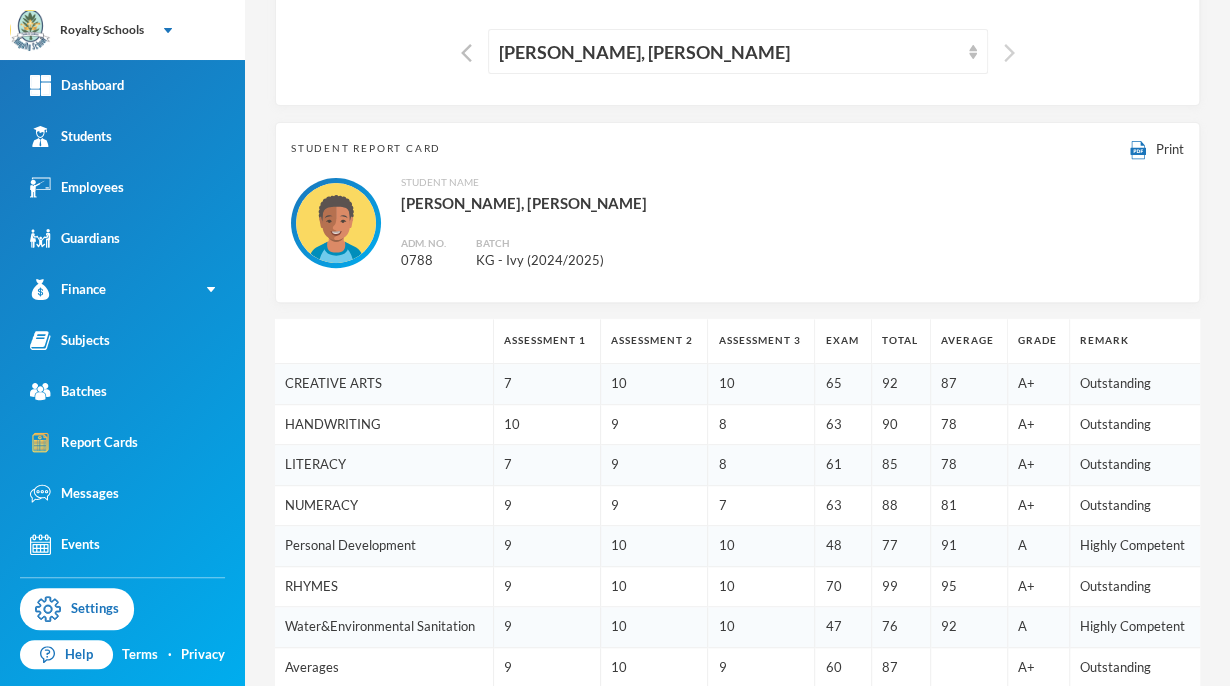 click at bounding box center (1009, 53) 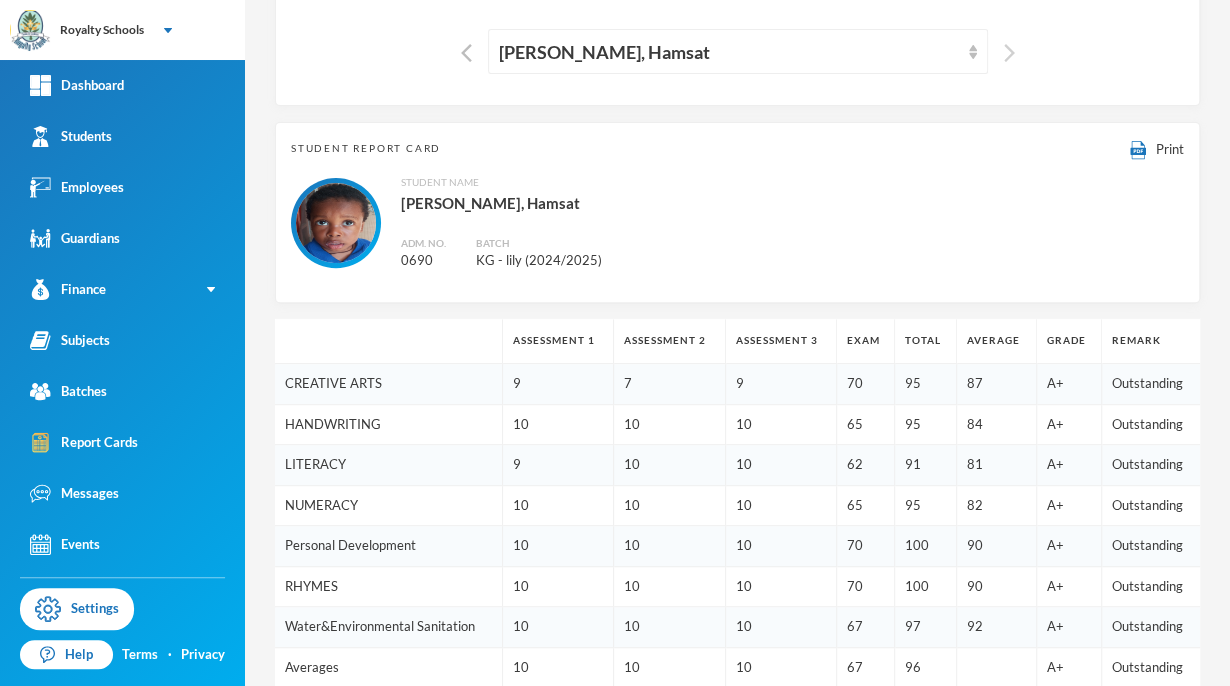 click at bounding box center (1009, 53) 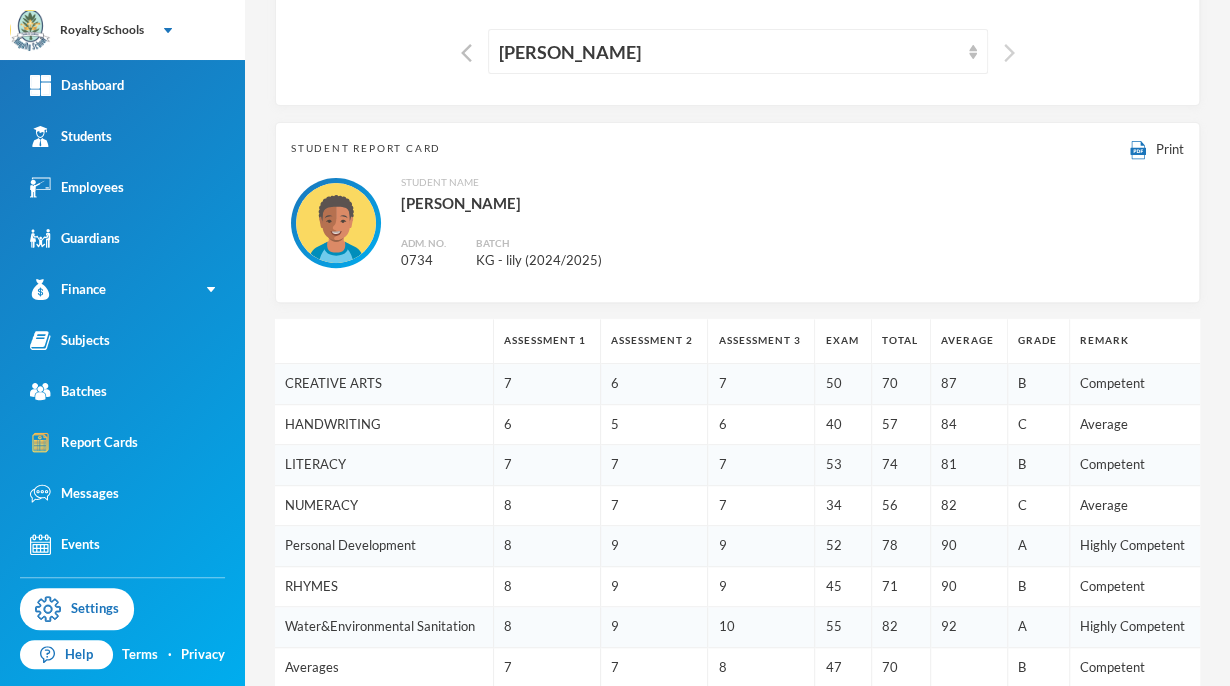 click at bounding box center (1009, 53) 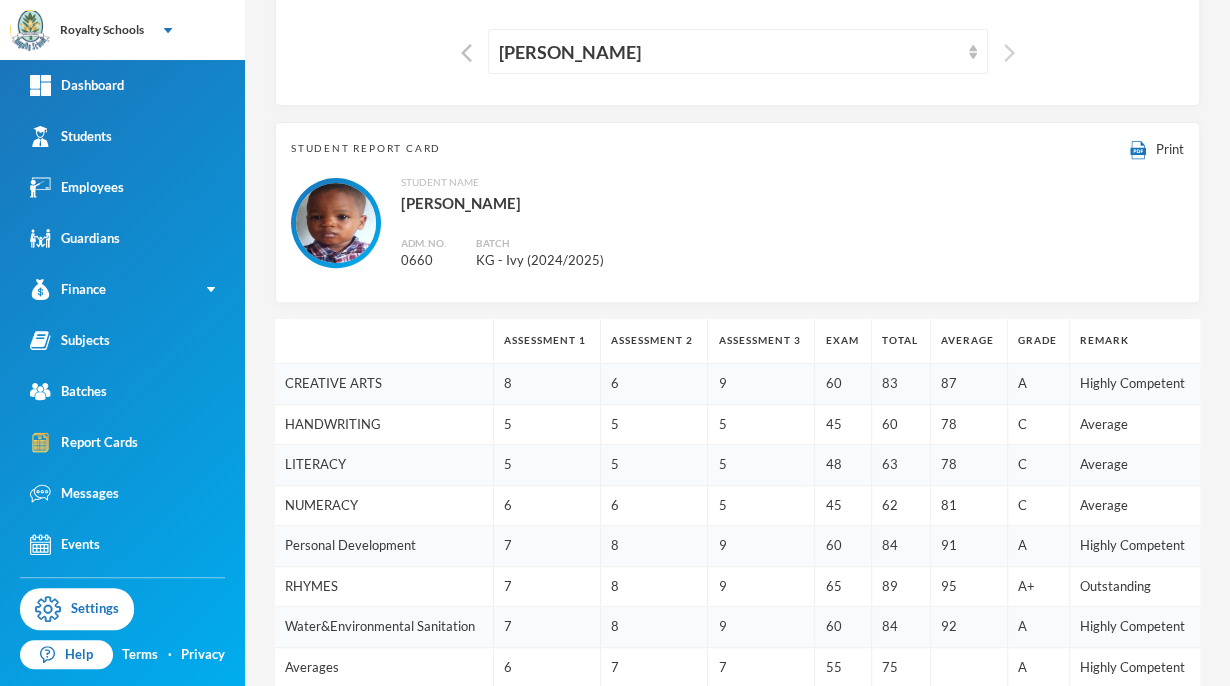 click at bounding box center [1009, 53] 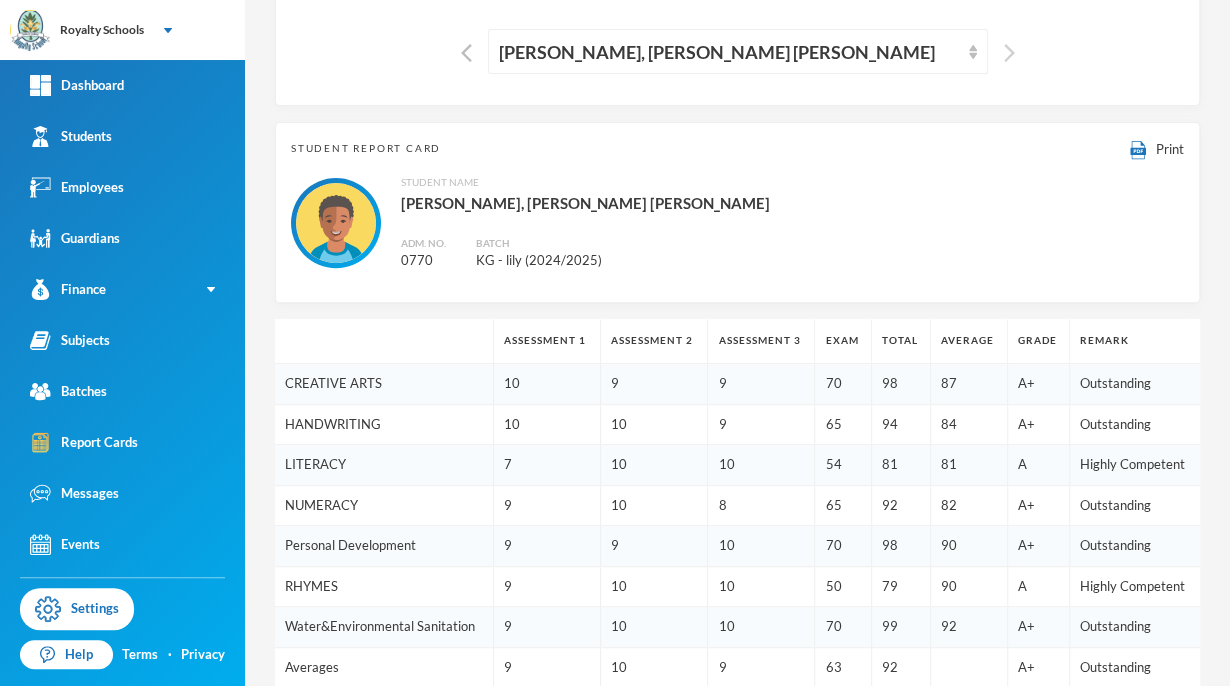 click at bounding box center [1009, 53] 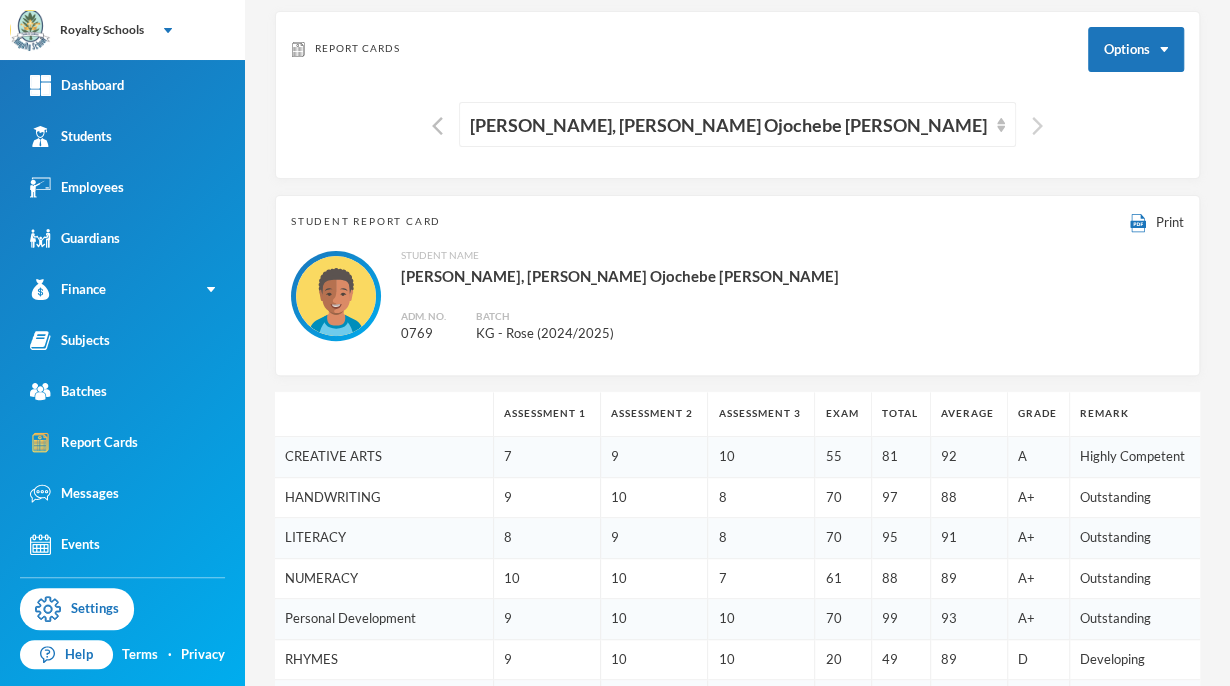 scroll, scrollTop: 84, scrollLeft: 0, axis: vertical 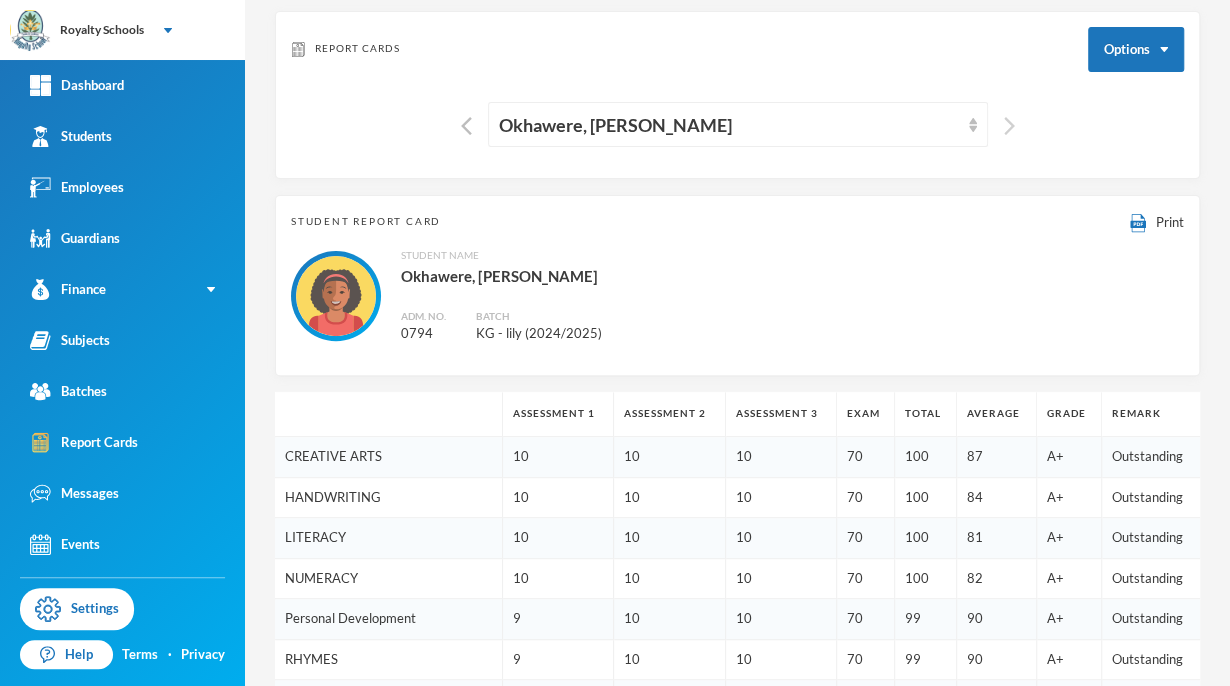 click at bounding box center [1009, 126] 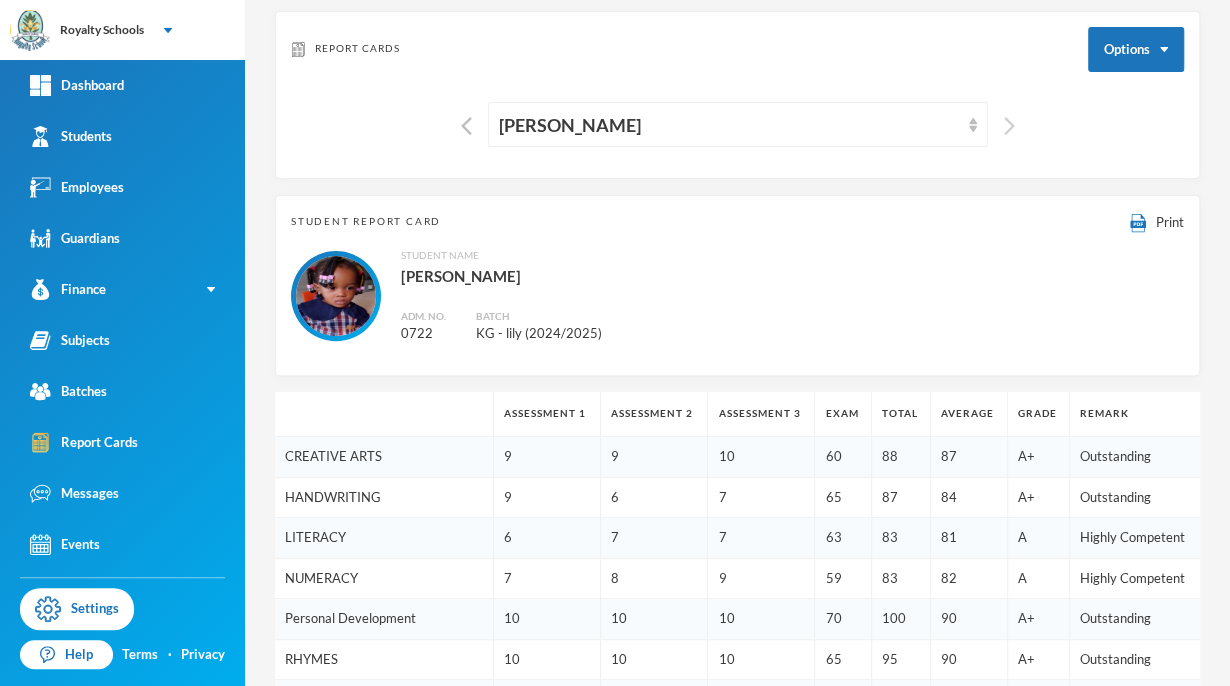 click at bounding box center (1009, 126) 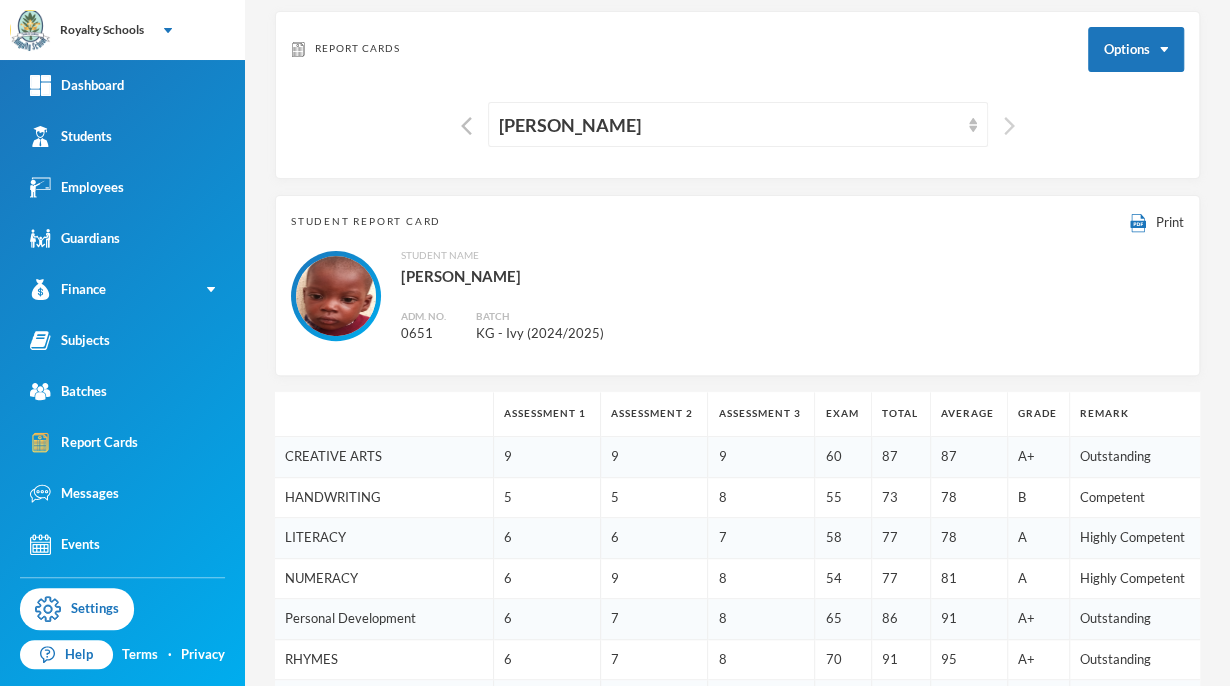 click at bounding box center (1009, 126) 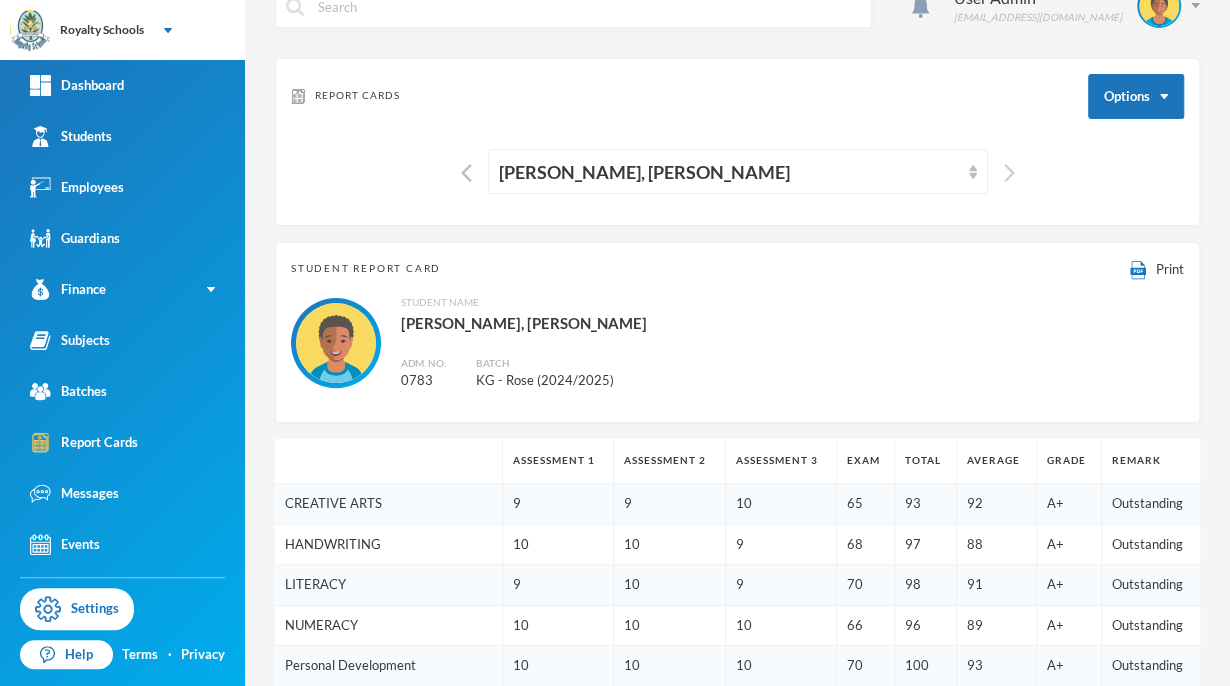 scroll, scrollTop: 0, scrollLeft: 0, axis: both 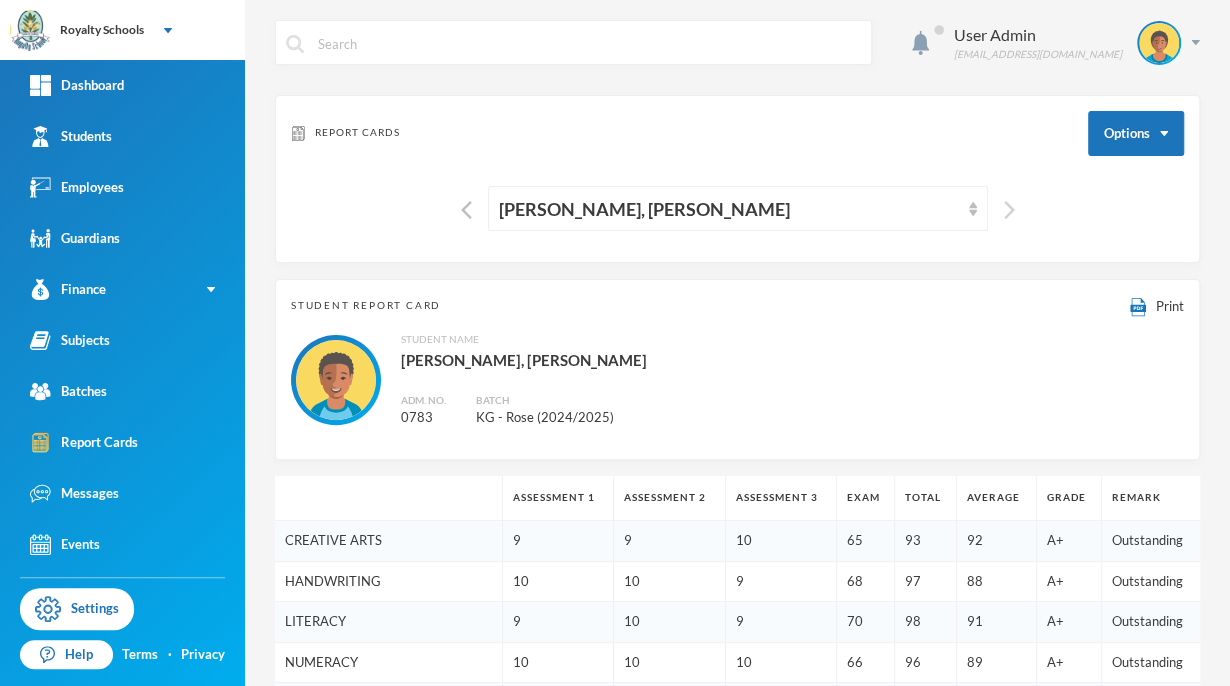click at bounding box center (1009, 210) 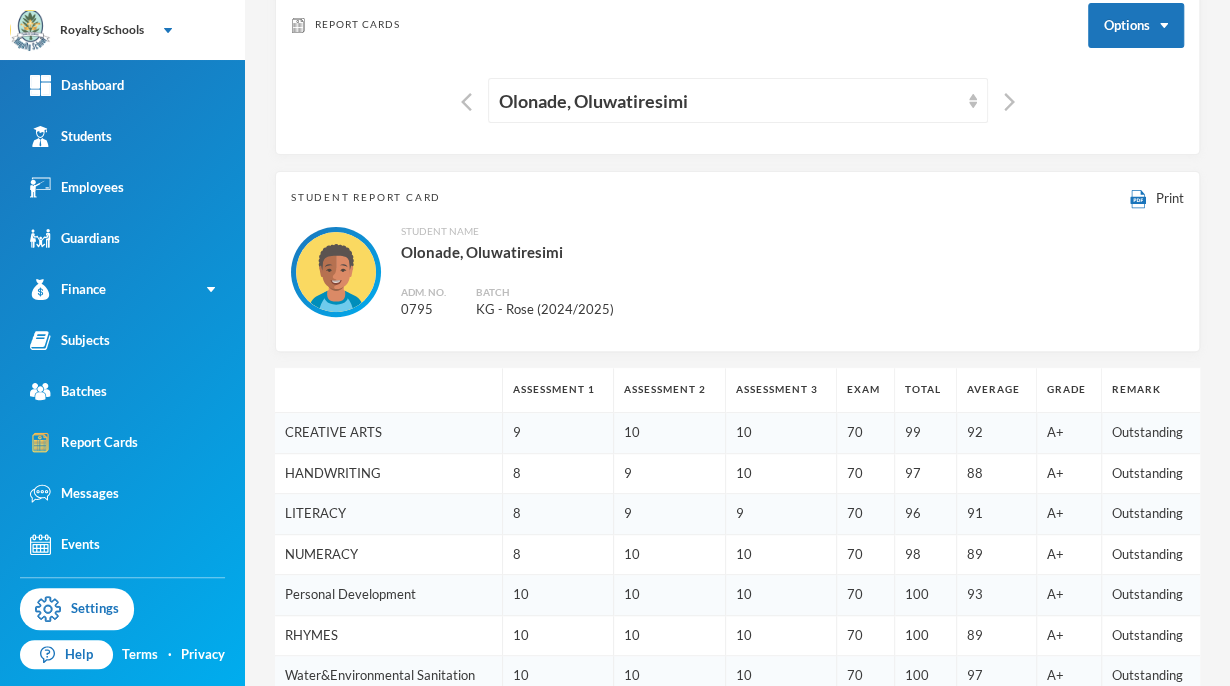 scroll, scrollTop: 0, scrollLeft: 0, axis: both 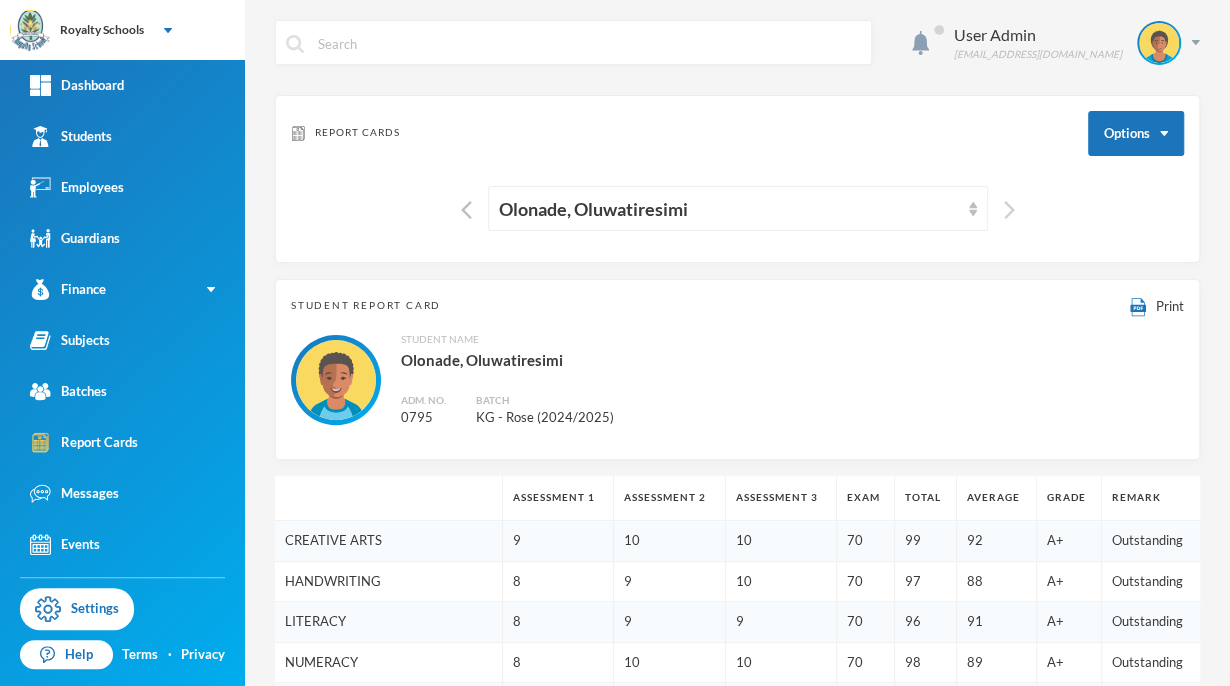 click at bounding box center [1009, 210] 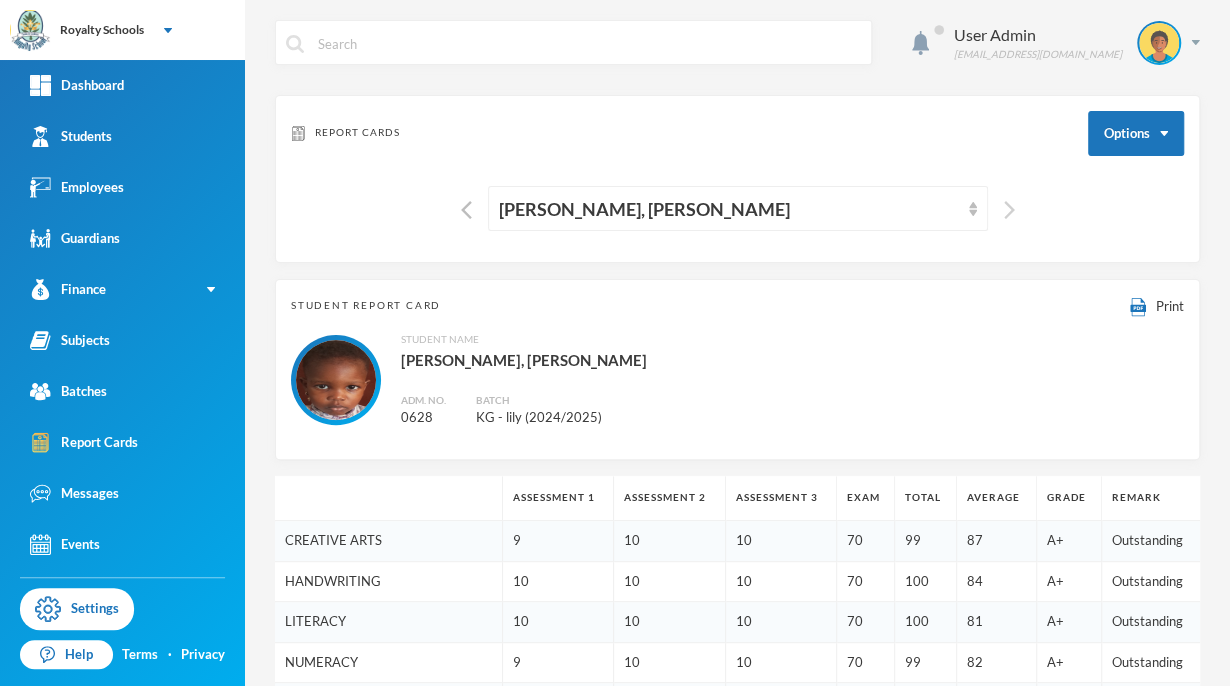 click at bounding box center [1009, 210] 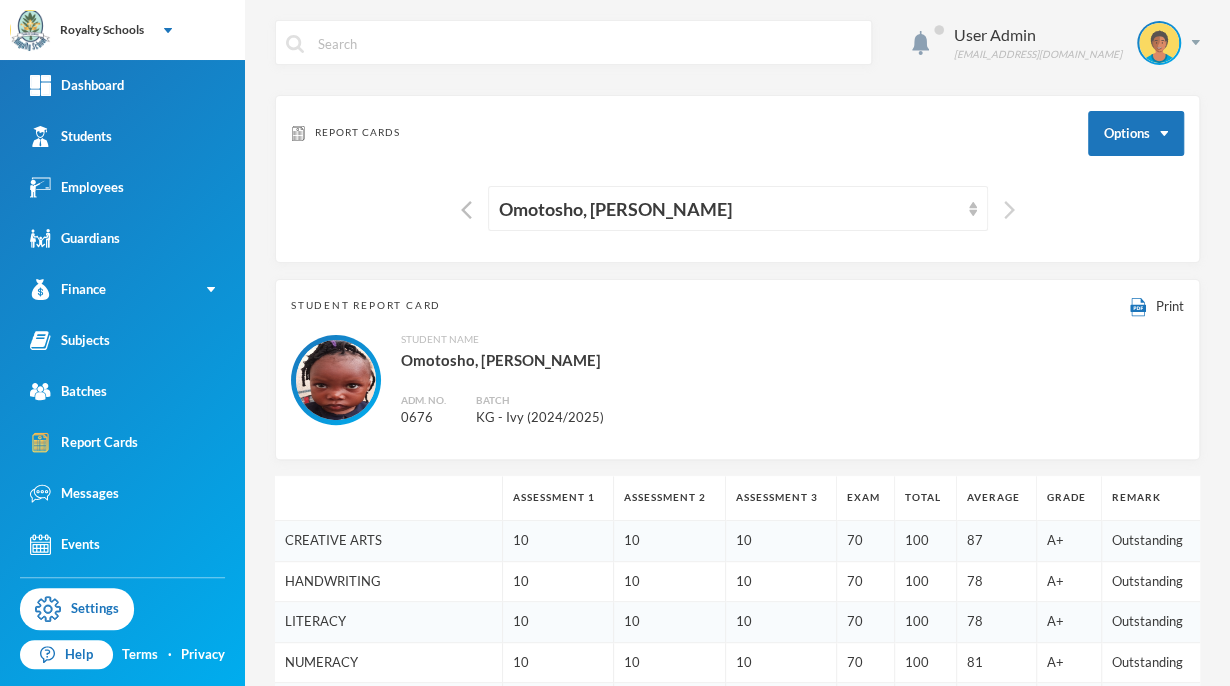 click at bounding box center [1009, 210] 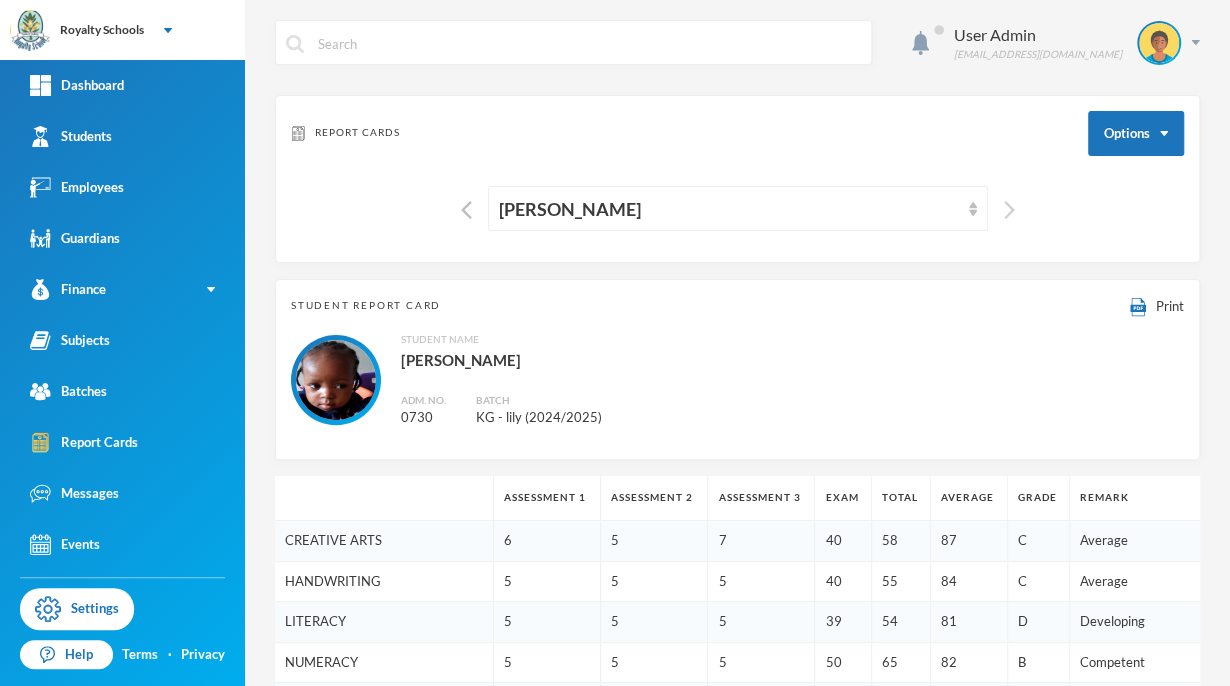 click at bounding box center [1009, 210] 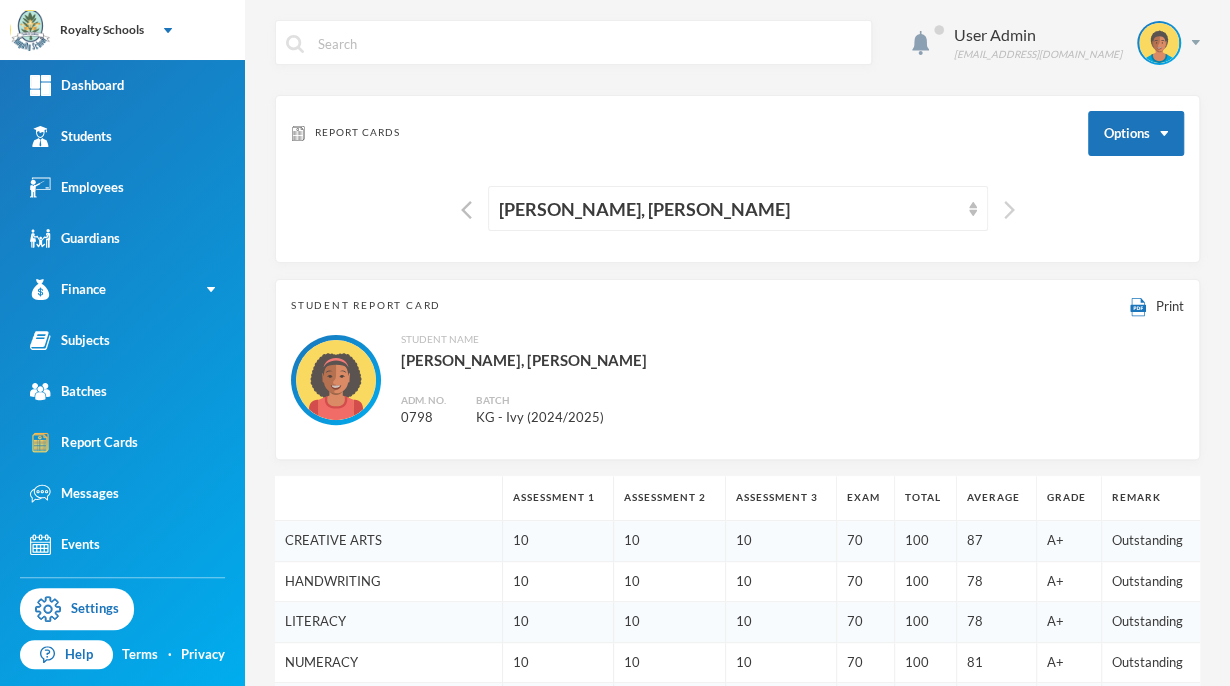 click at bounding box center [1009, 210] 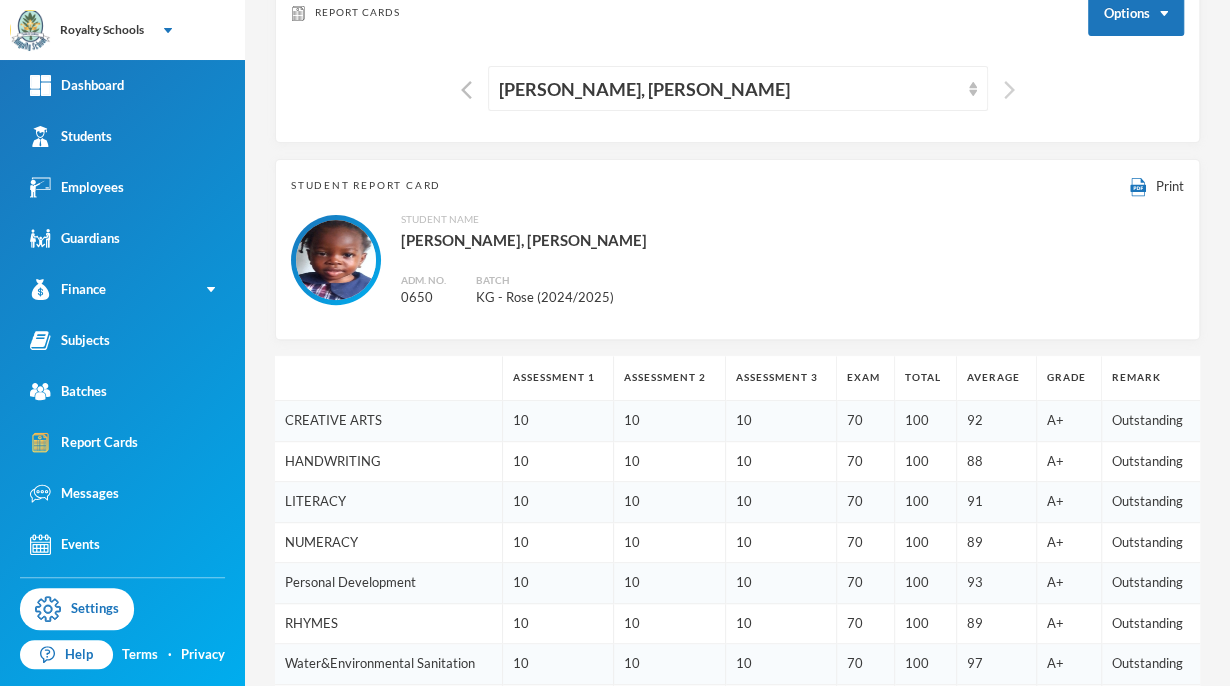 scroll, scrollTop: 0, scrollLeft: 0, axis: both 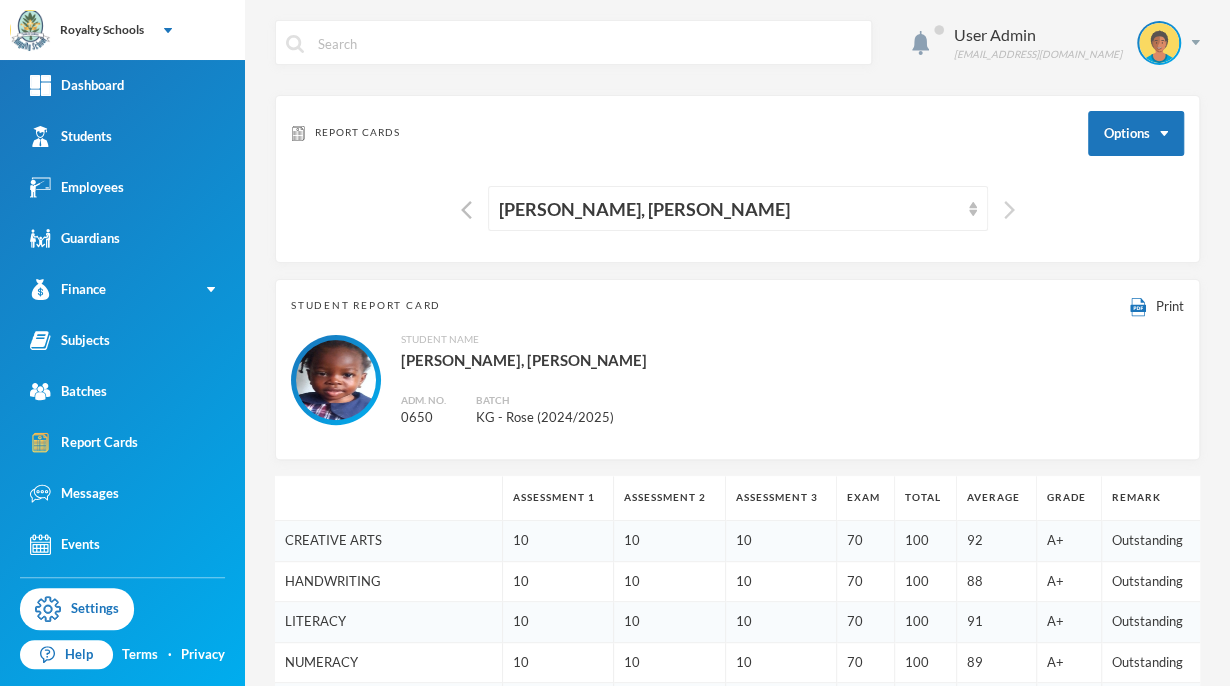 click at bounding box center (1009, 210) 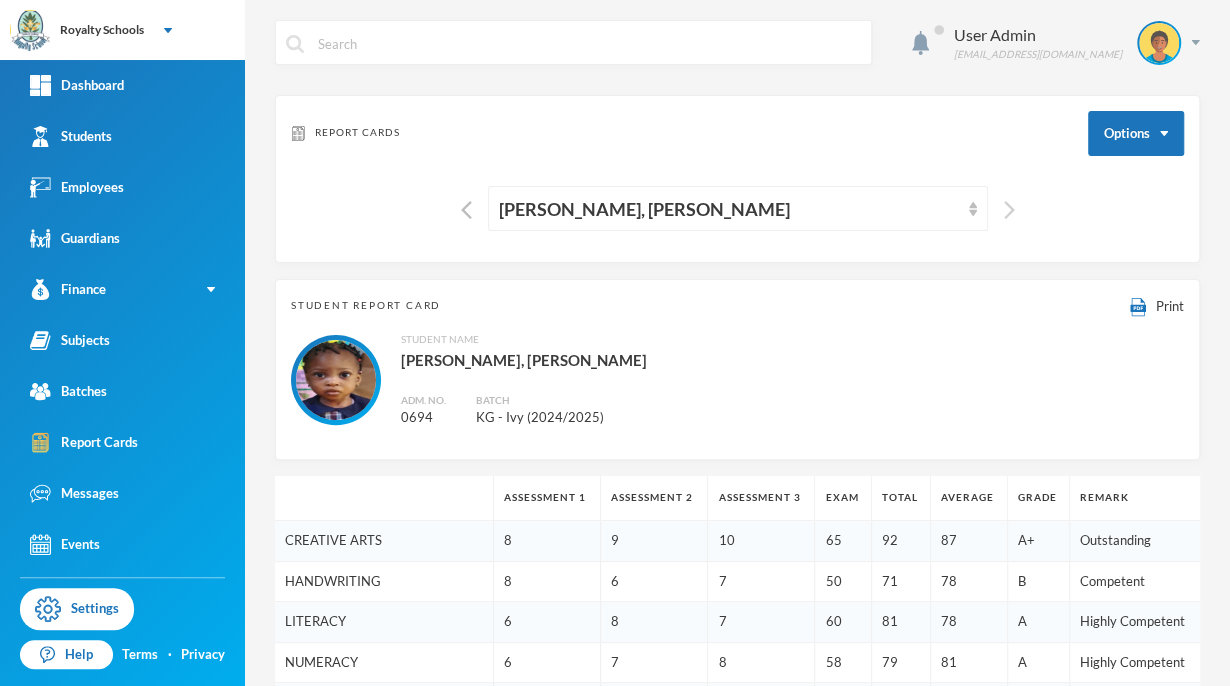 click at bounding box center (1009, 210) 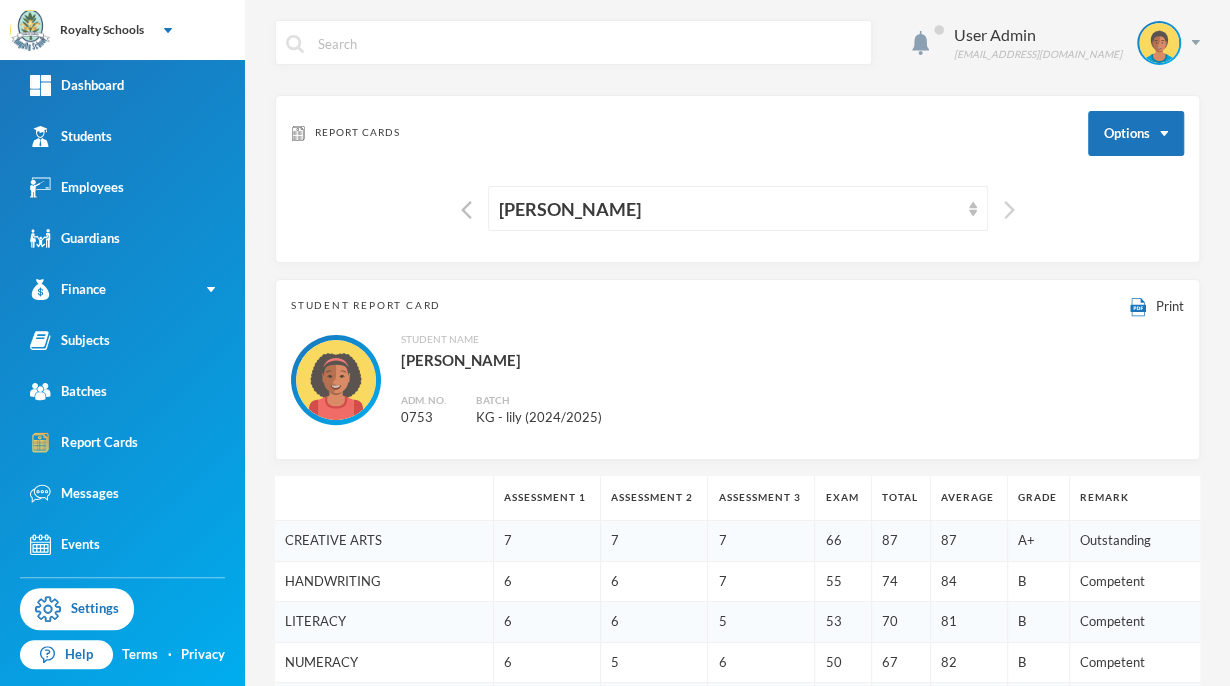click at bounding box center [1009, 210] 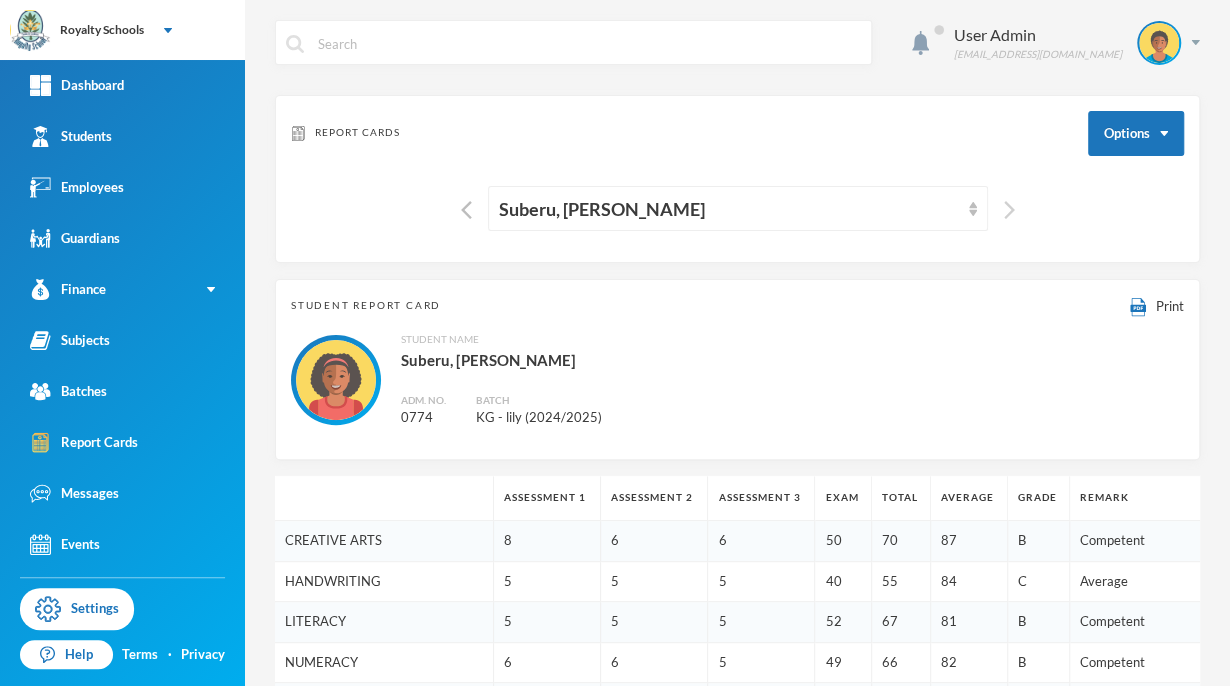 click at bounding box center [1009, 210] 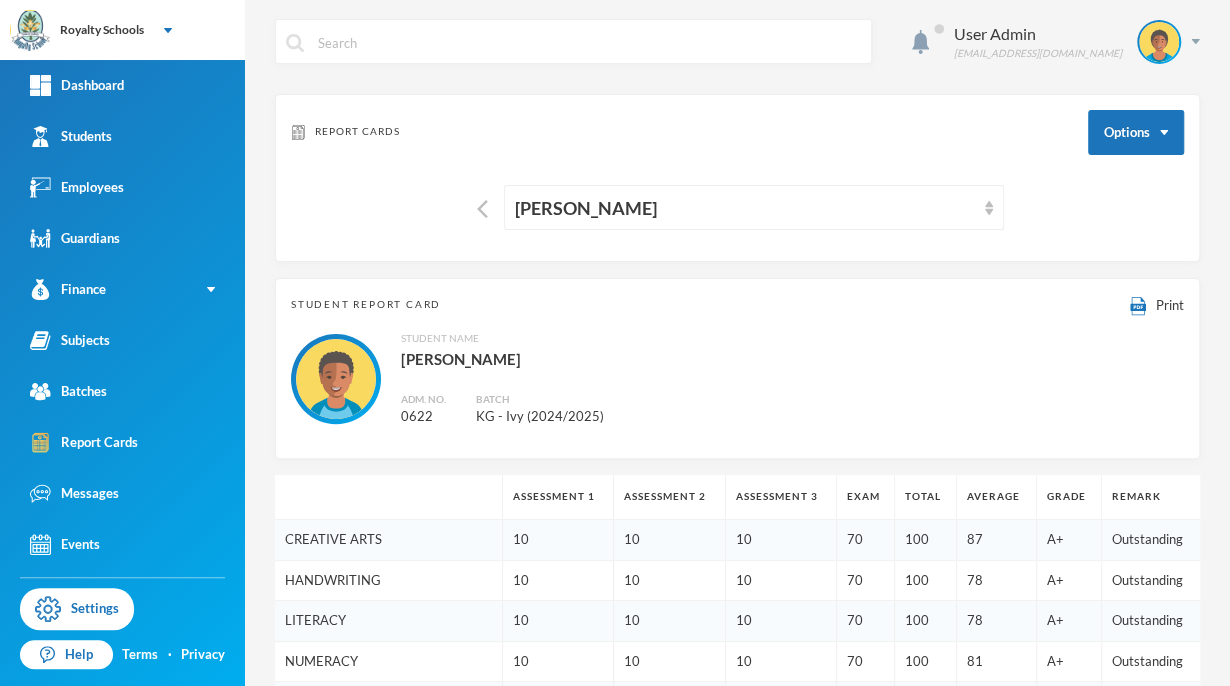 scroll, scrollTop: 0, scrollLeft: 0, axis: both 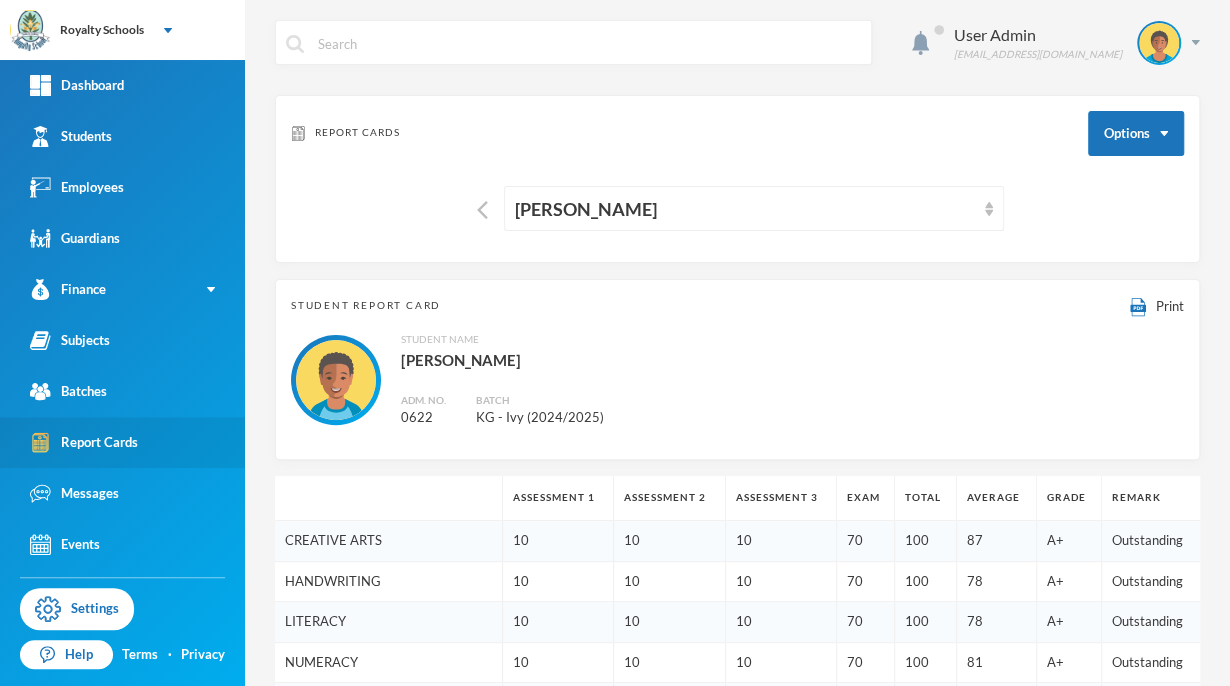 click on "Report Cards" at bounding box center [122, 442] 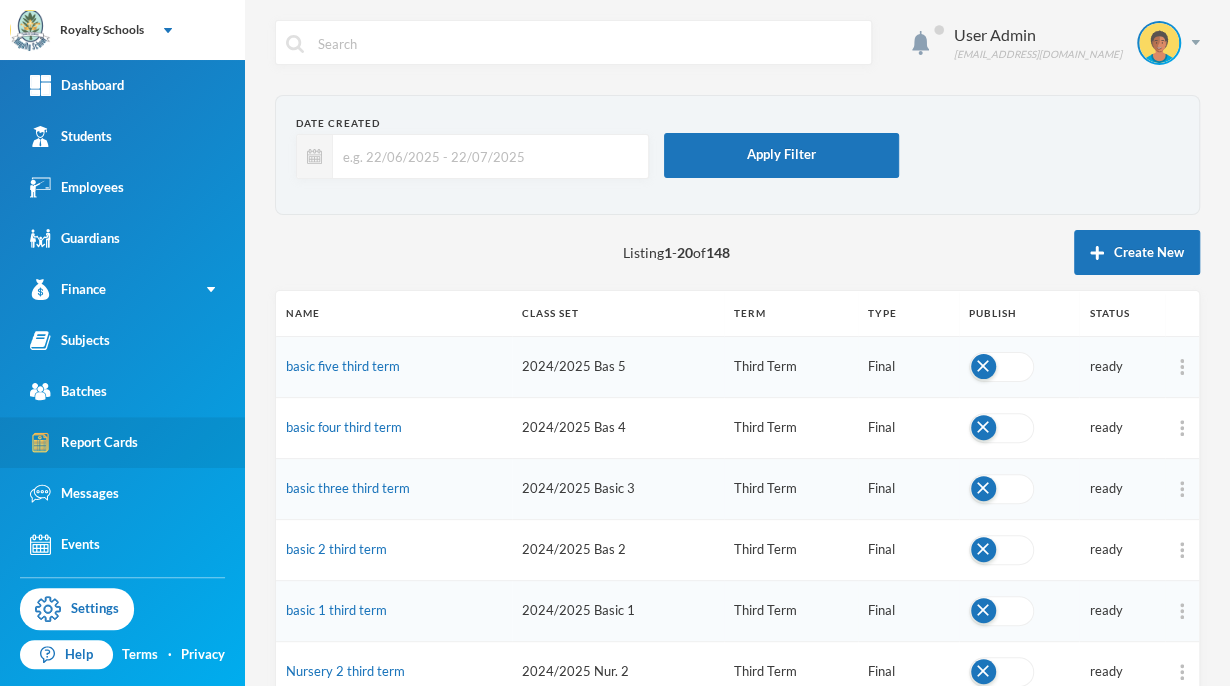 click on "Listing  1  -  20  of  148 Create New" at bounding box center [737, 252] 